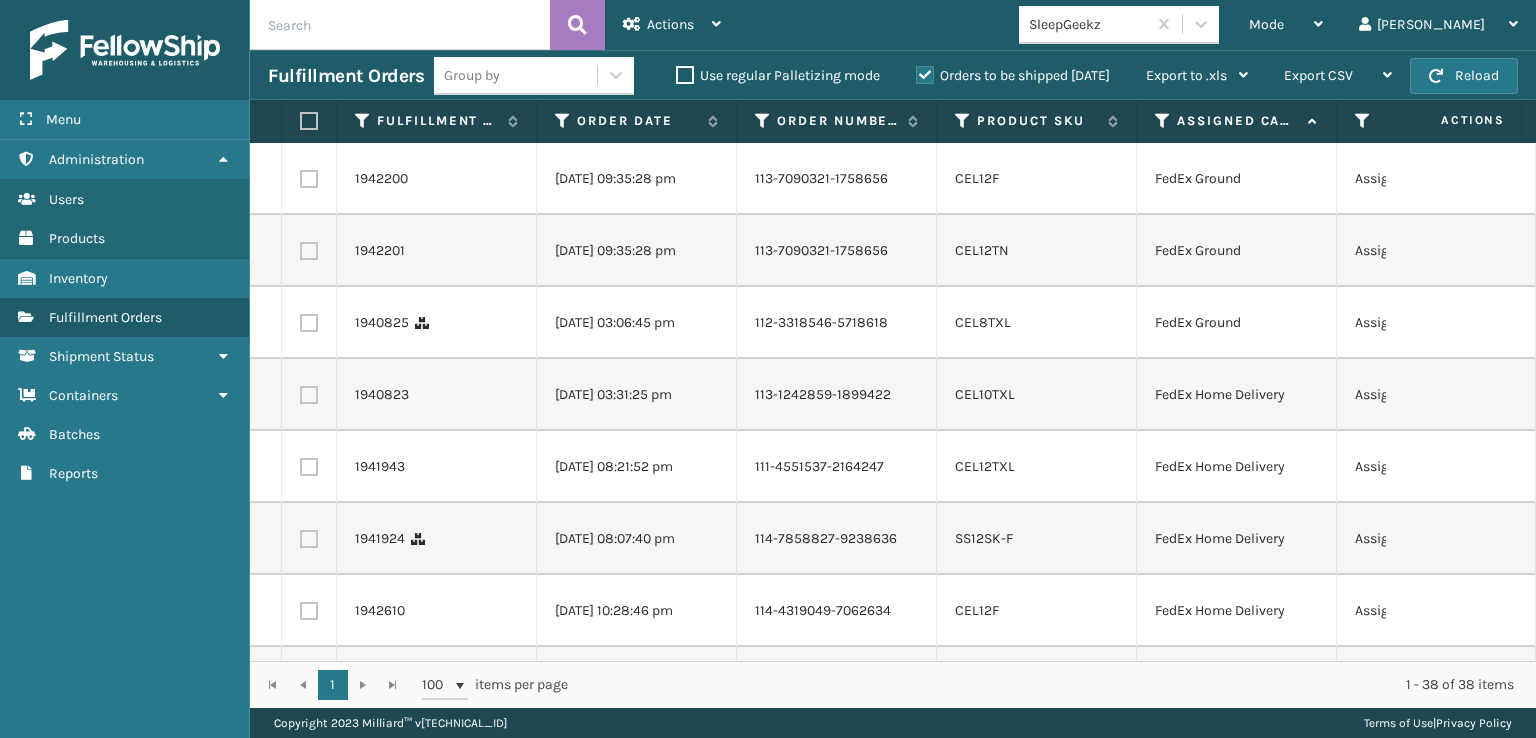 scroll, scrollTop: 0, scrollLeft: 0, axis: both 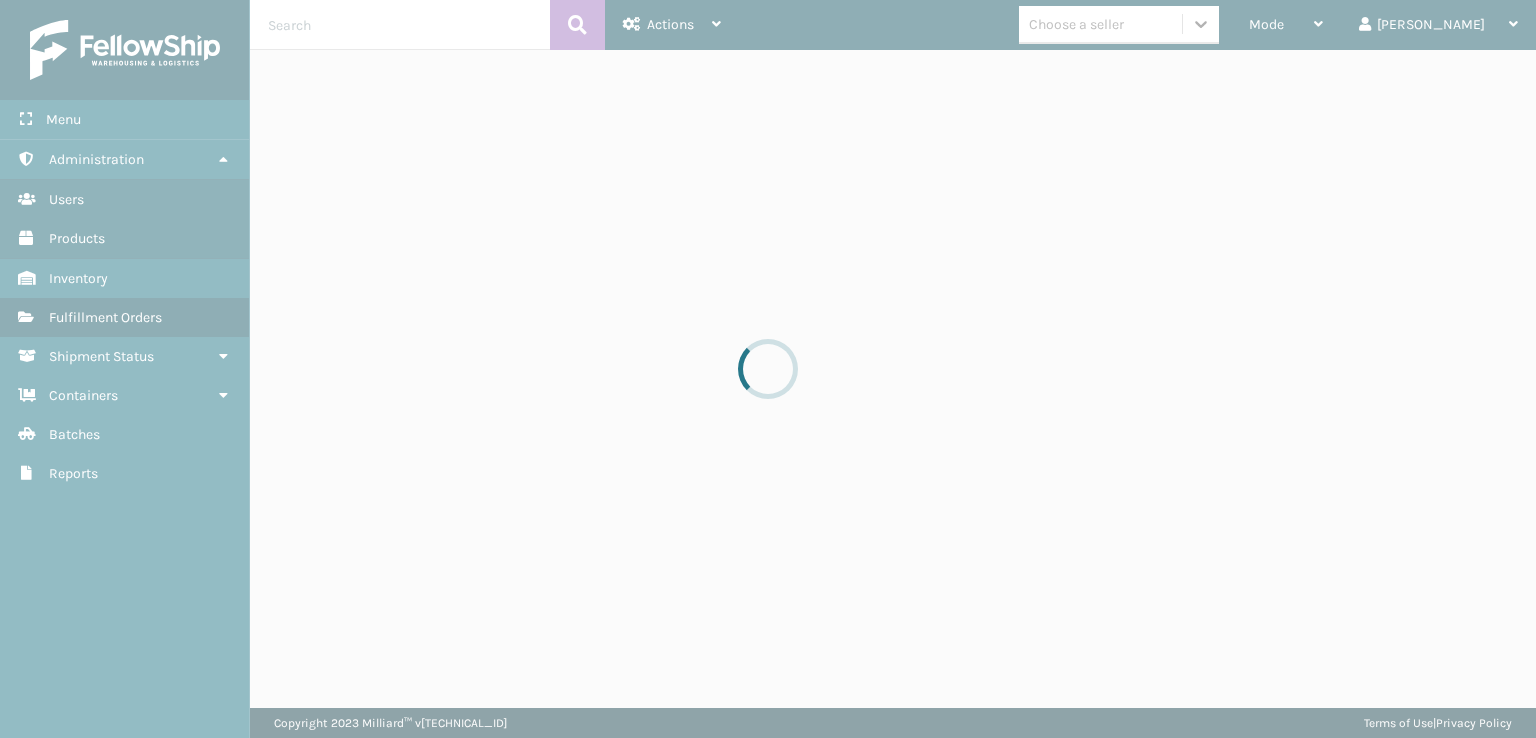 click at bounding box center [1201, 24] 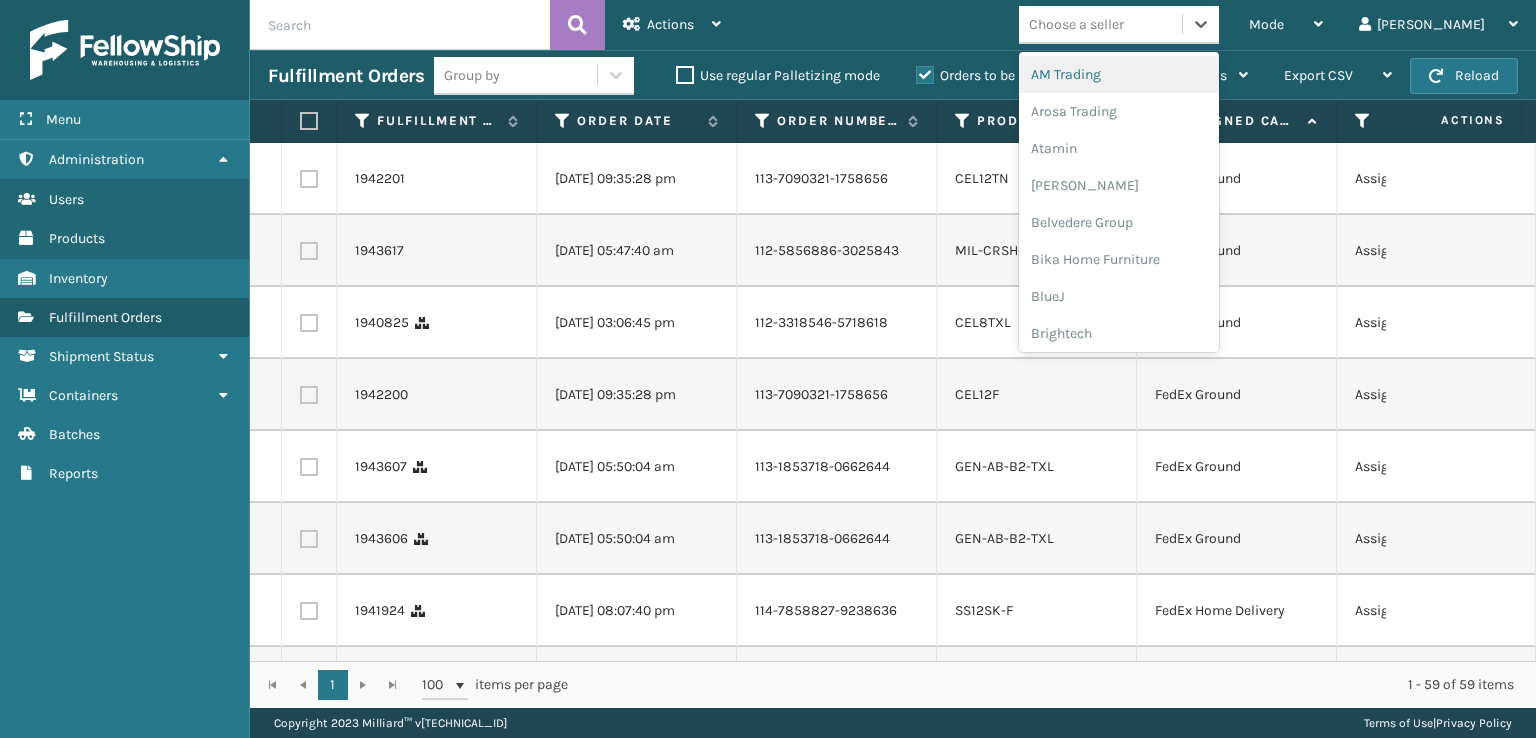 click at bounding box center [309, 467] 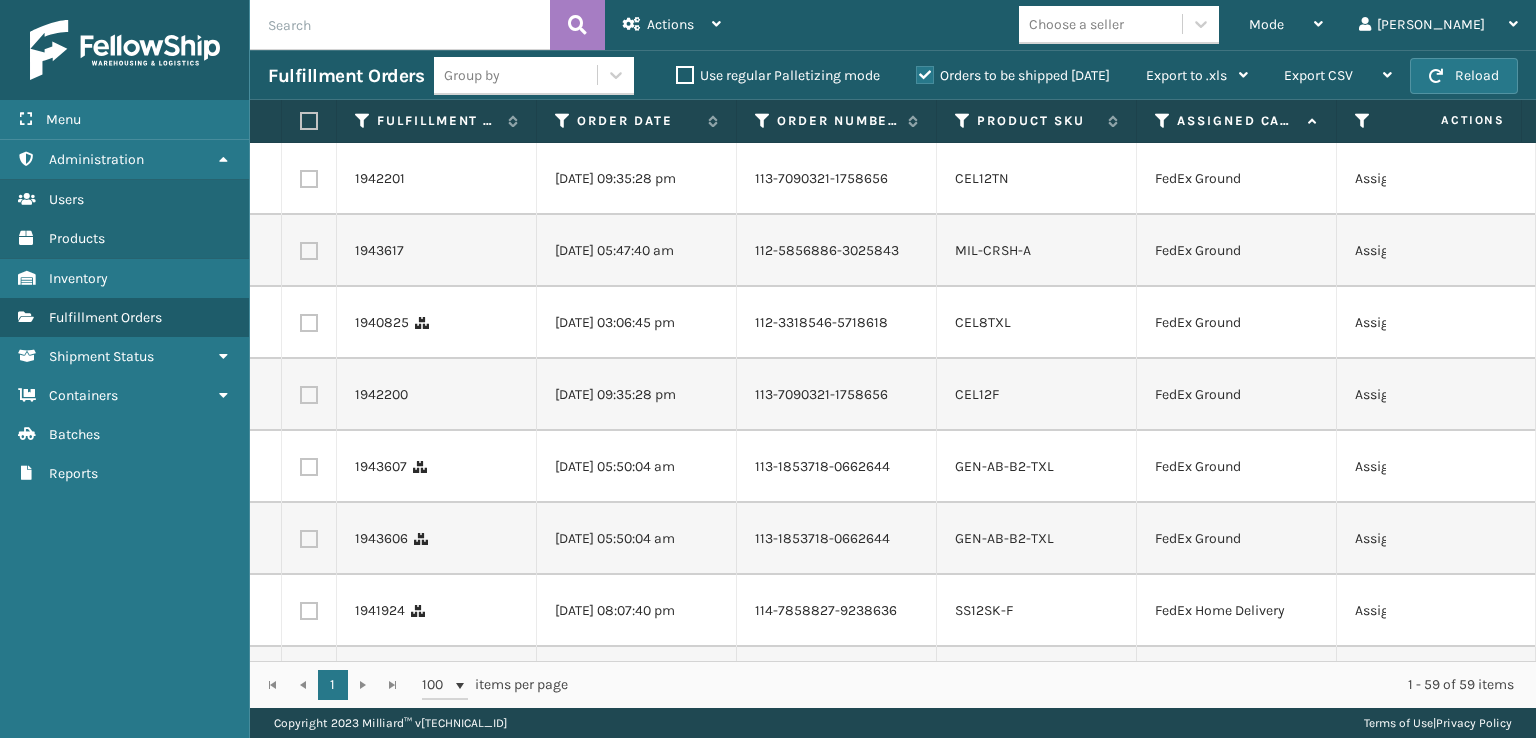 click at bounding box center [309, 179] 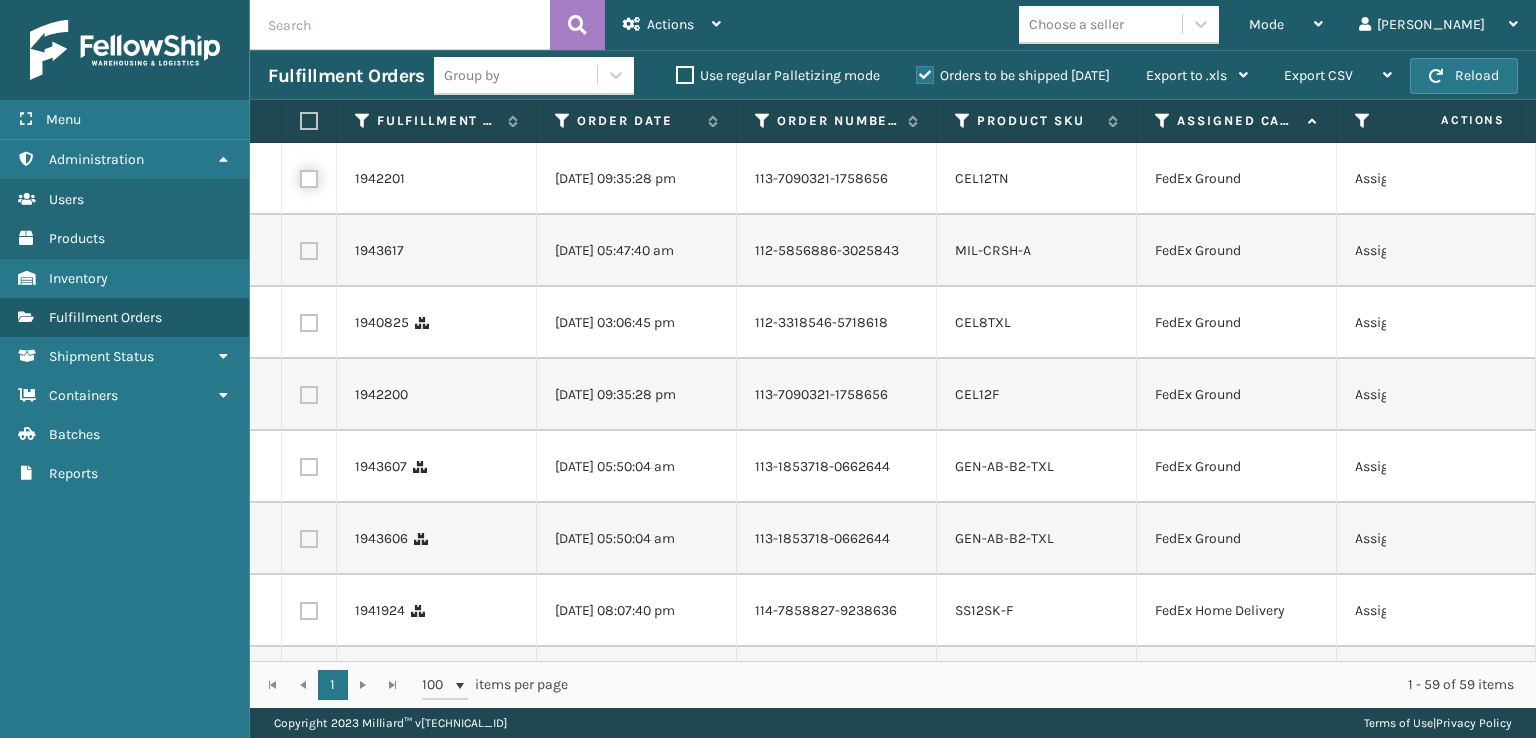 click at bounding box center [300, 176] 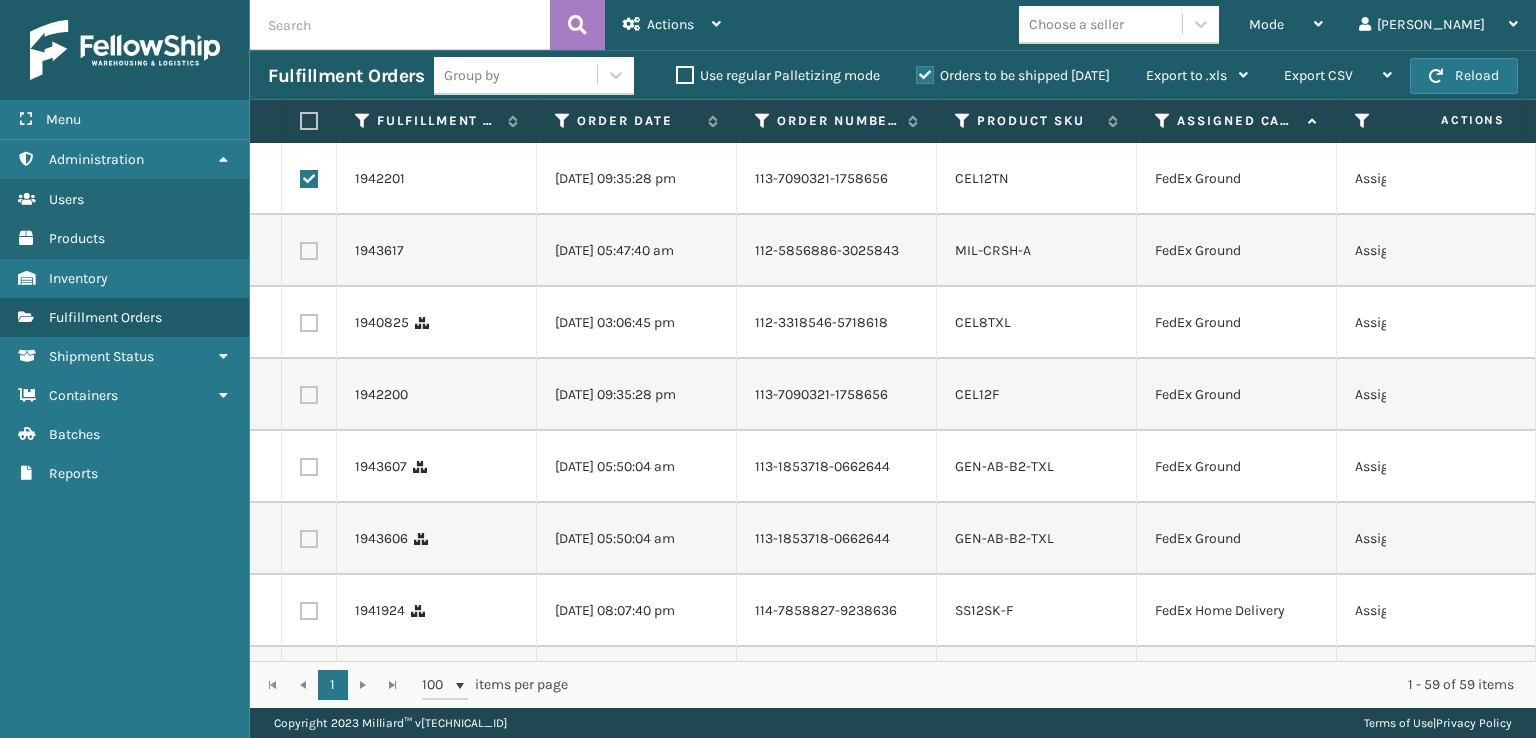 click at bounding box center [309, 323] 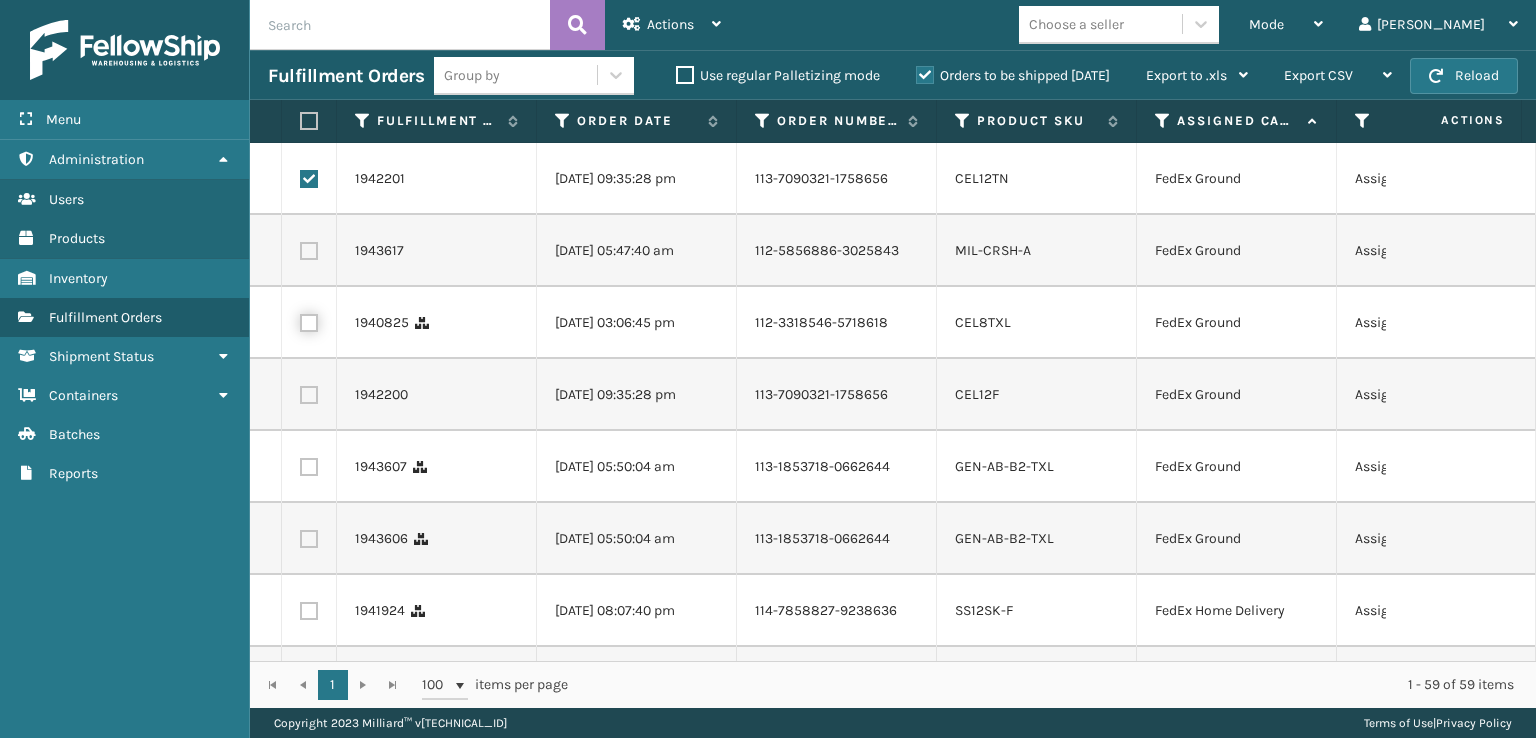 click at bounding box center (300, 320) 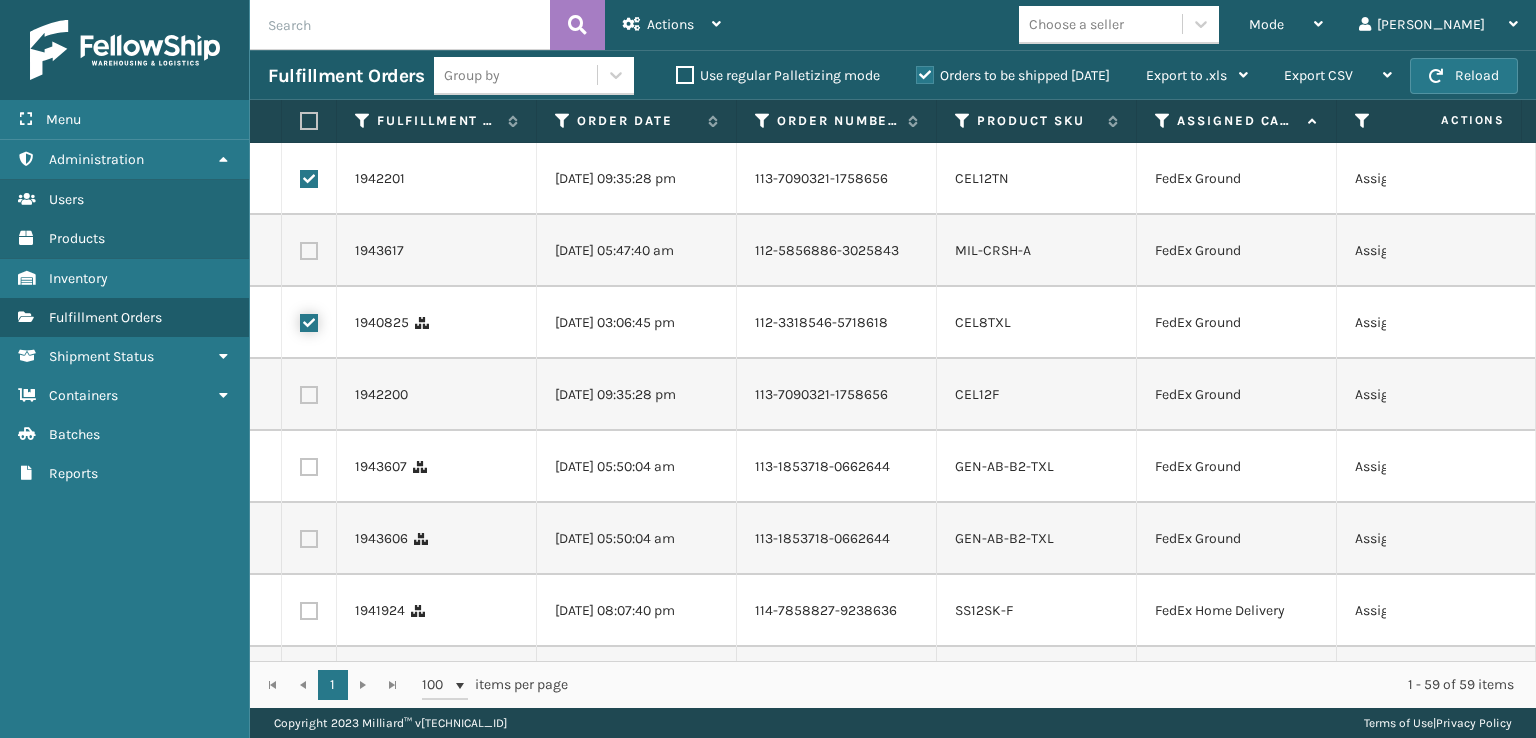 checkbox on "true" 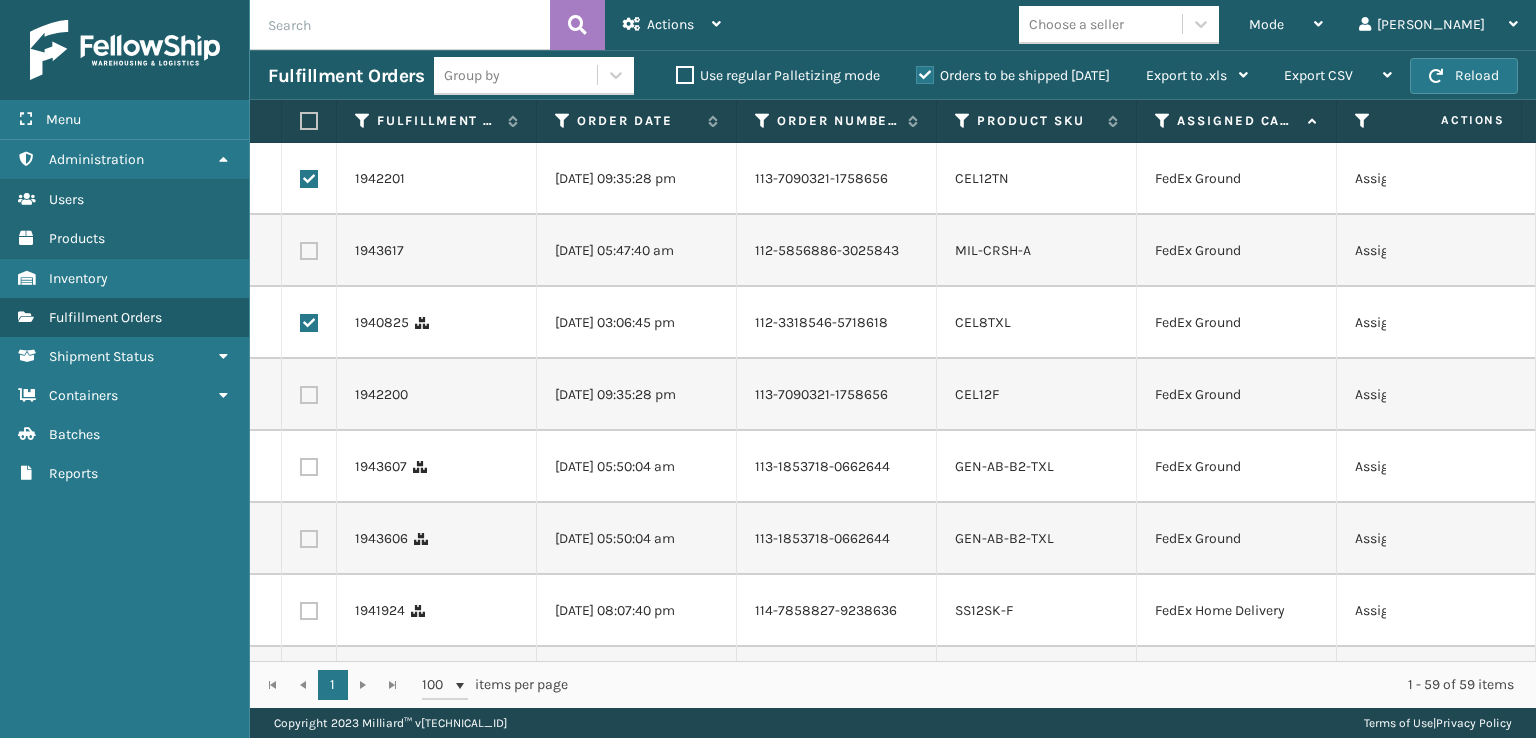 click at bounding box center (309, 395) 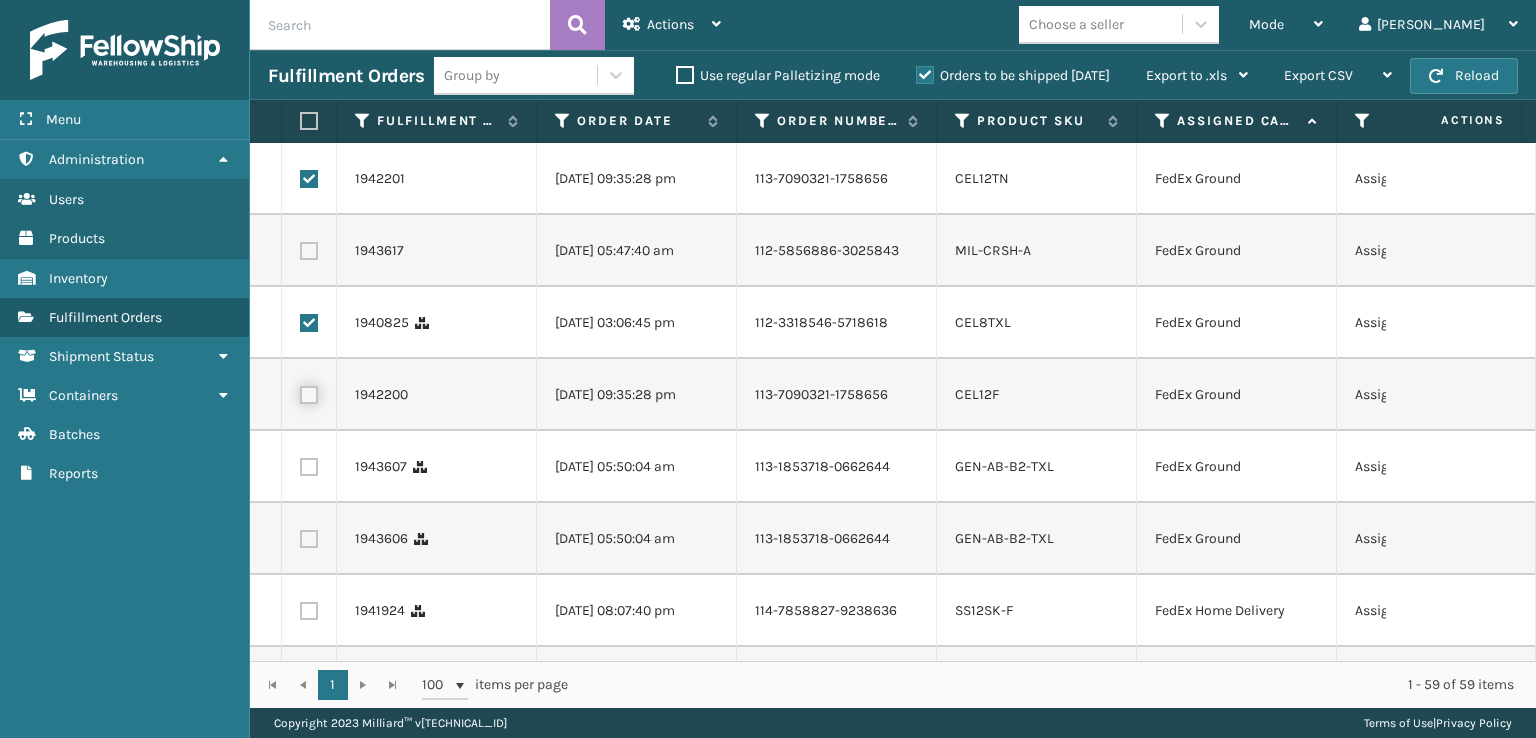click at bounding box center (300, 392) 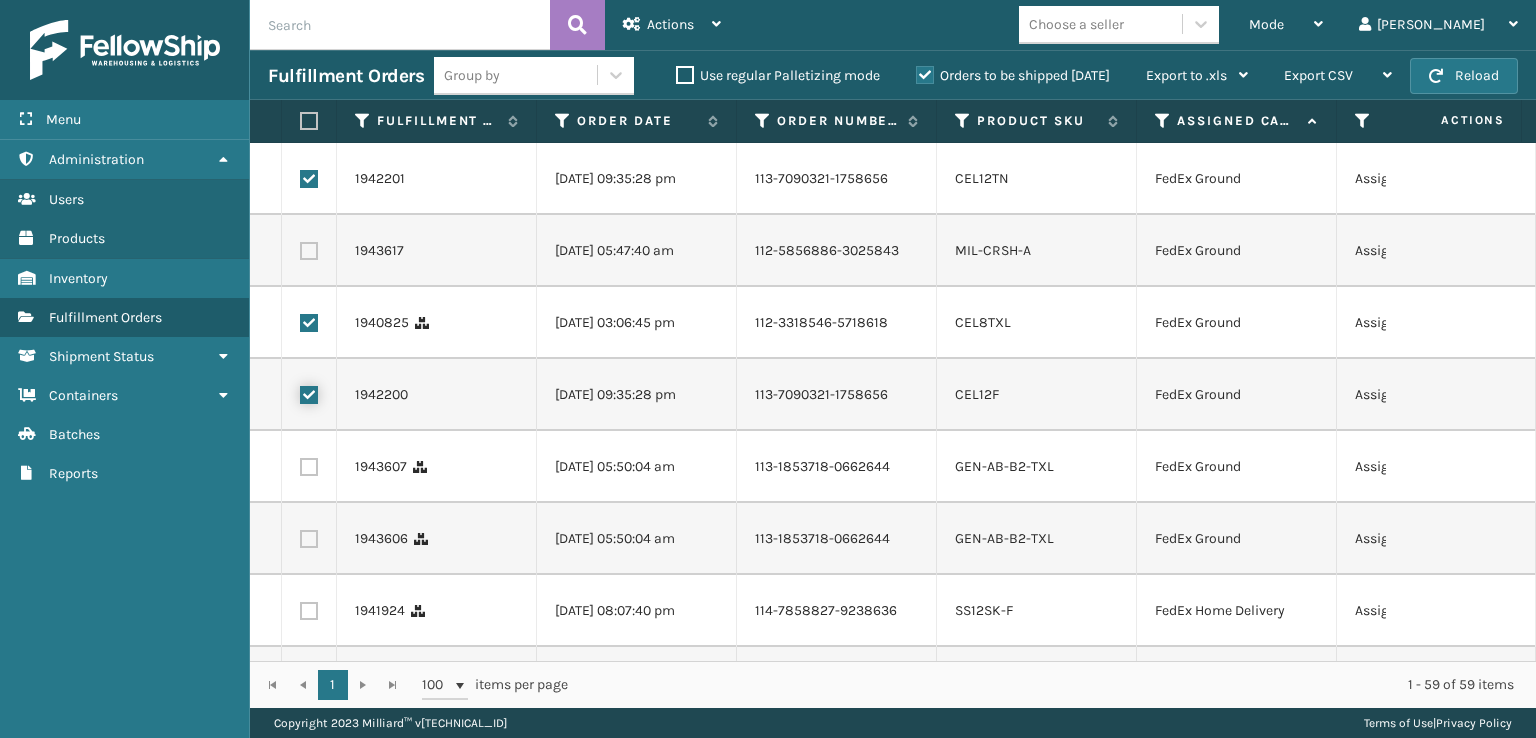 checkbox on "true" 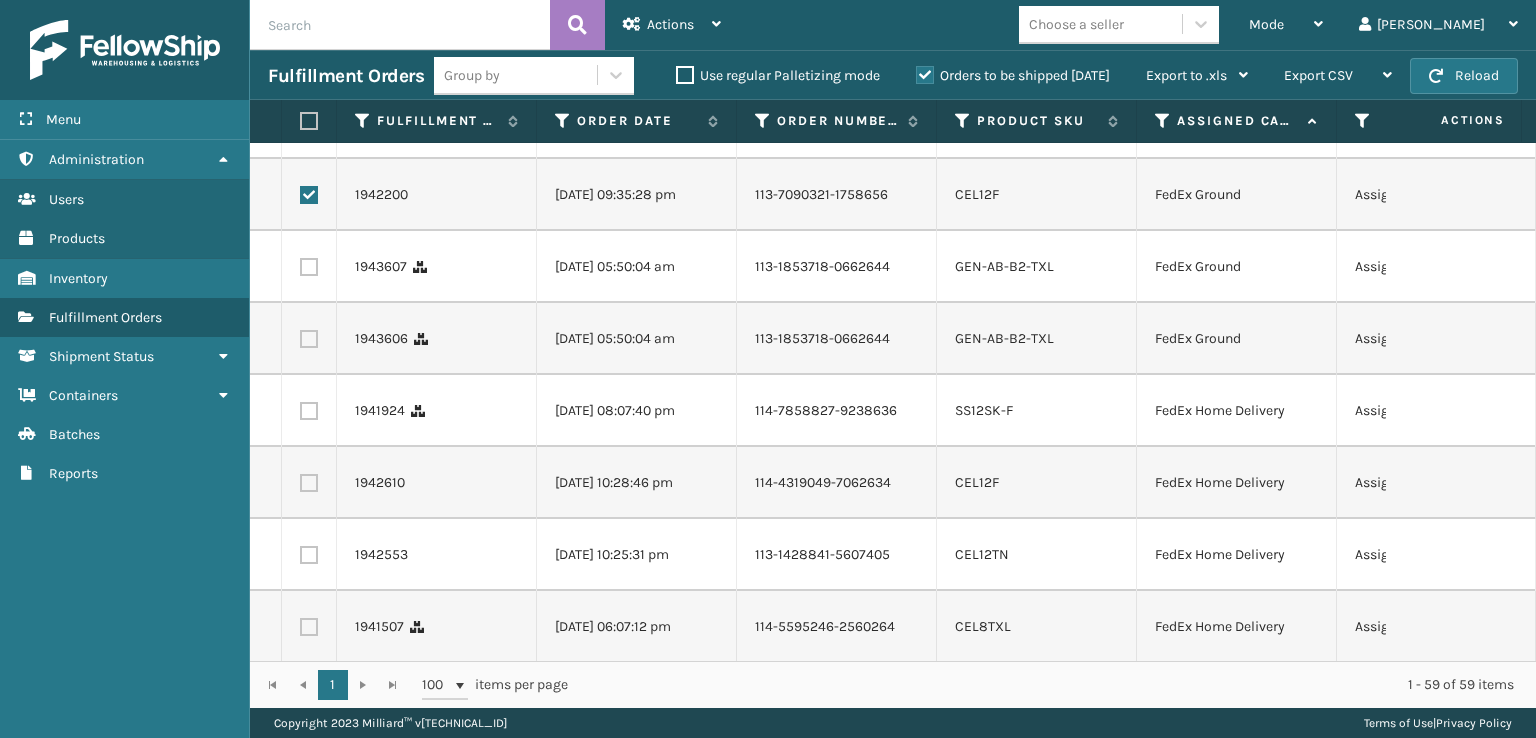 click at bounding box center [309, 411] 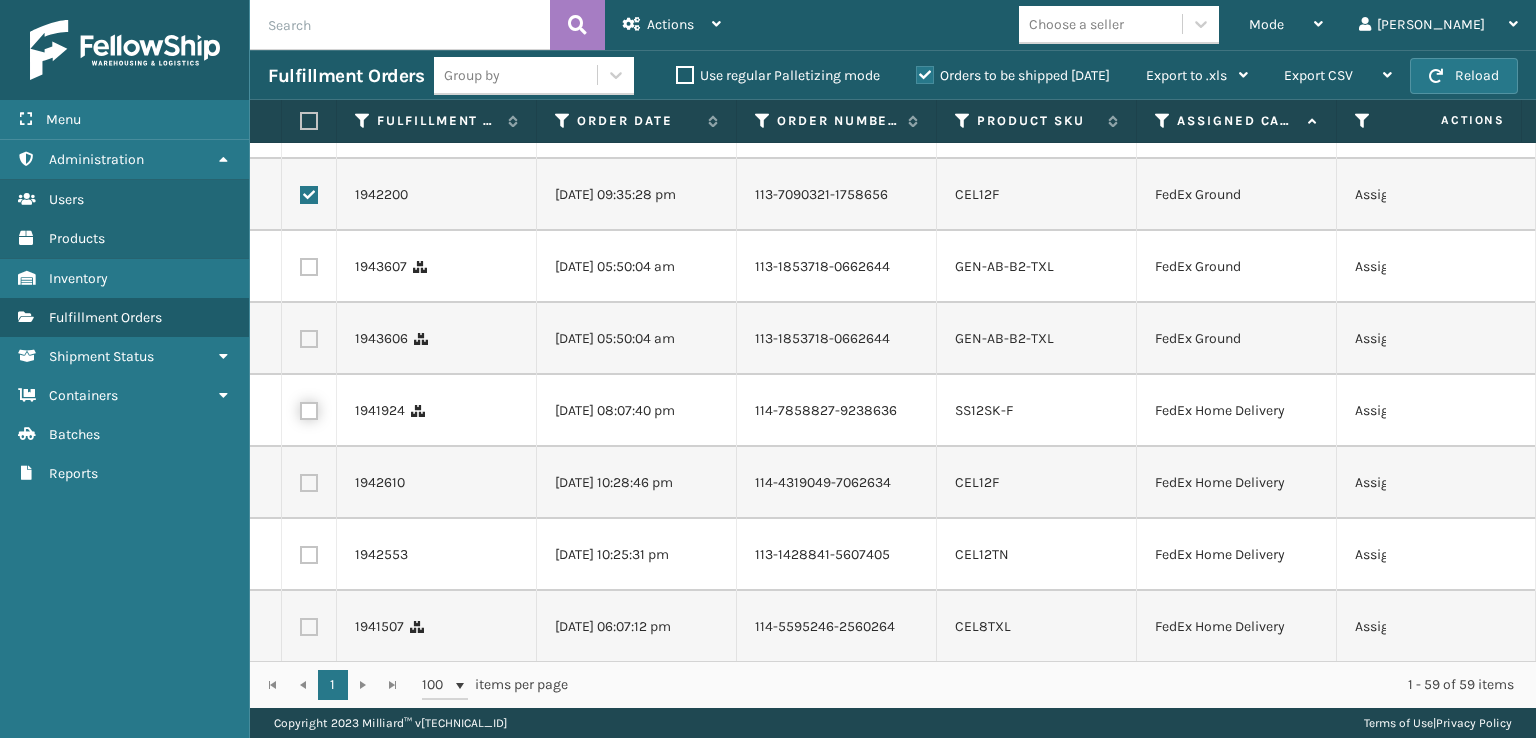 click at bounding box center (300, 408) 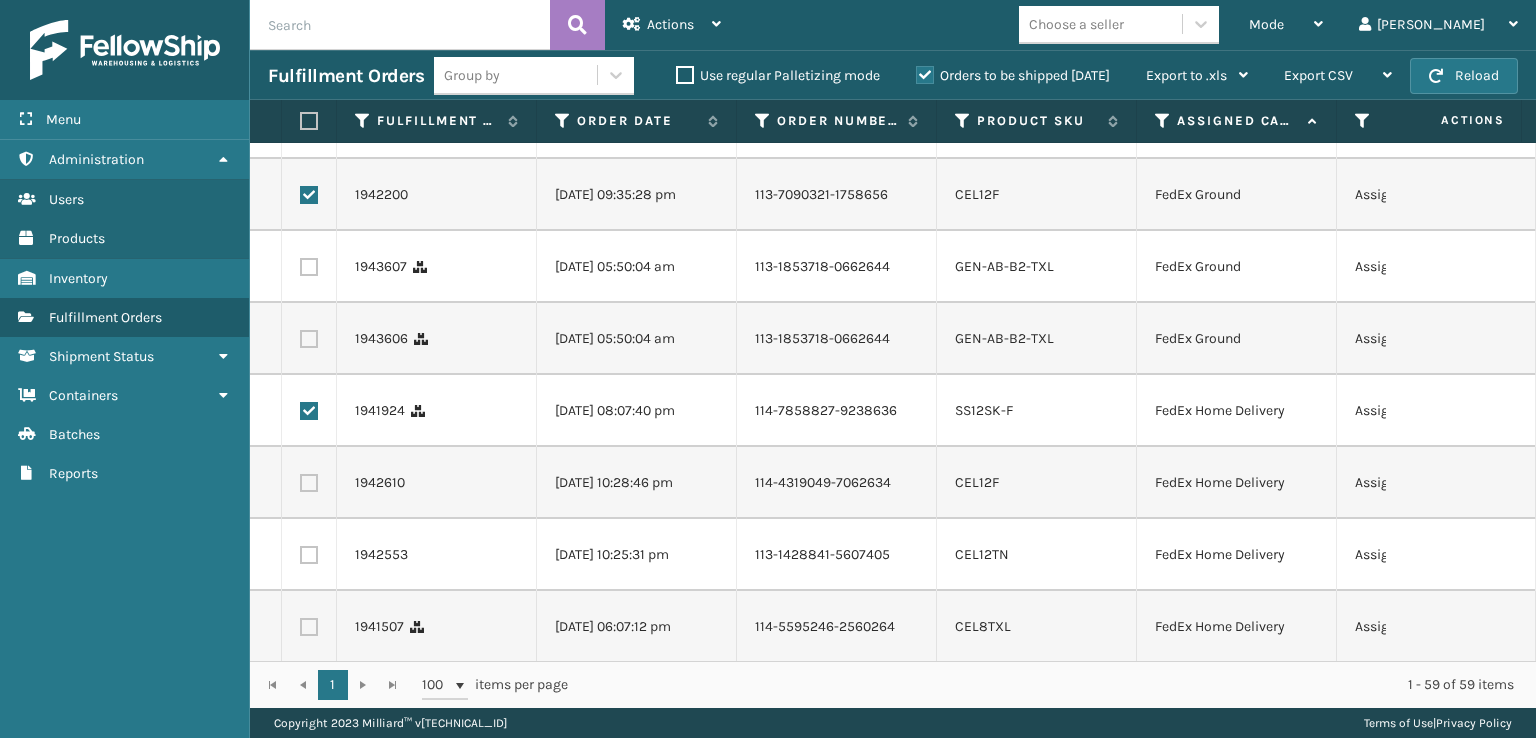 click at bounding box center [309, 483] 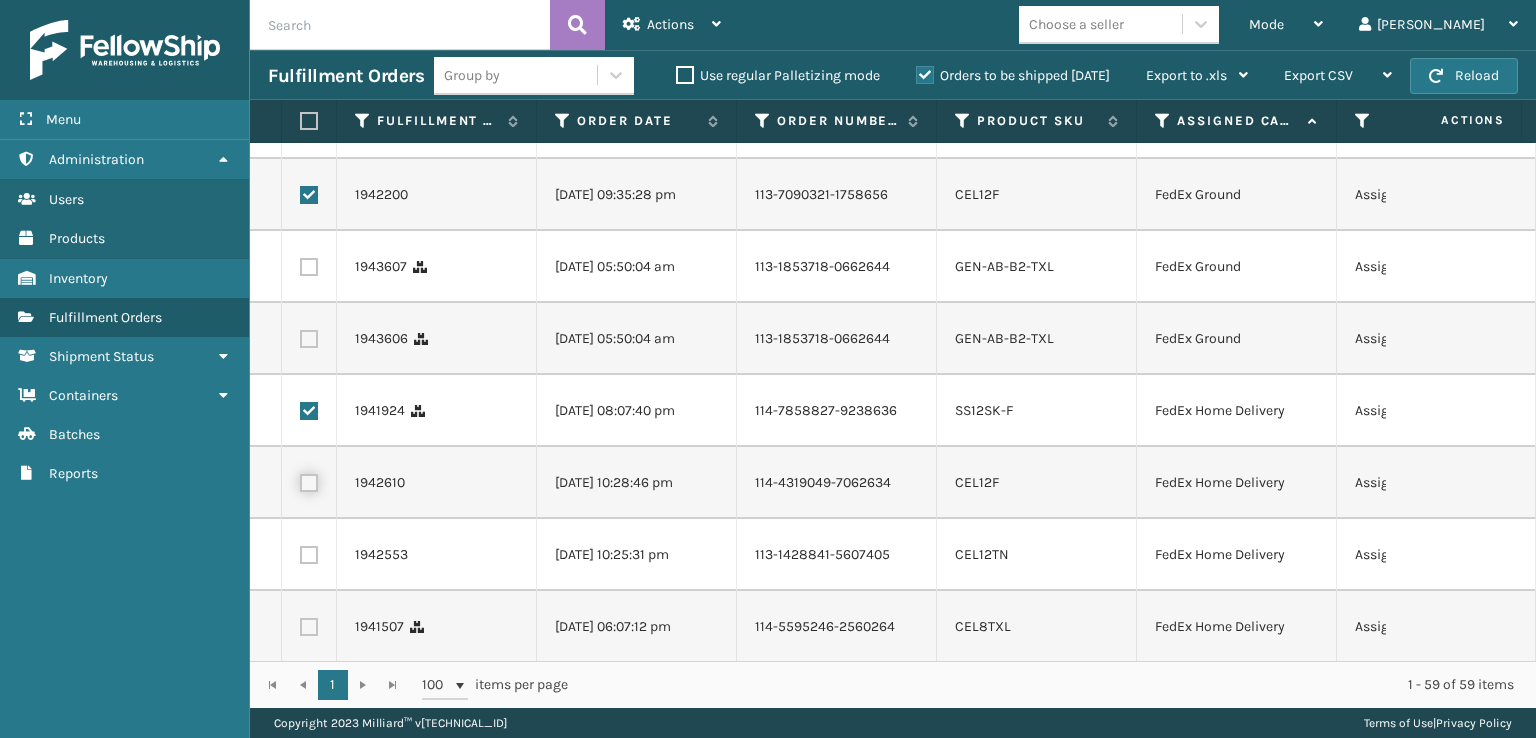 click at bounding box center (300, 480) 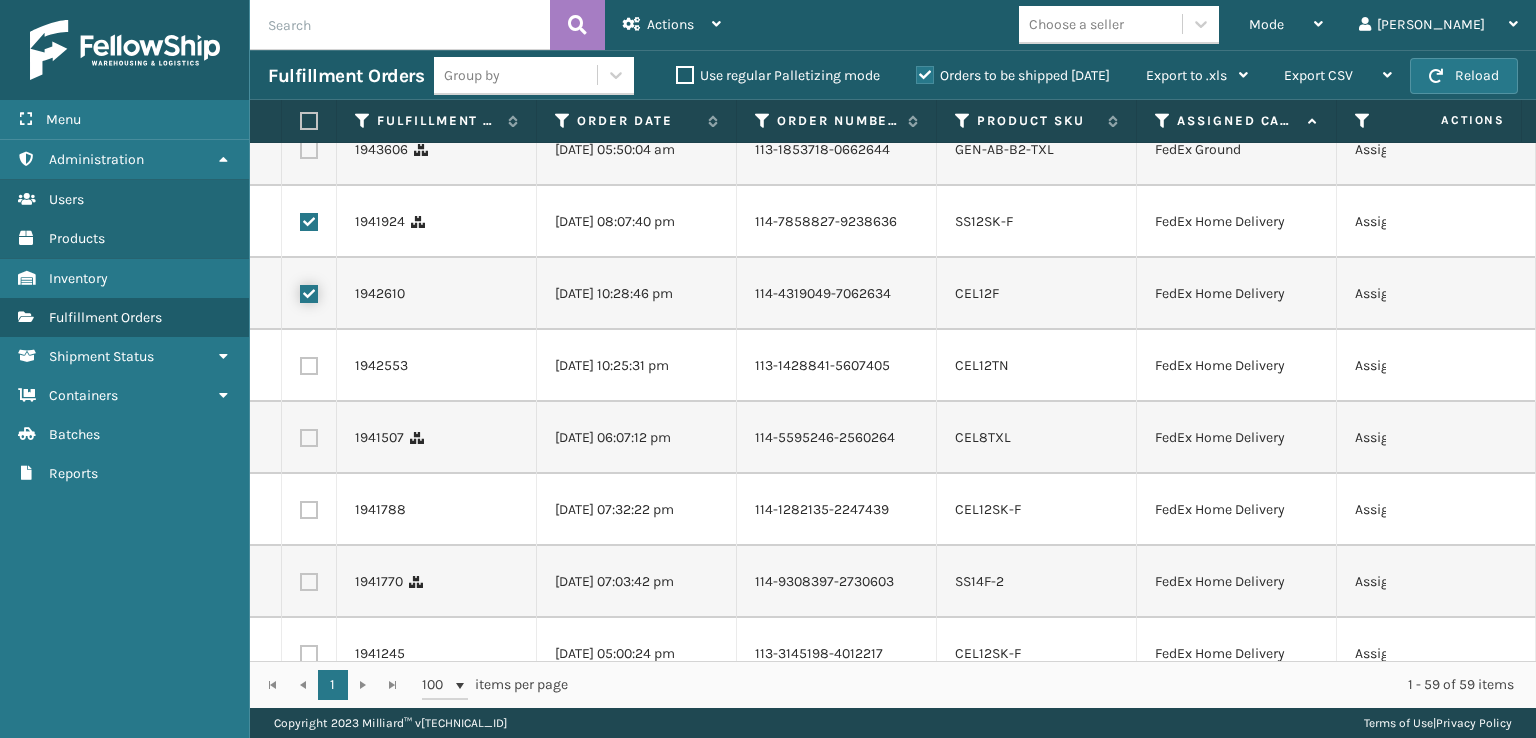 scroll, scrollTop: 400, scrollLeft: 0, axis: vertical 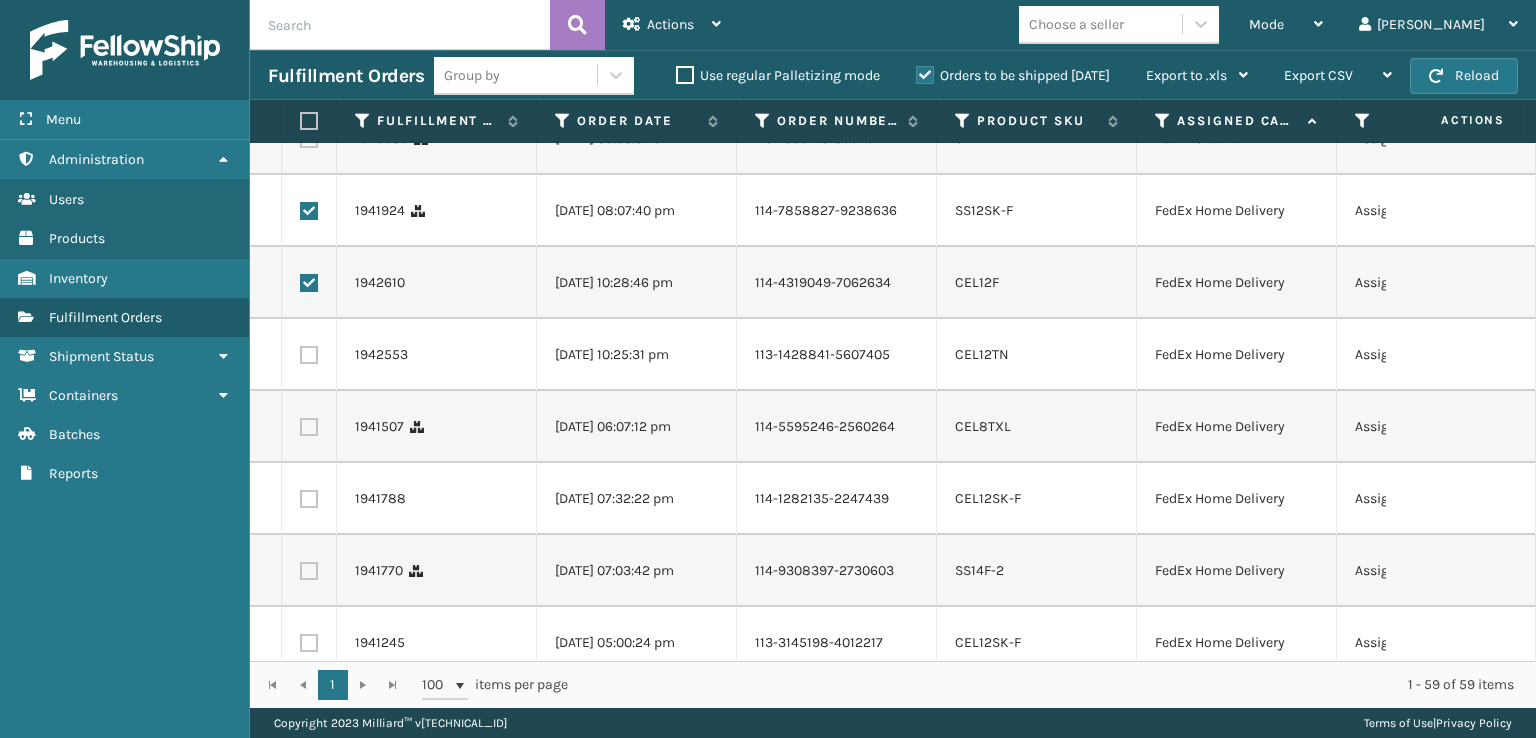 drag, startPoint x: 309, startPoint y: 429, endPoint x: 320, endPoint y: 468, distance: 40.5216 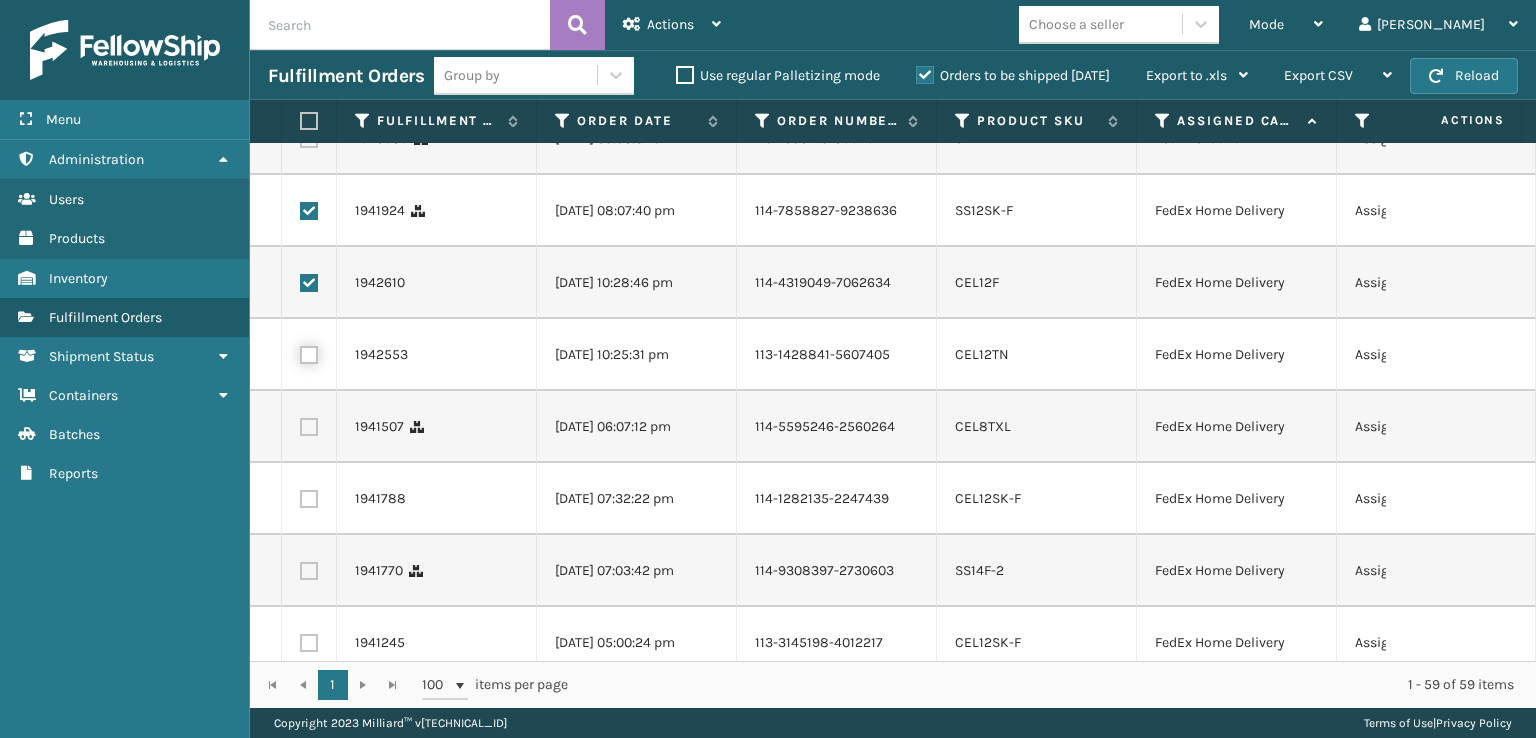 click at bounding box center (300, 352) 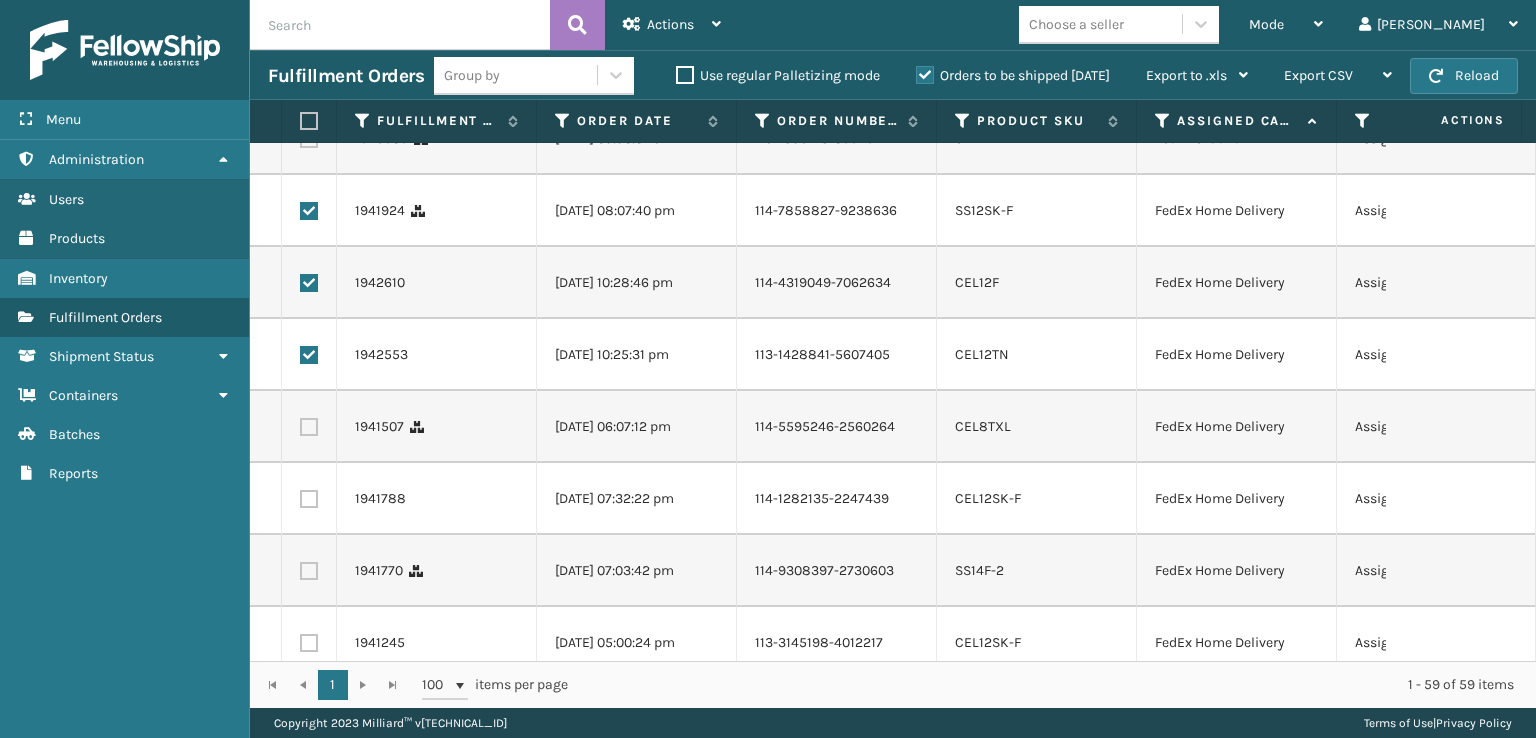 click at bounding box center [309, 427] 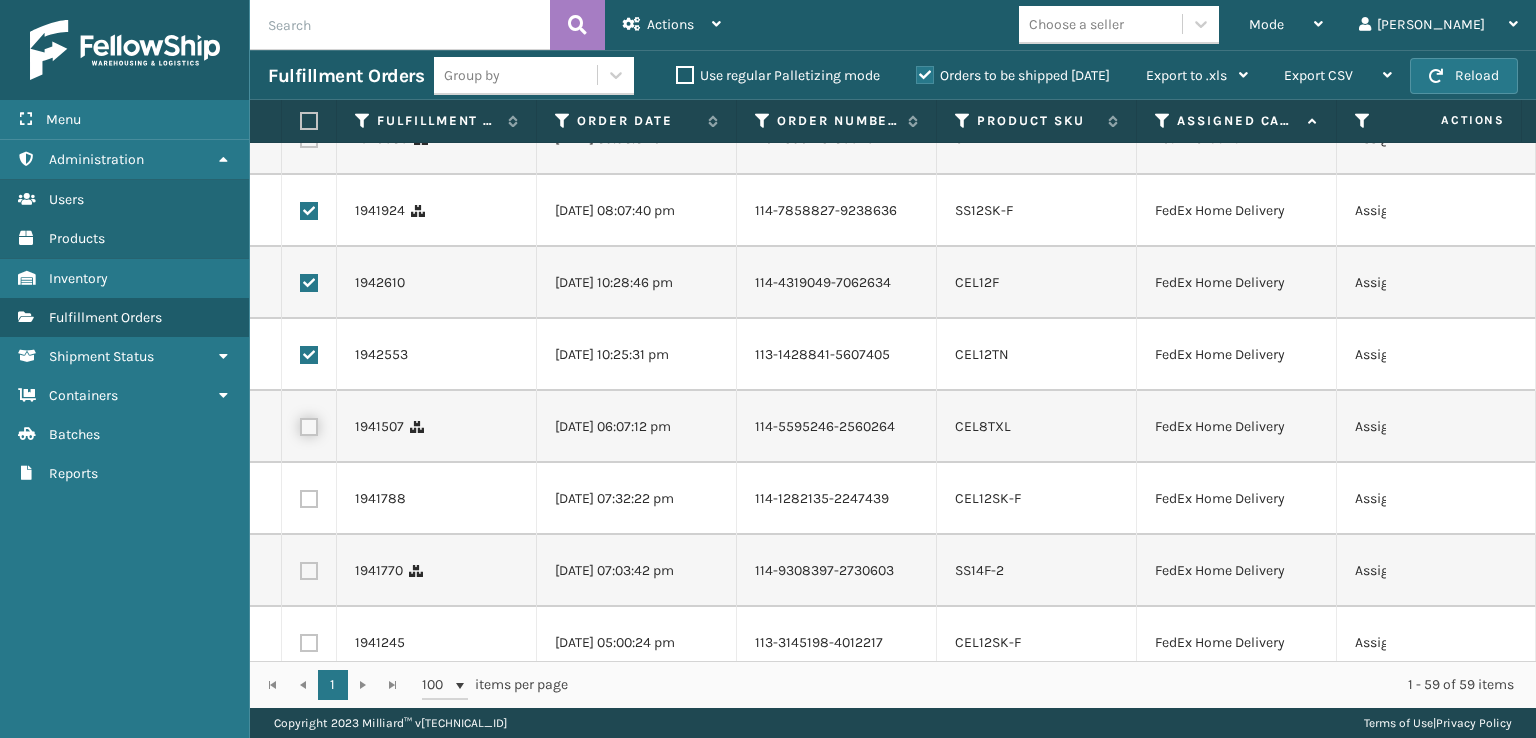 click at bounding box center (300, 424) 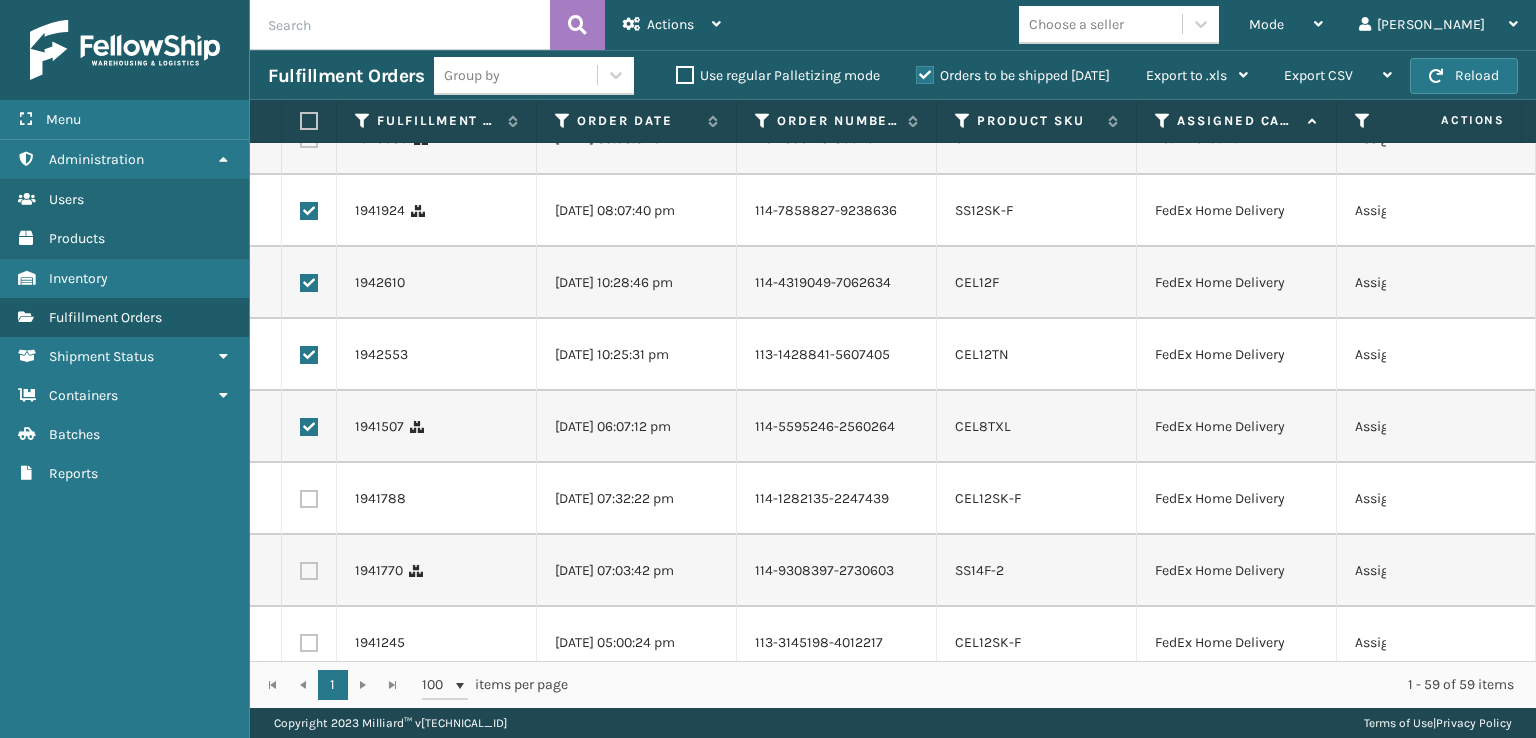 click at bounding box center (309, 499) 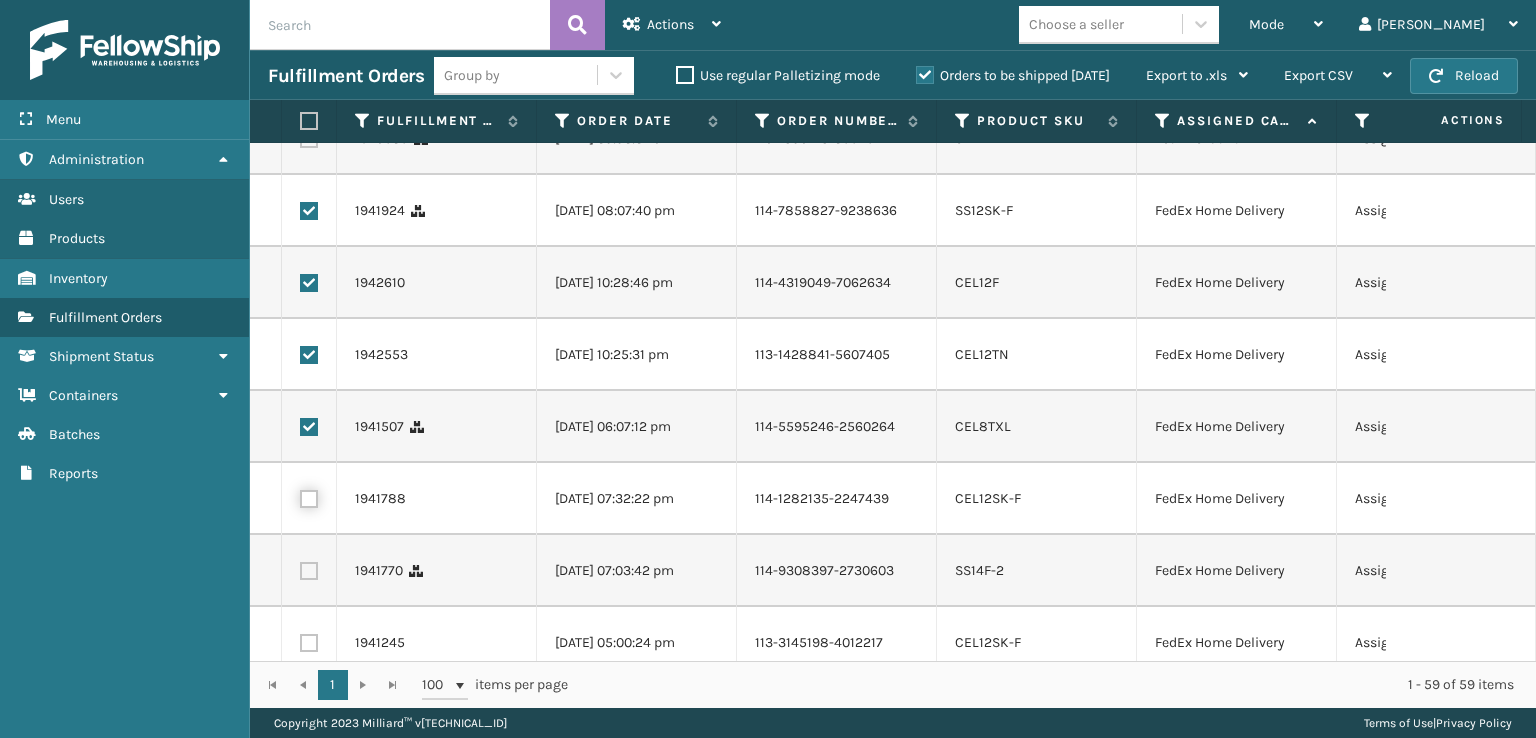 click at bounding box center (300, 496) 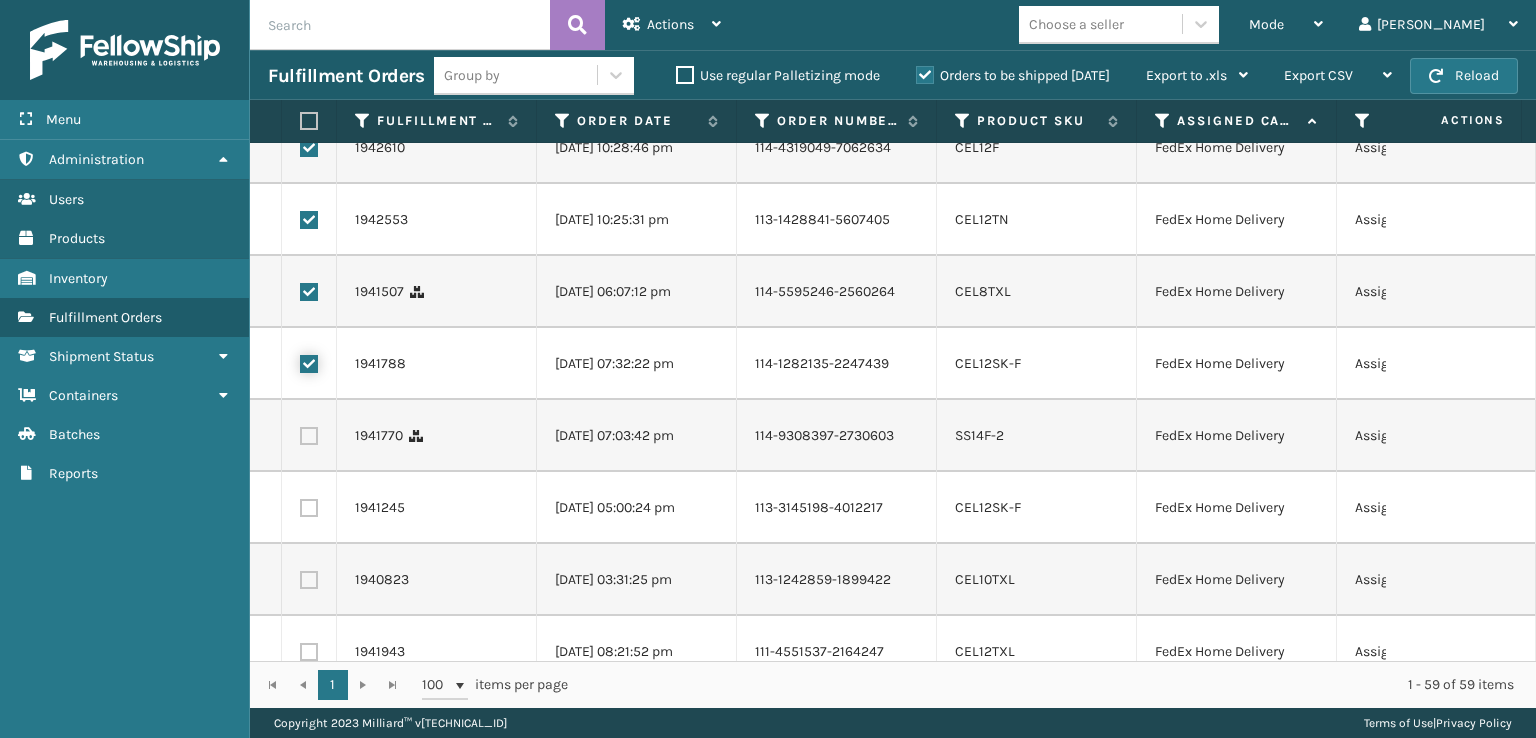 scroll, scrollTop: 700, scrollLeft: 0, axis: vertical 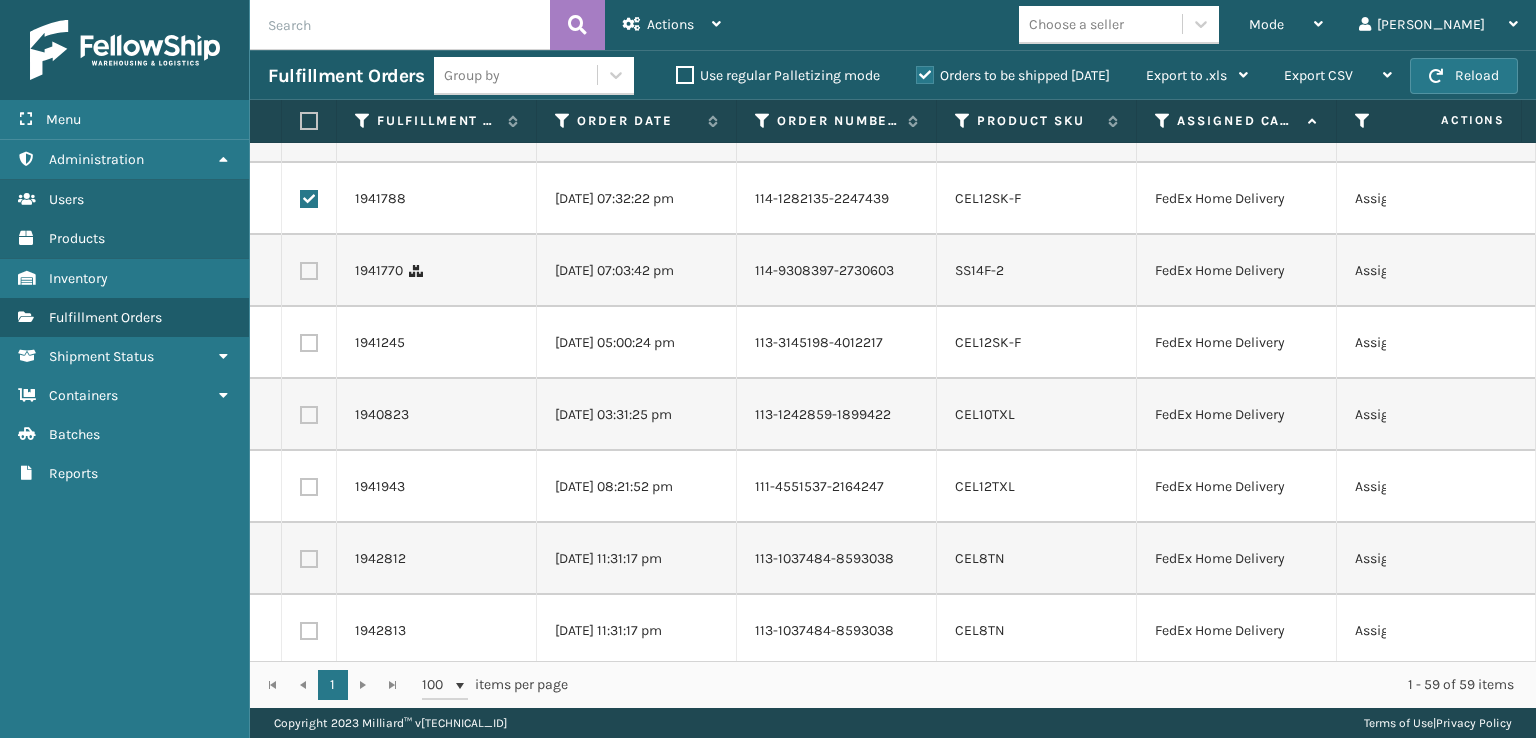 click at bounding box center [309, 271] 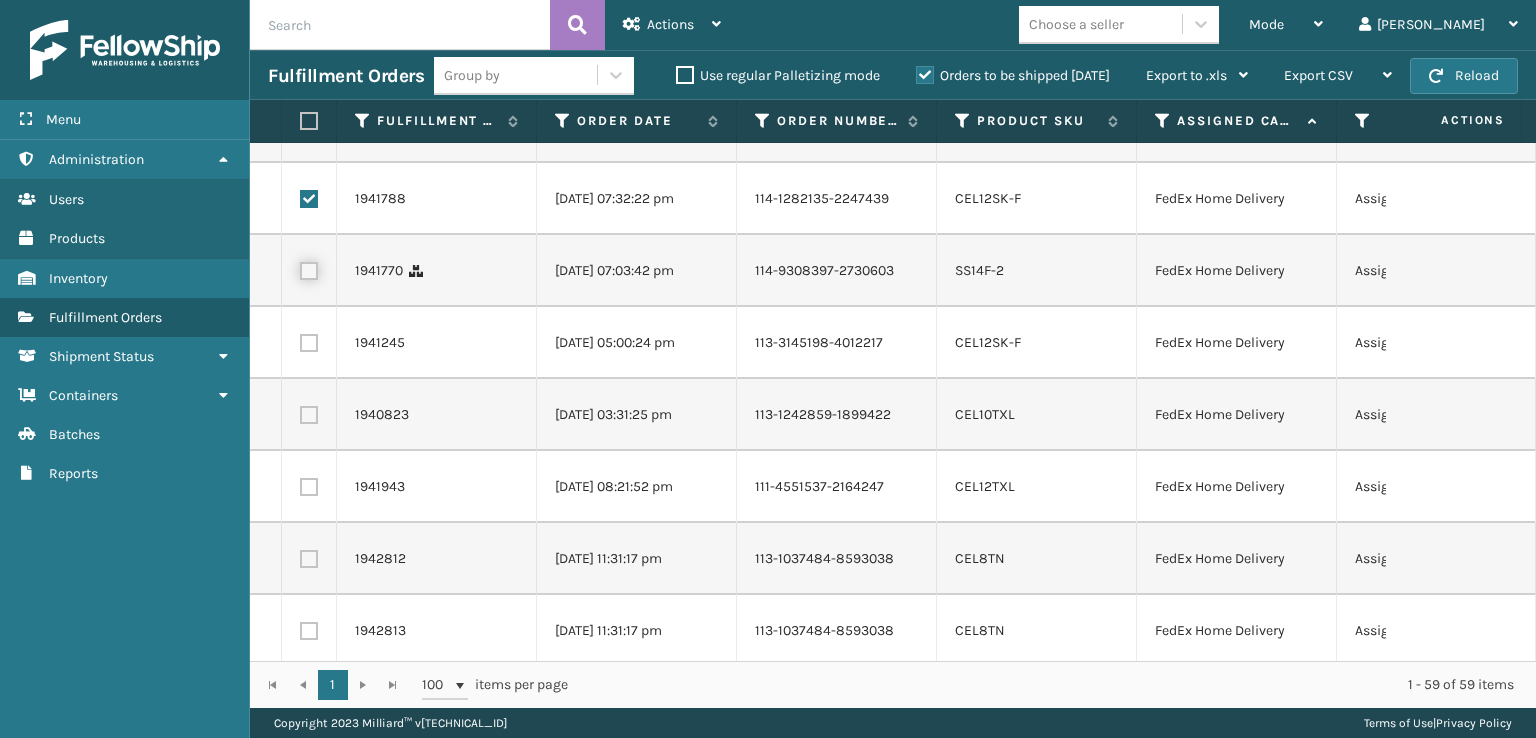 click at bounding box center [300, 268] 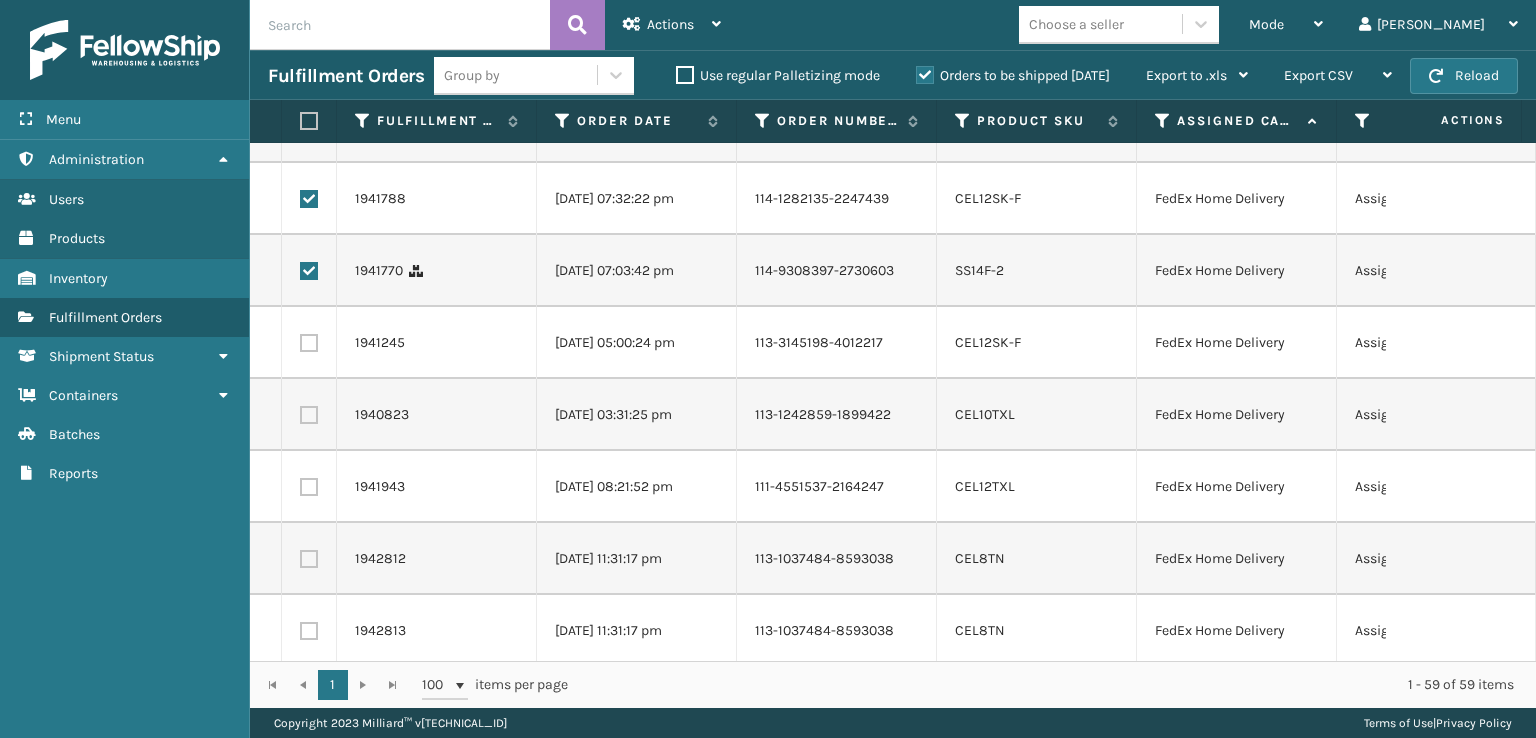 click at bounding box center [309, 343] 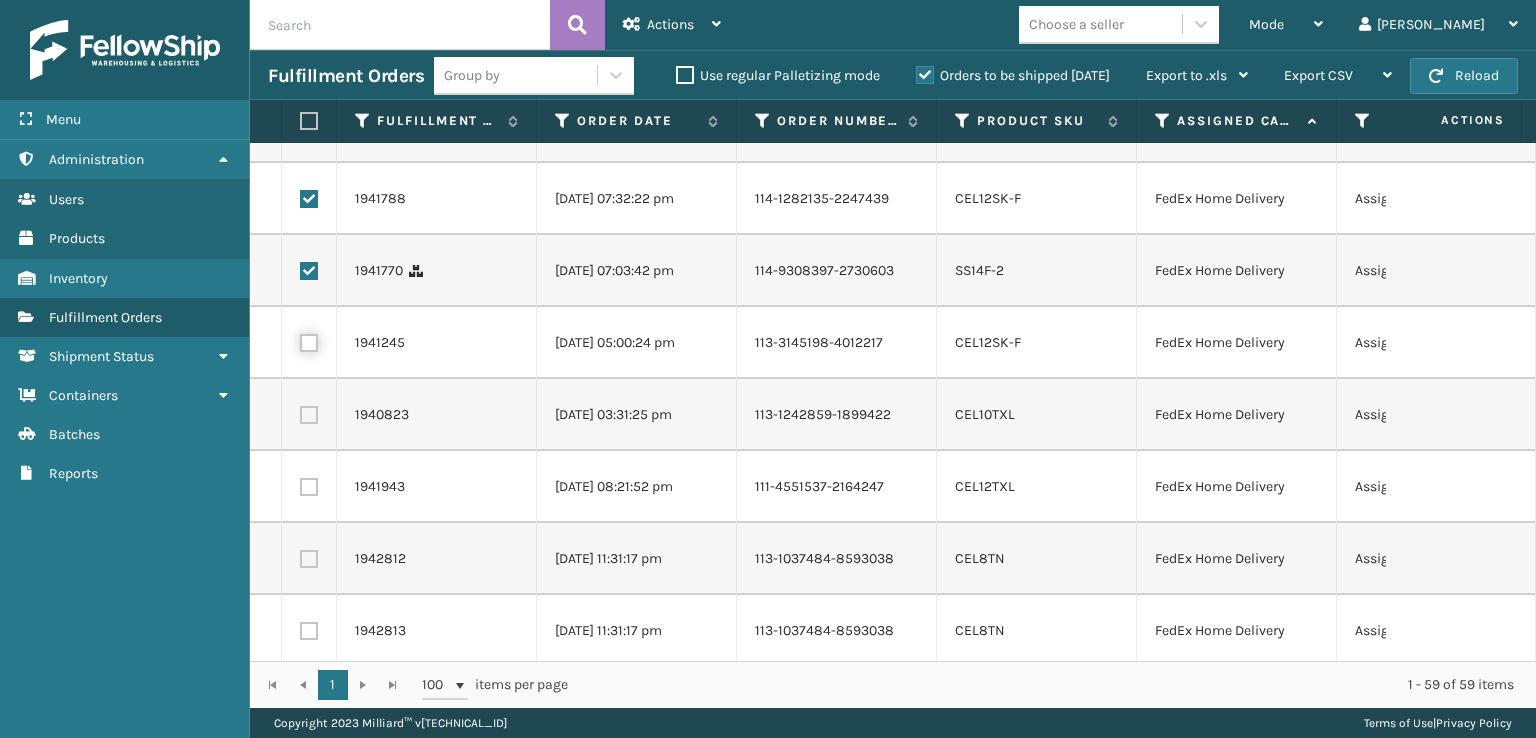 click at bounding box center (300, 340) 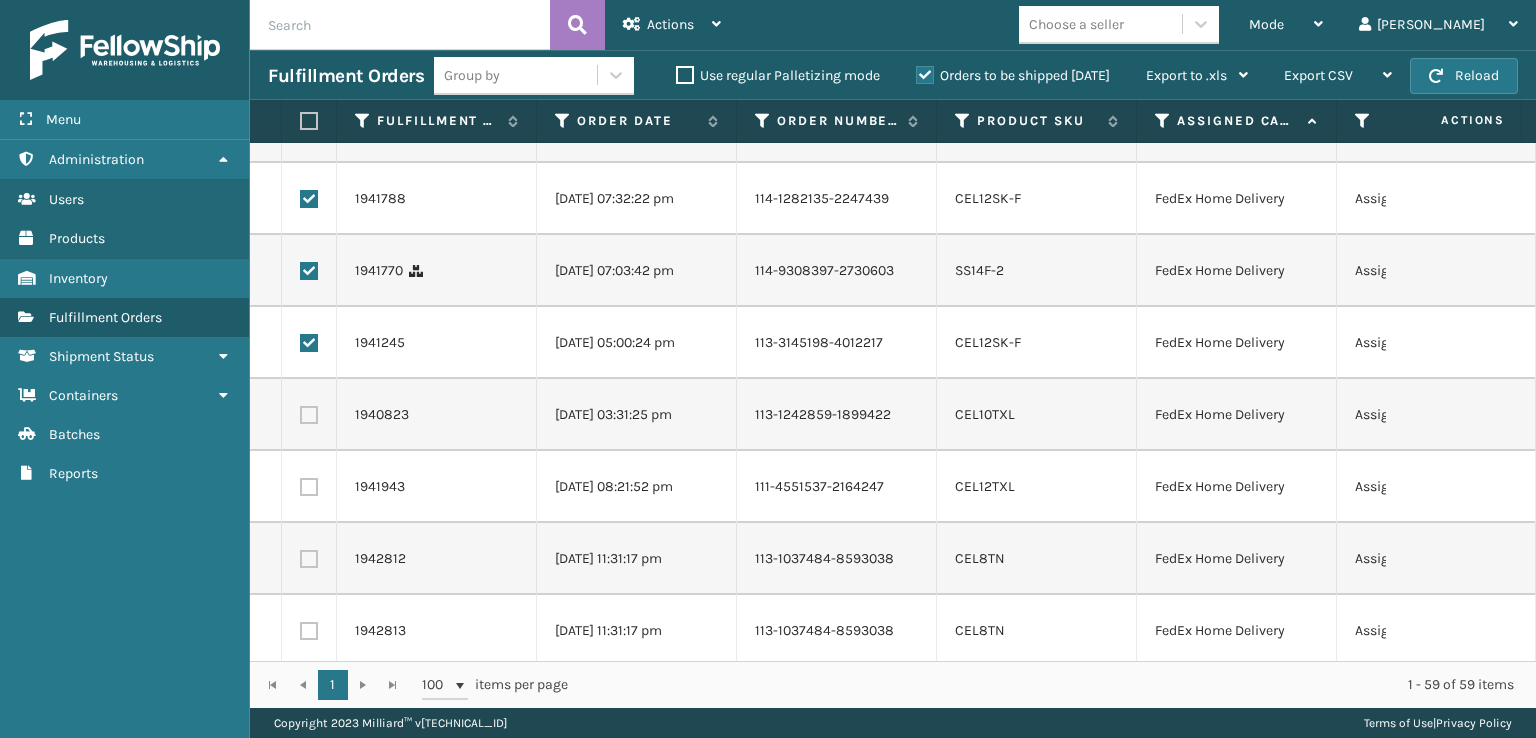 click at bounding box center (309, 415) 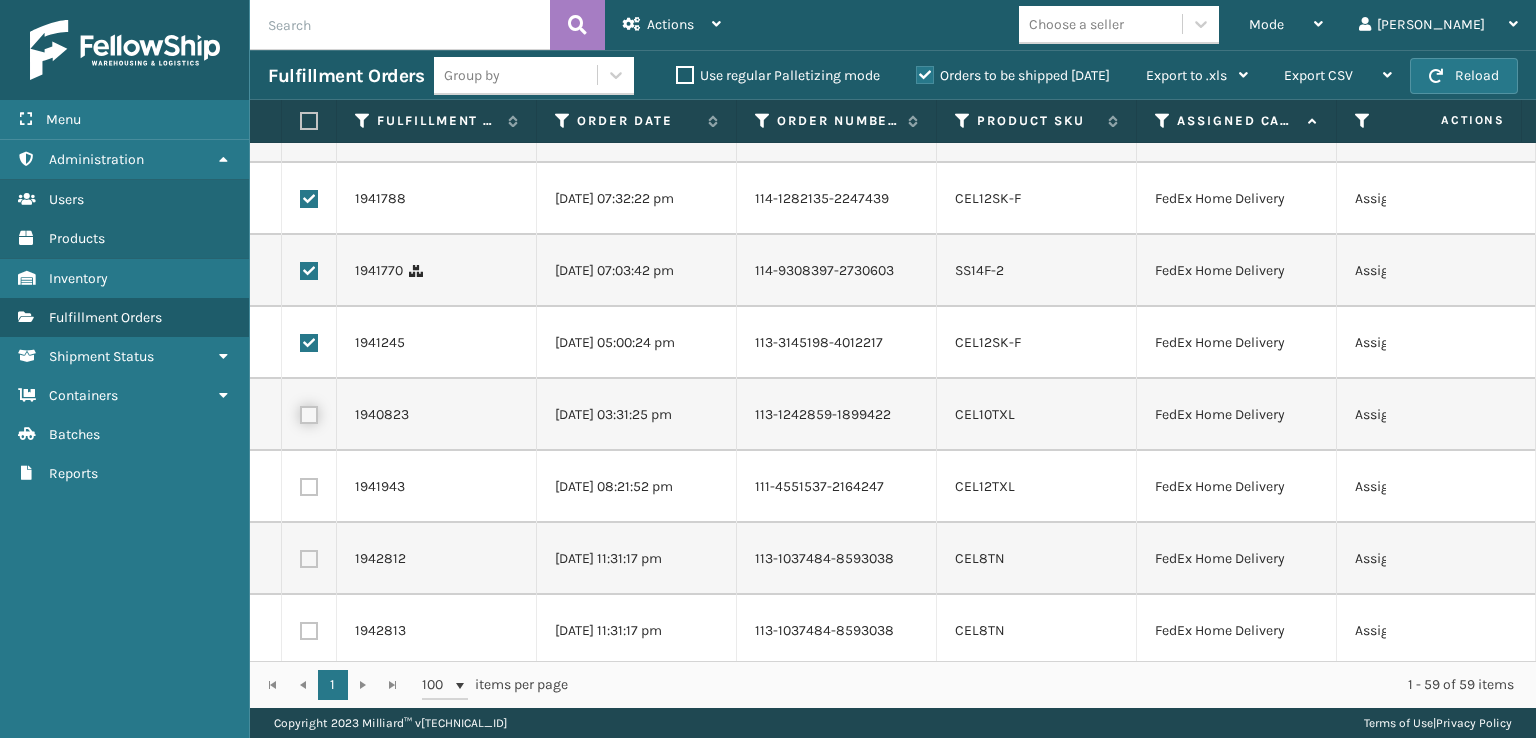 click at bounding box center (300, 412) 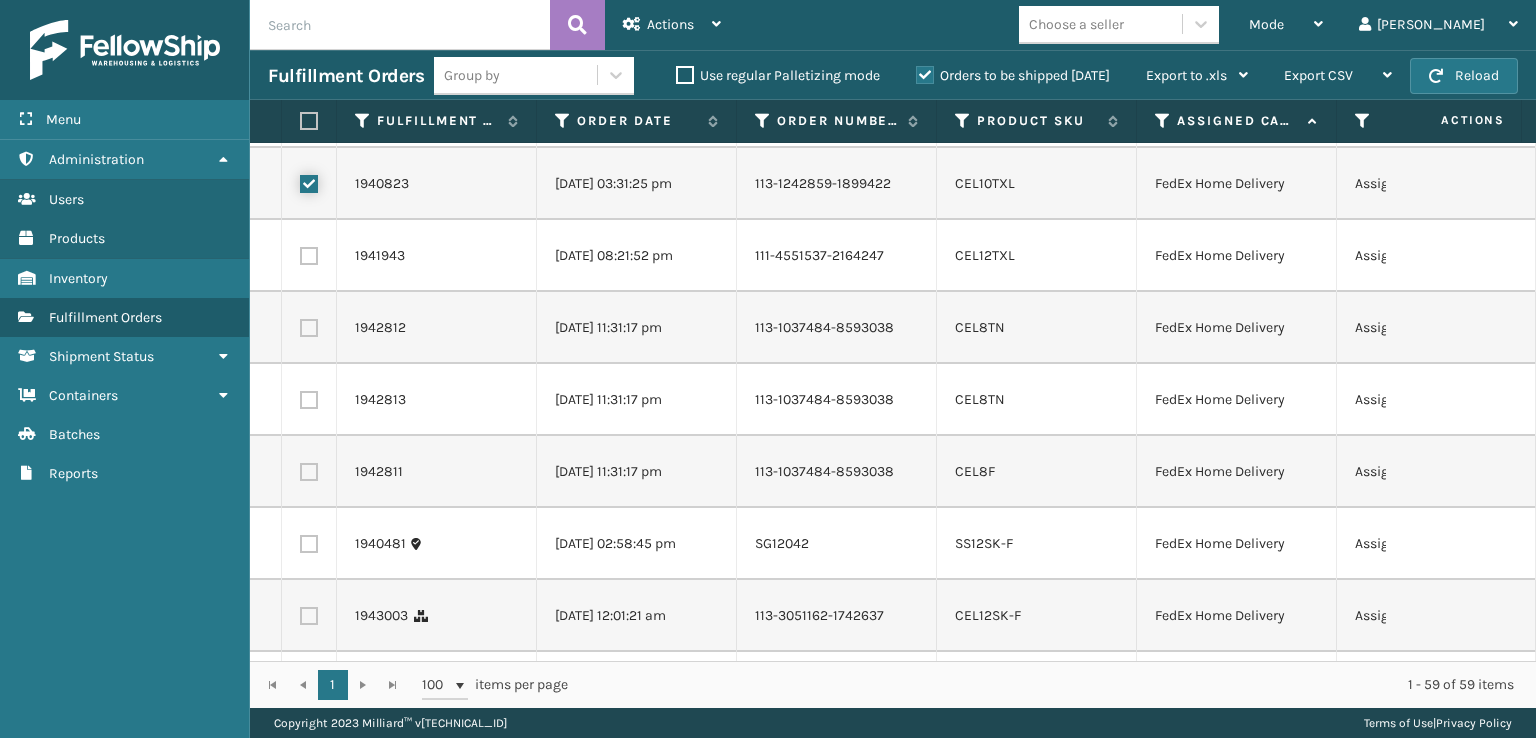scroll, scrollTop: 1000, scrollLeft: 0, axis: vertical 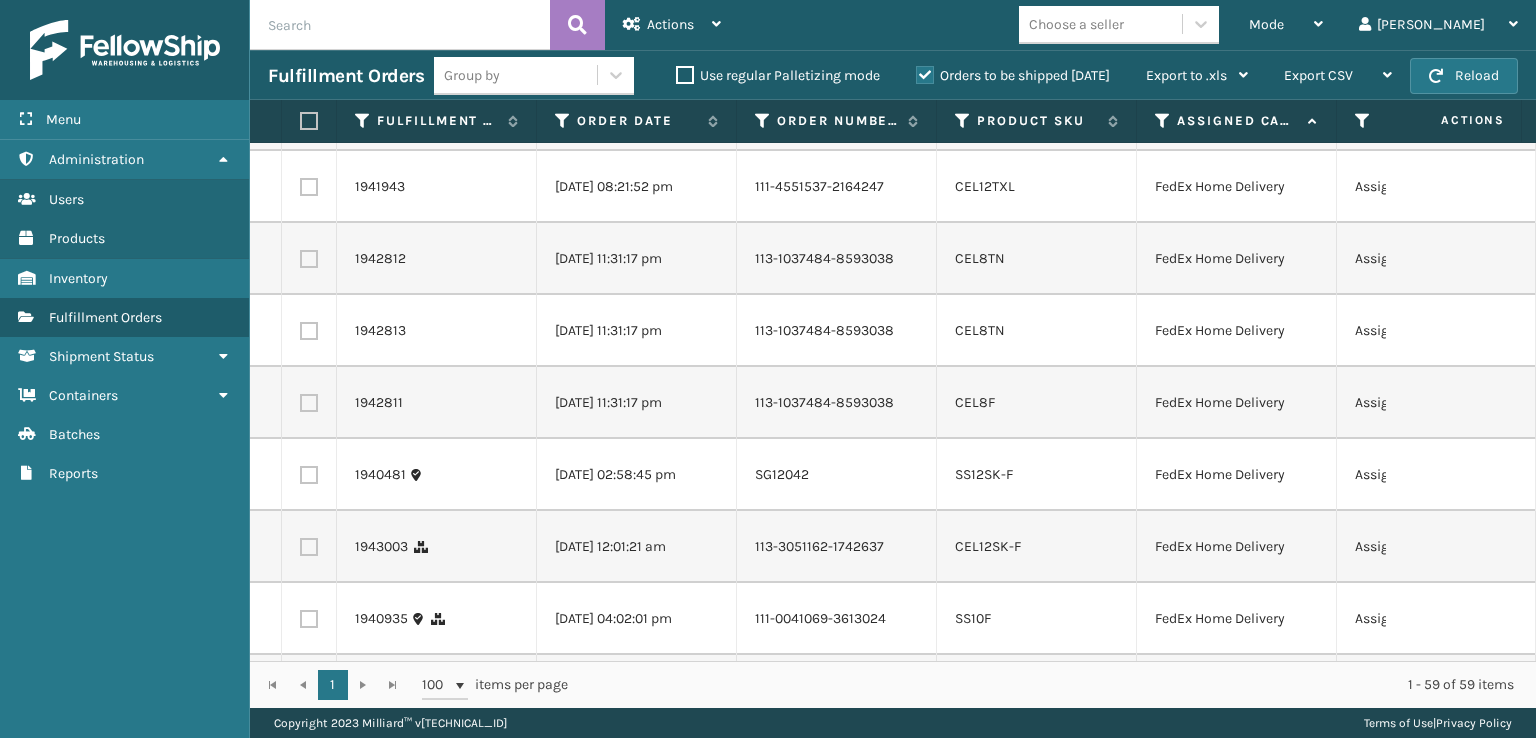 click at bounding box center (309, 187) 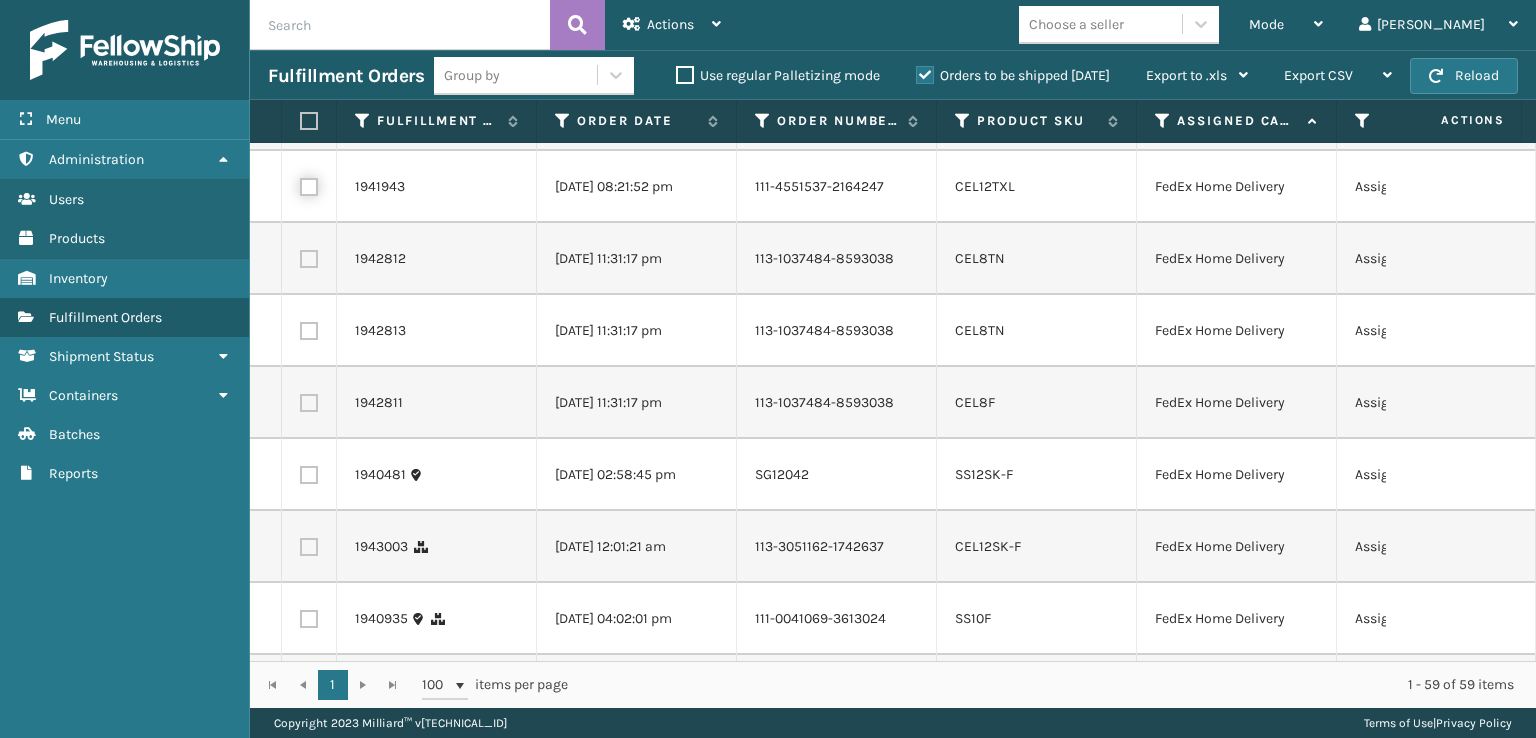 click at bounding box center (300, 184) 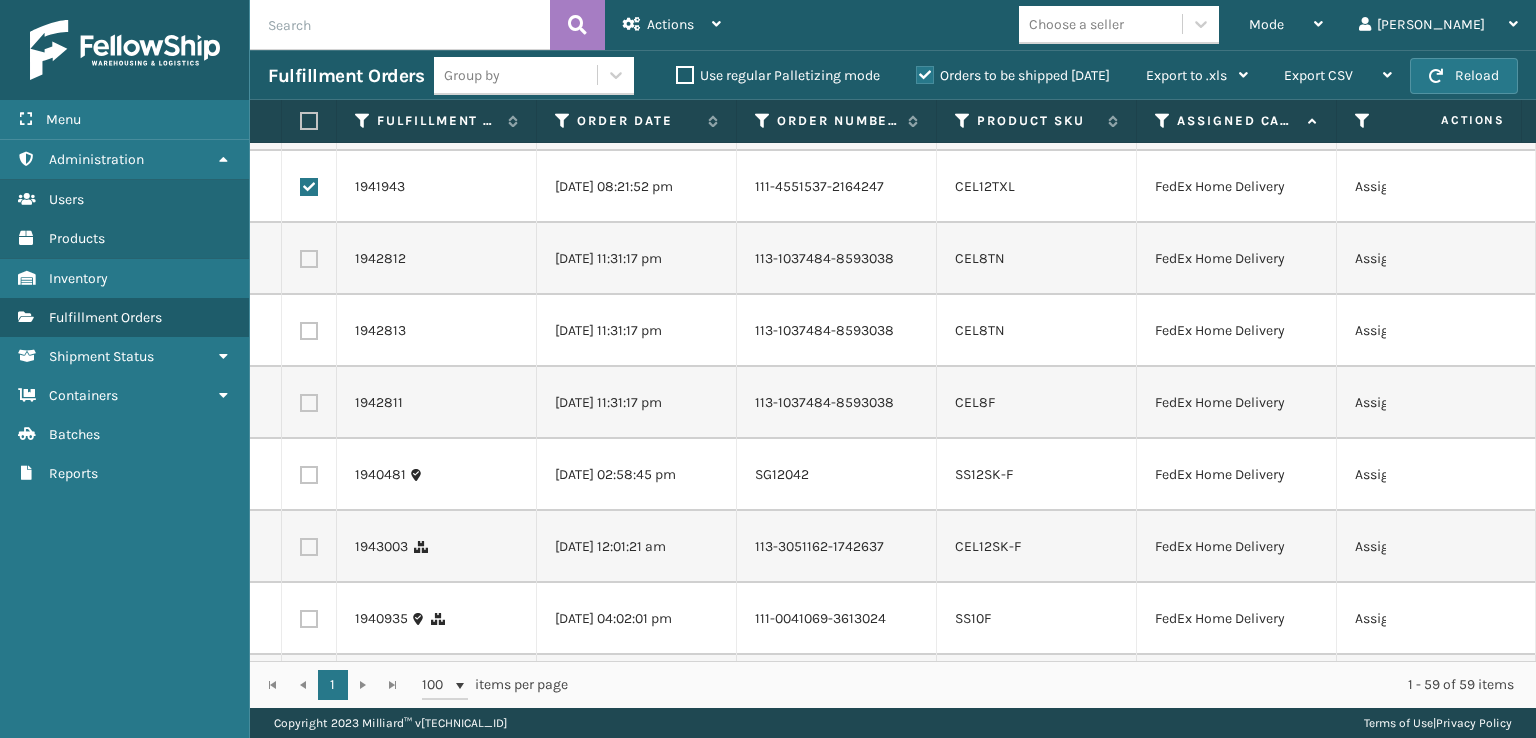 click at bounding box center [309, 259] 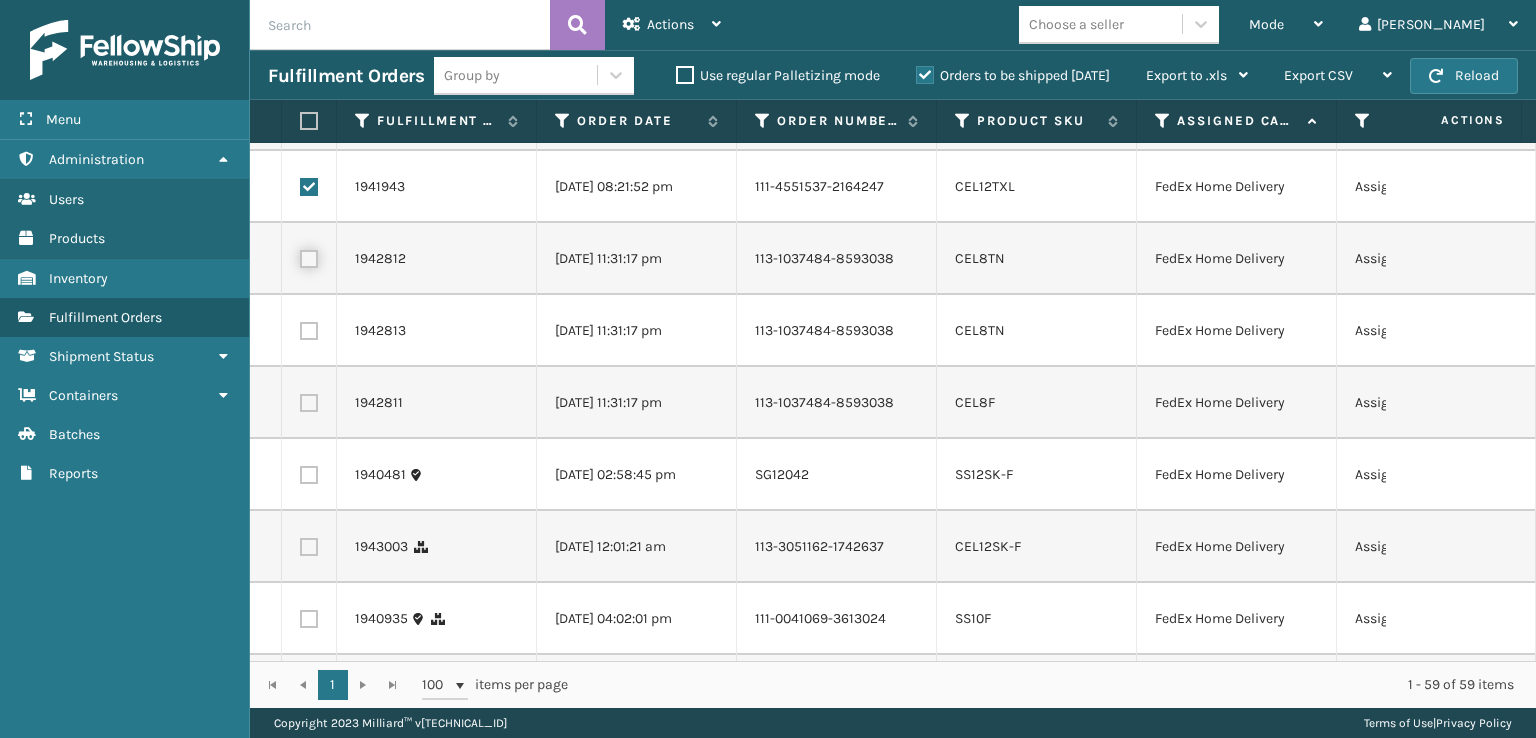 click at bounding box center [300, 256] 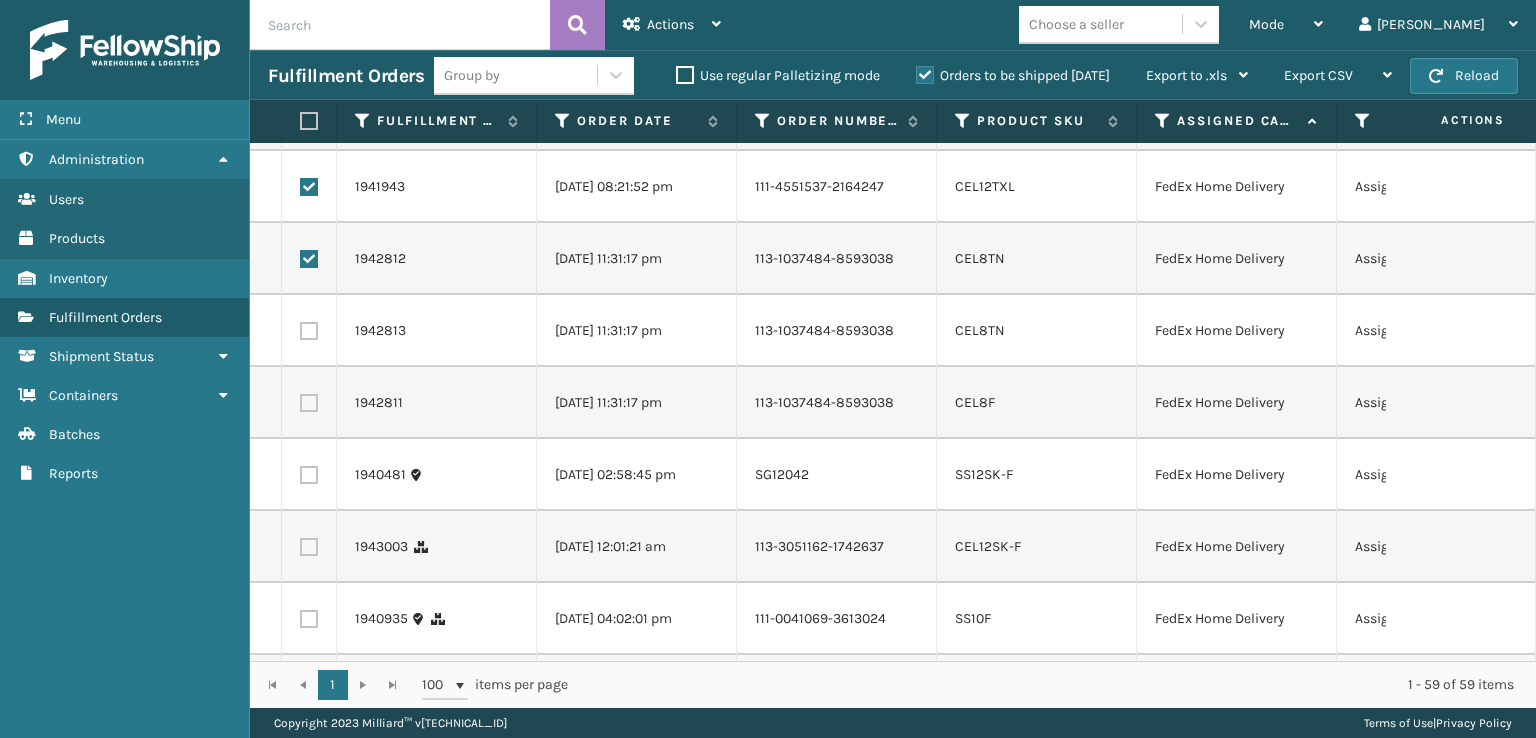 click at bounding box center (309, 331) 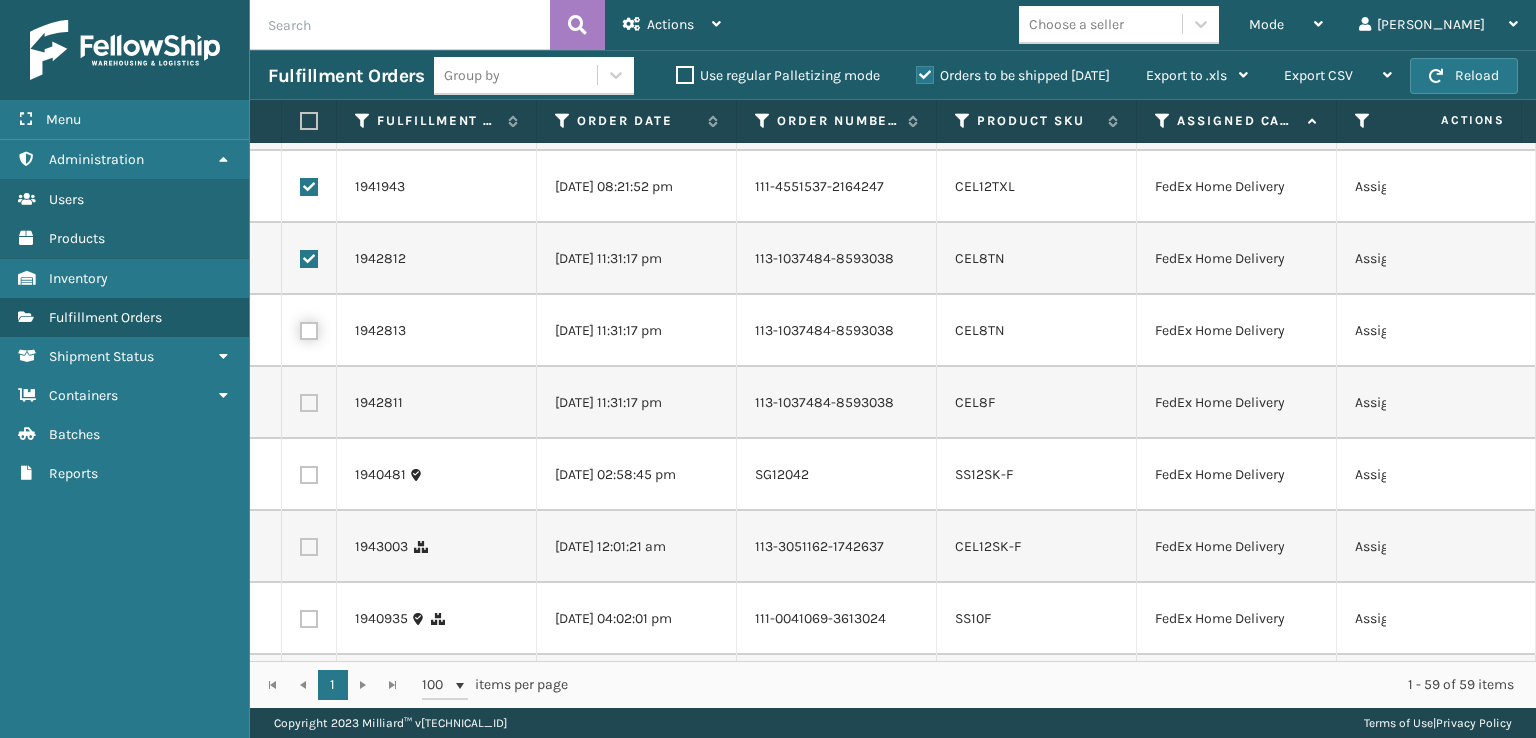 click at bounding box center (300, 328) 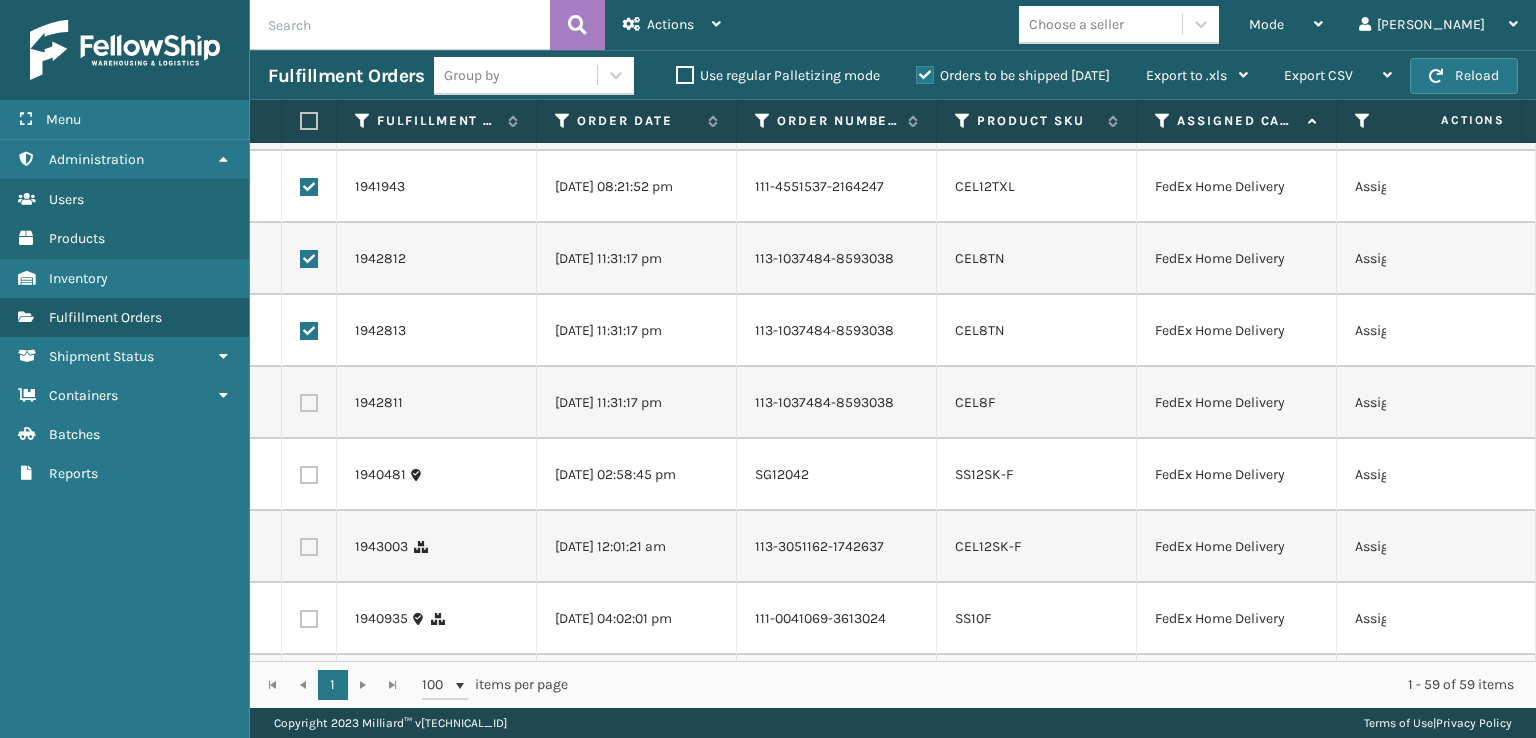 click at bounding box center (309, 403) 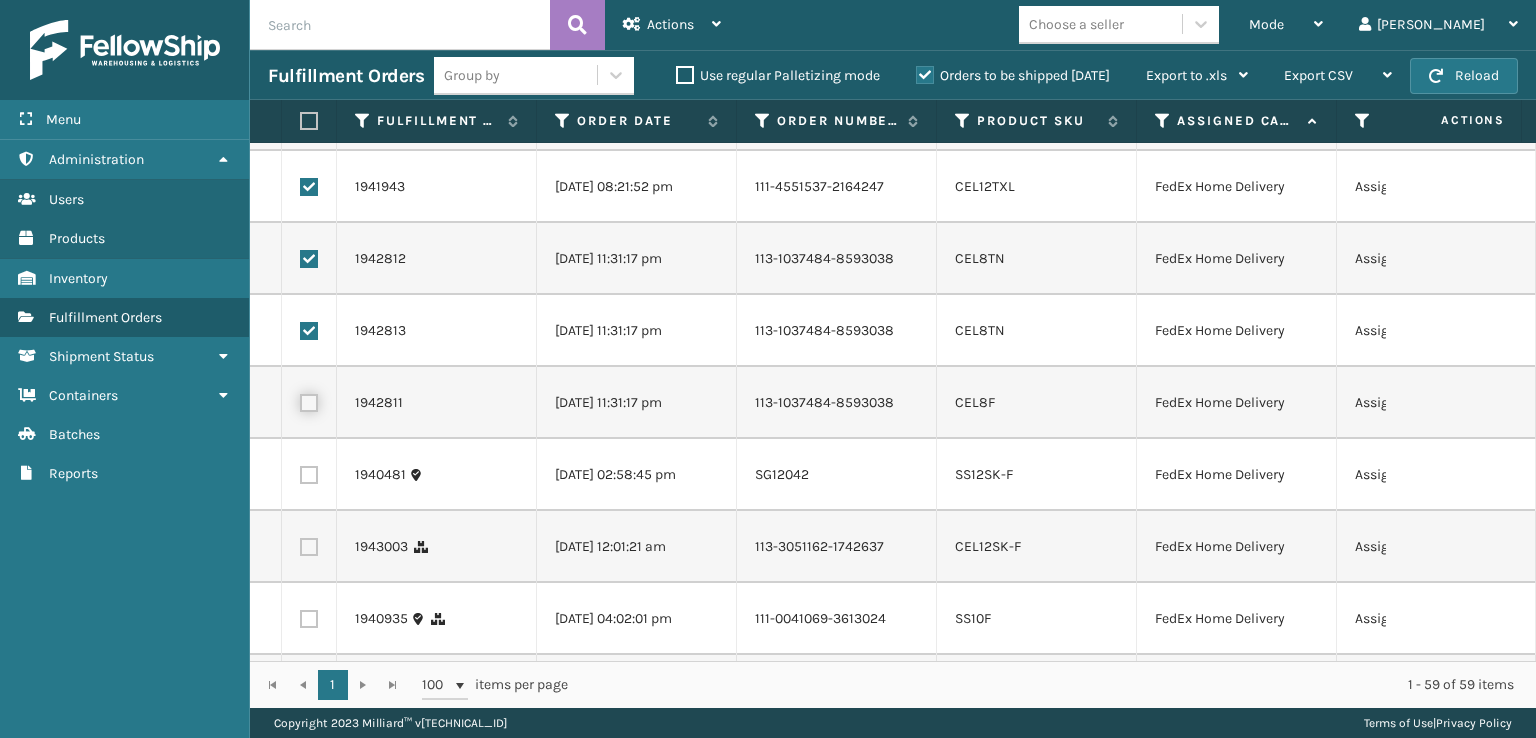 click at bounding box center (300, 400) 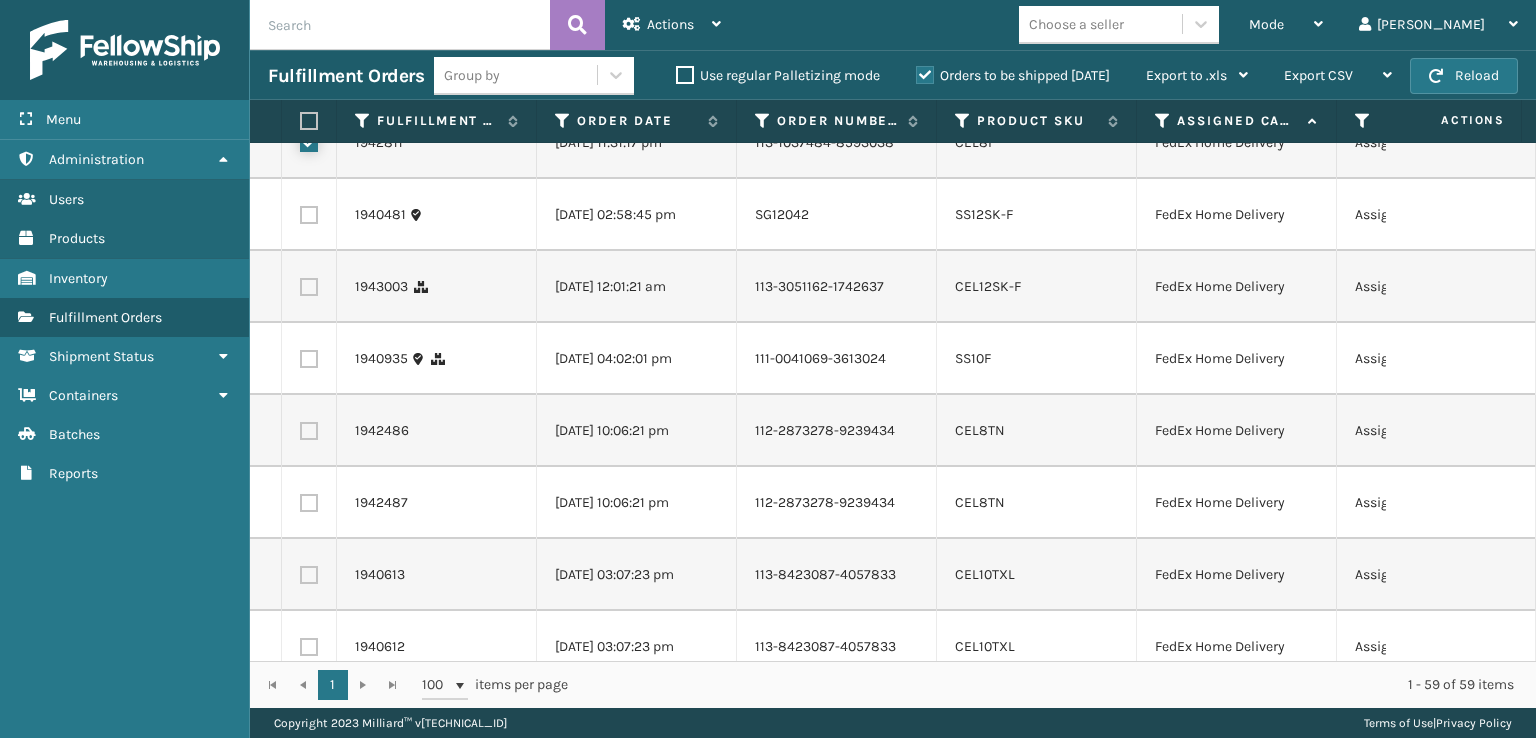 scroll, scrollTop: 1400, scrollLeft: 0, axis: vertical 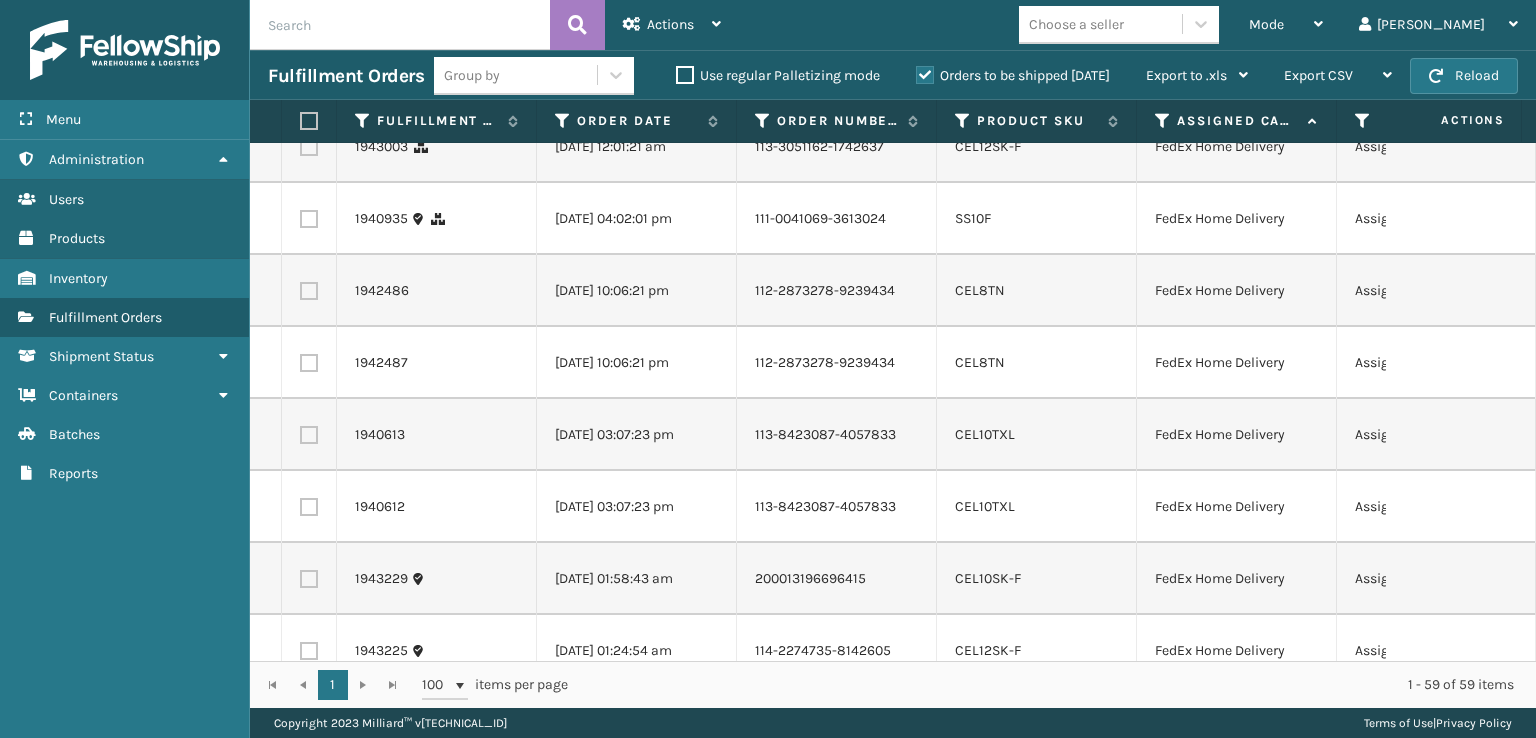 click at bounding box center [309, 75] 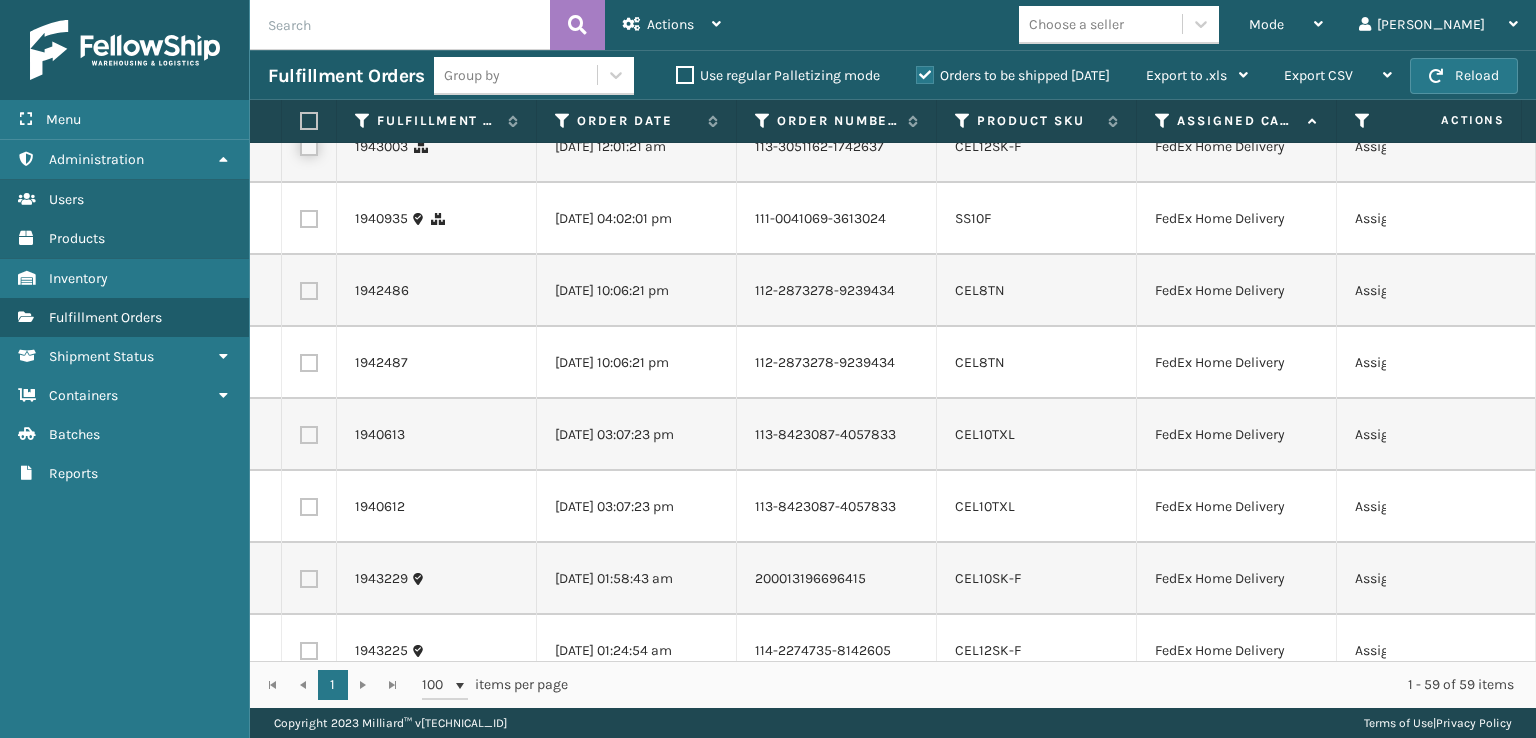 click at bounding box center [300, 144] 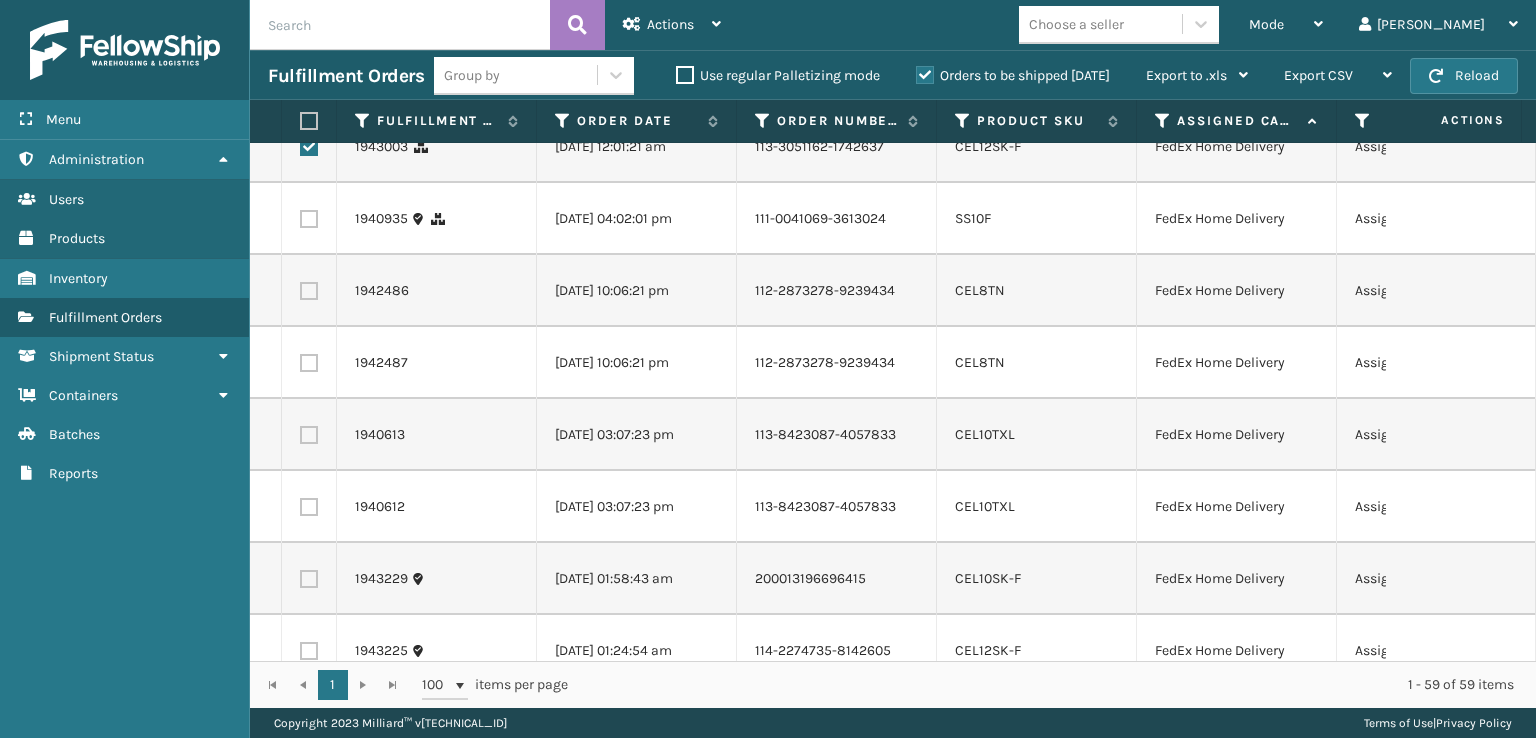 click at bounding box center (309, 219) 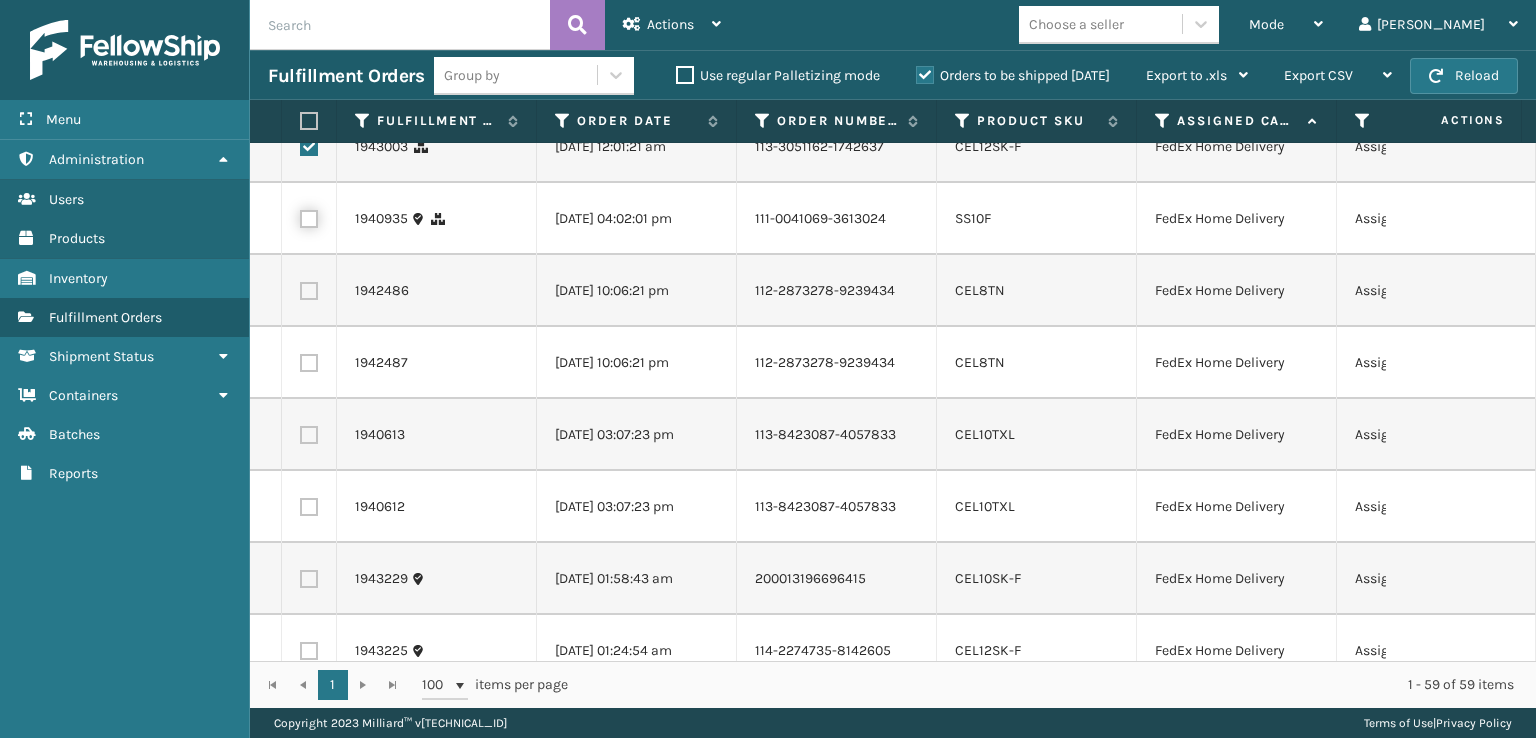 click at bounding box center (300, 216) 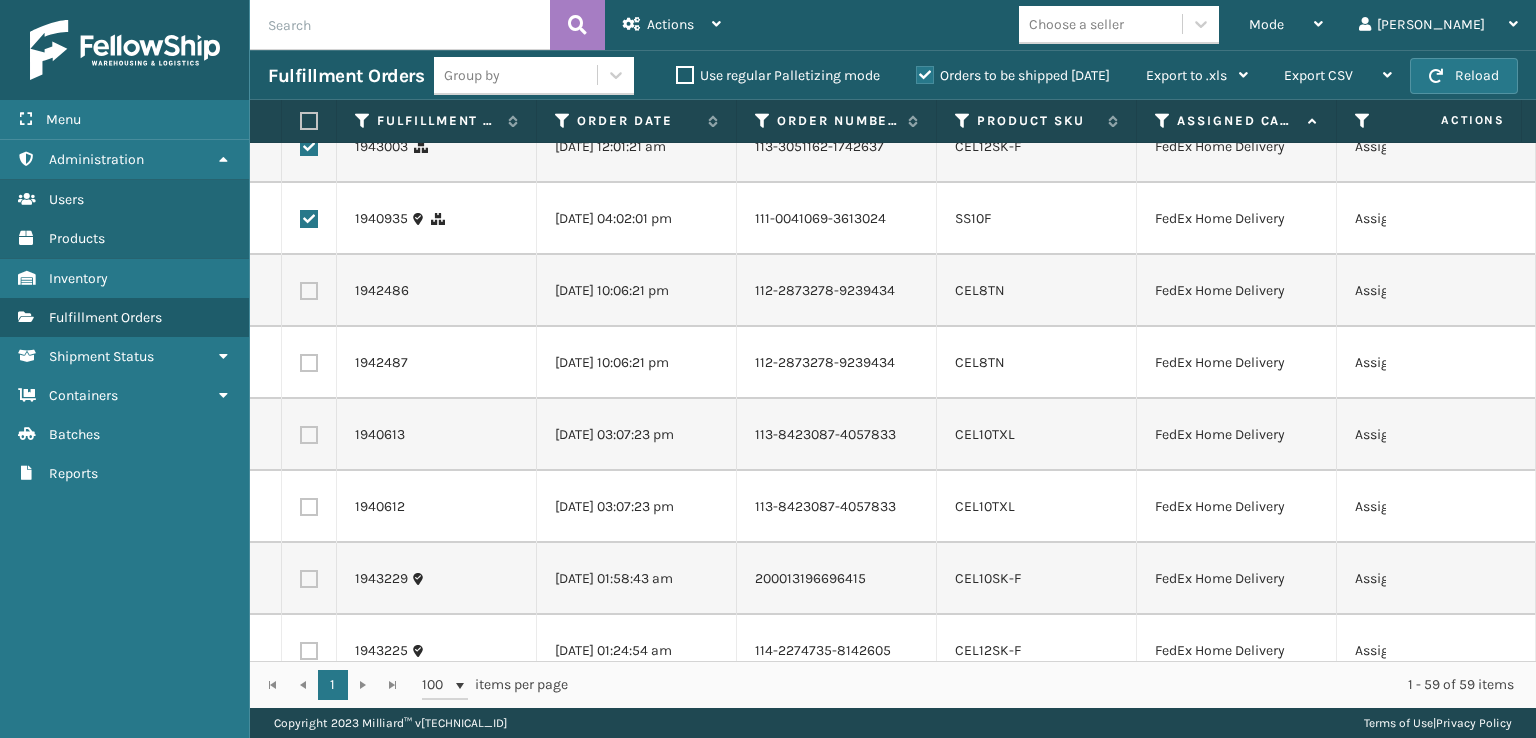 click at bounding box center [309, 291] 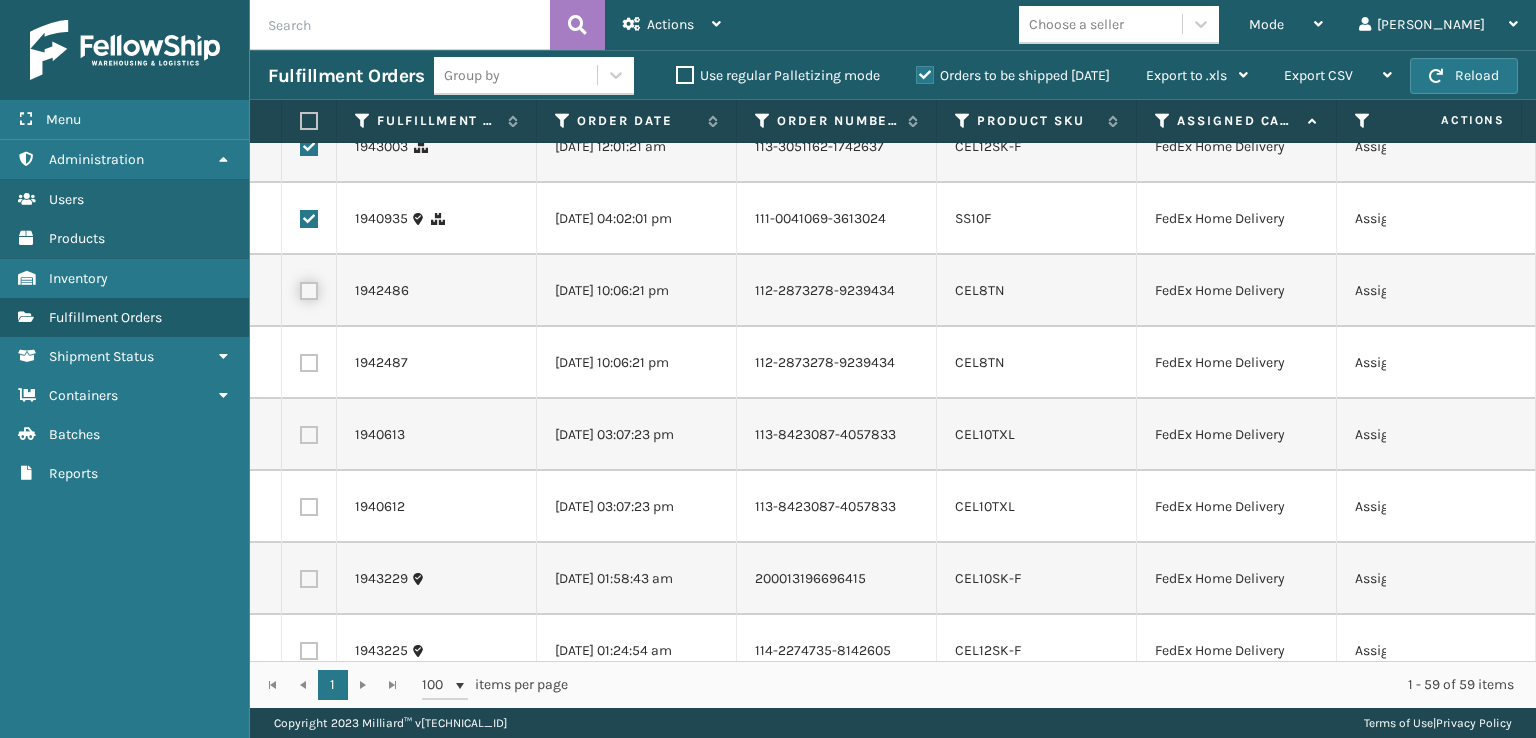 click at bounding box center (300, 288) 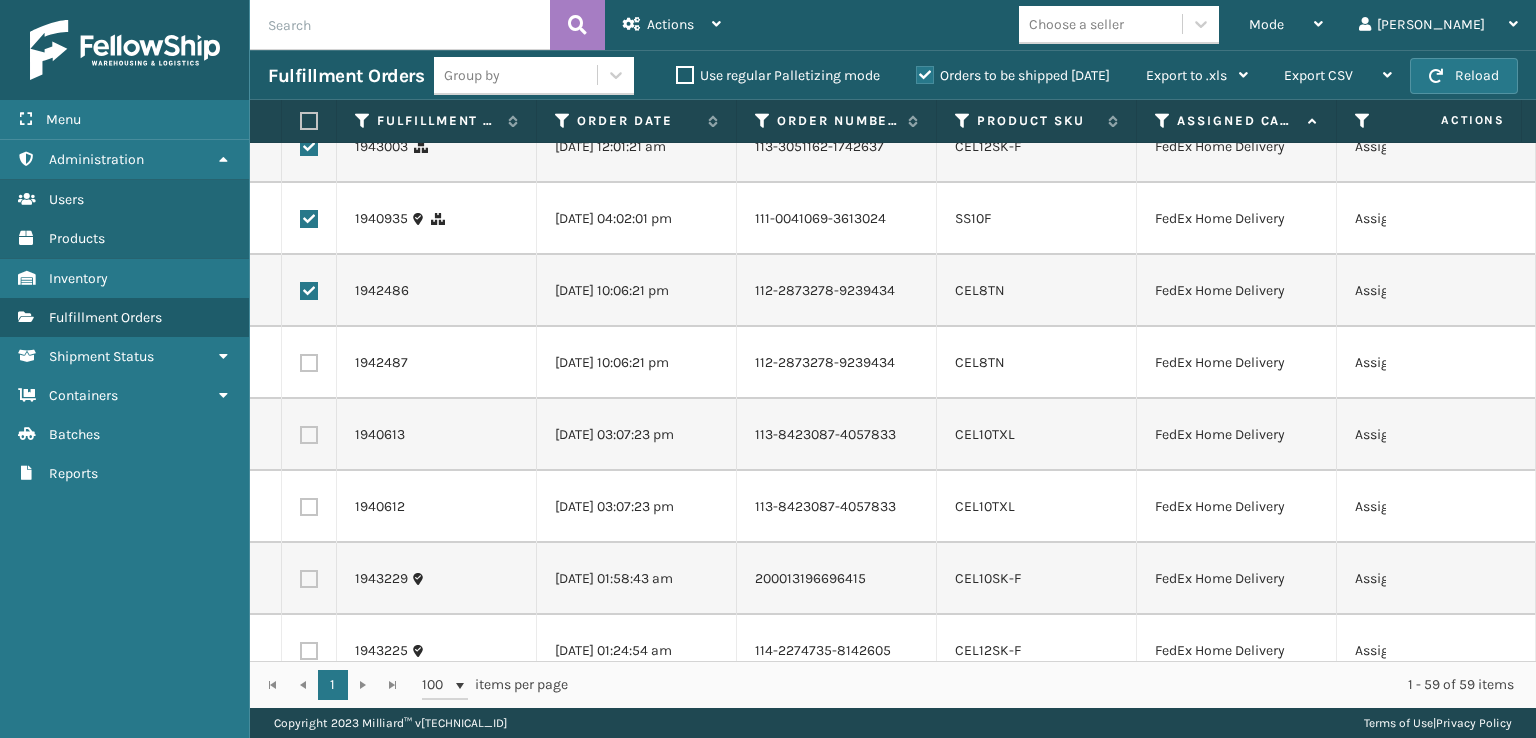 click at bounding box center [309, 363] 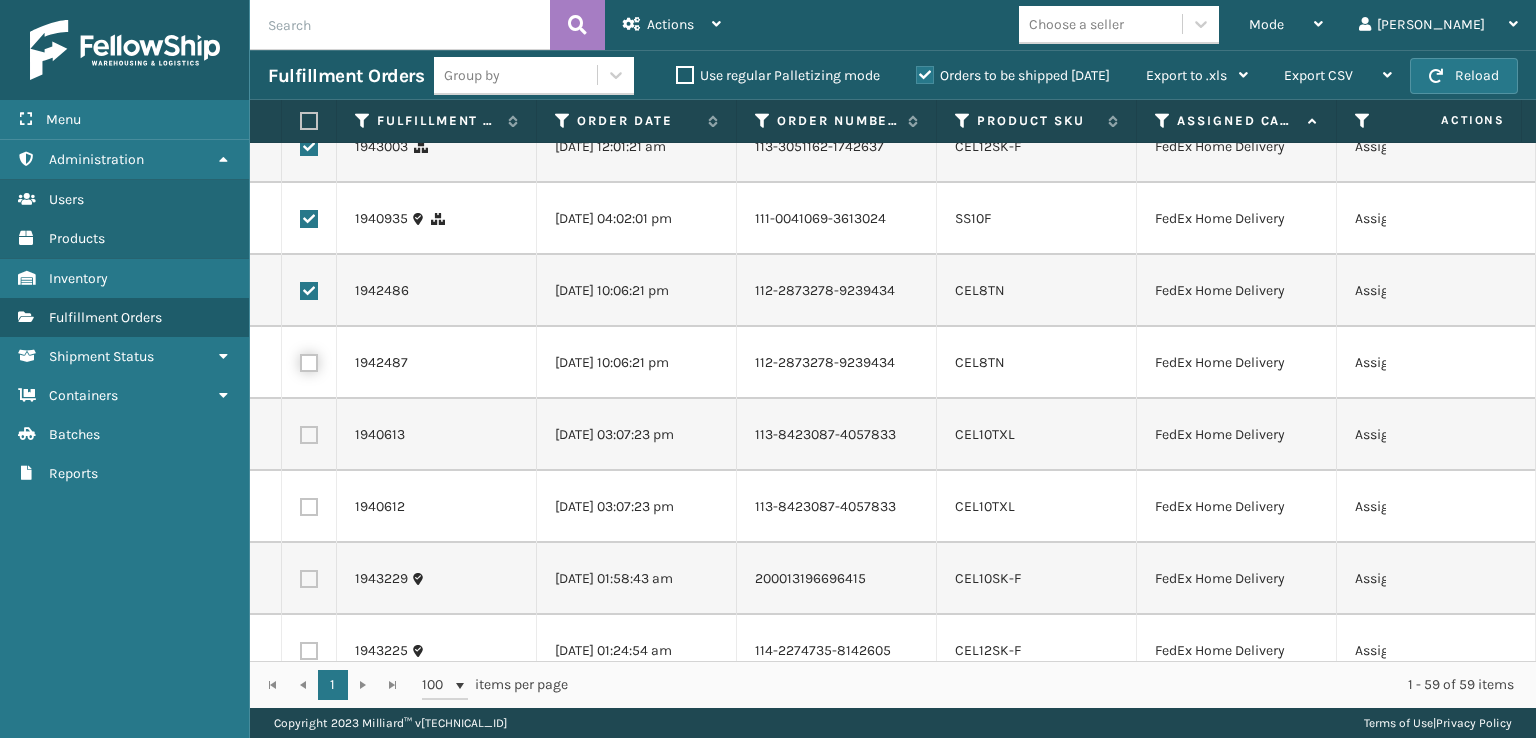 click at bounding box center [300, 360] 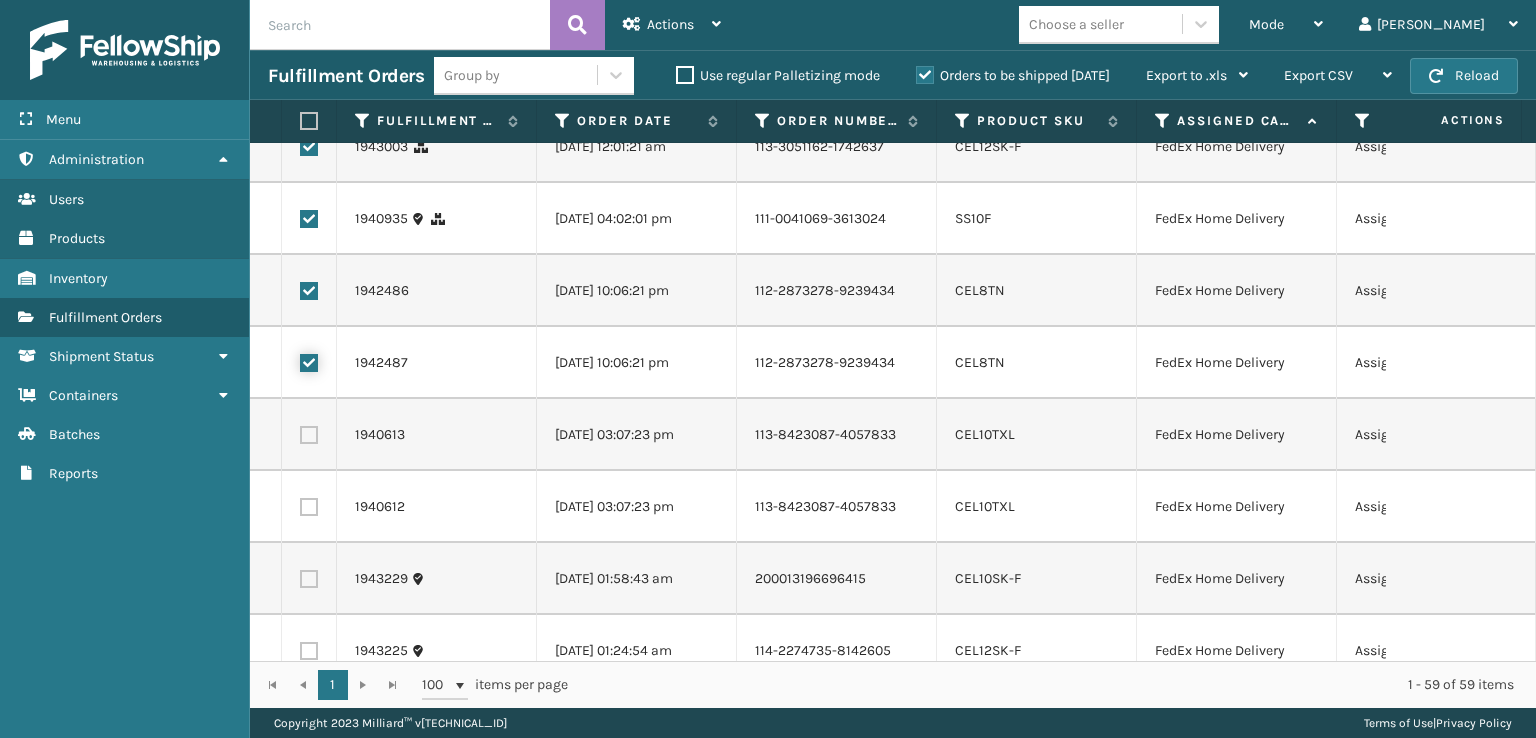 checkbox on "true" 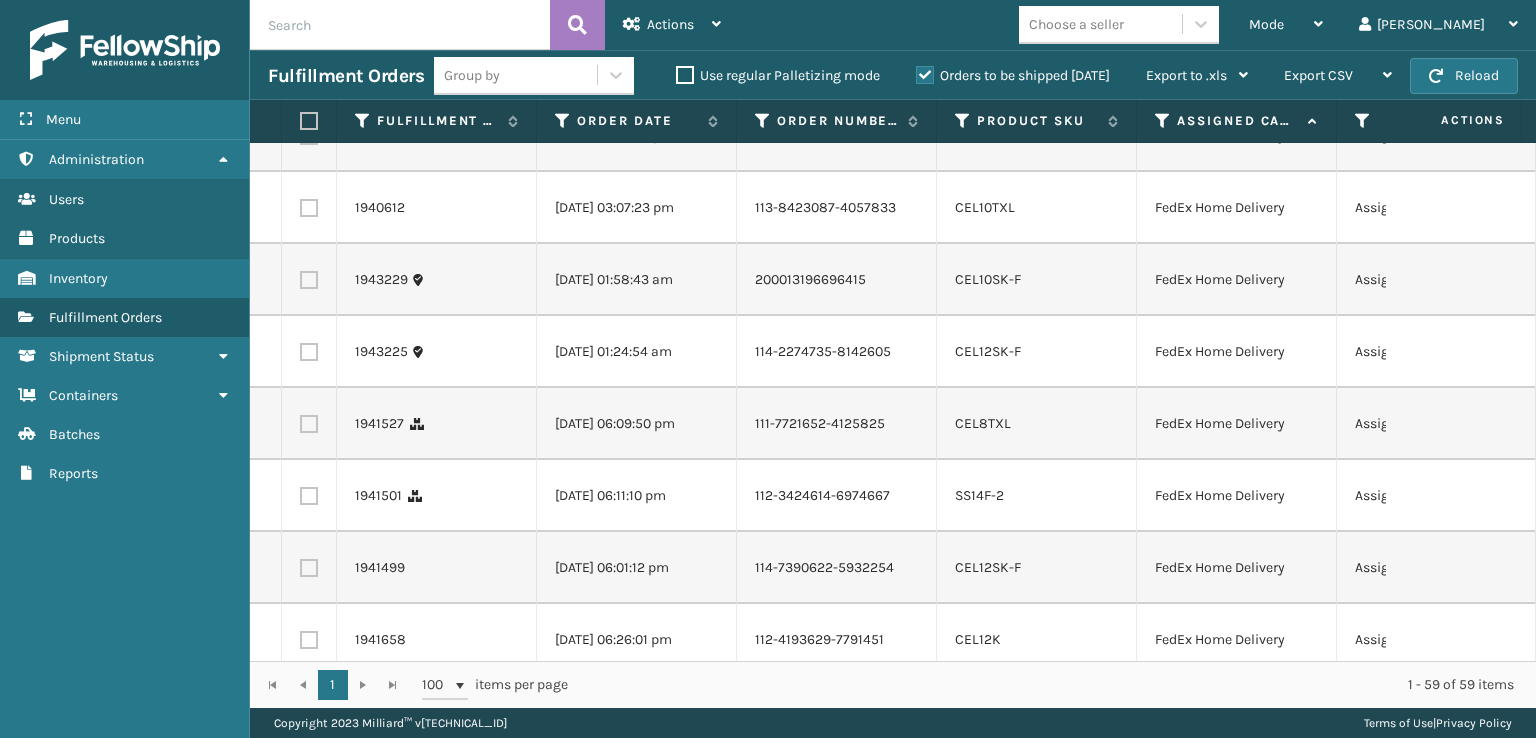 scroll, scrollTop: 1700, scrollLeft: 0, axis: vertical 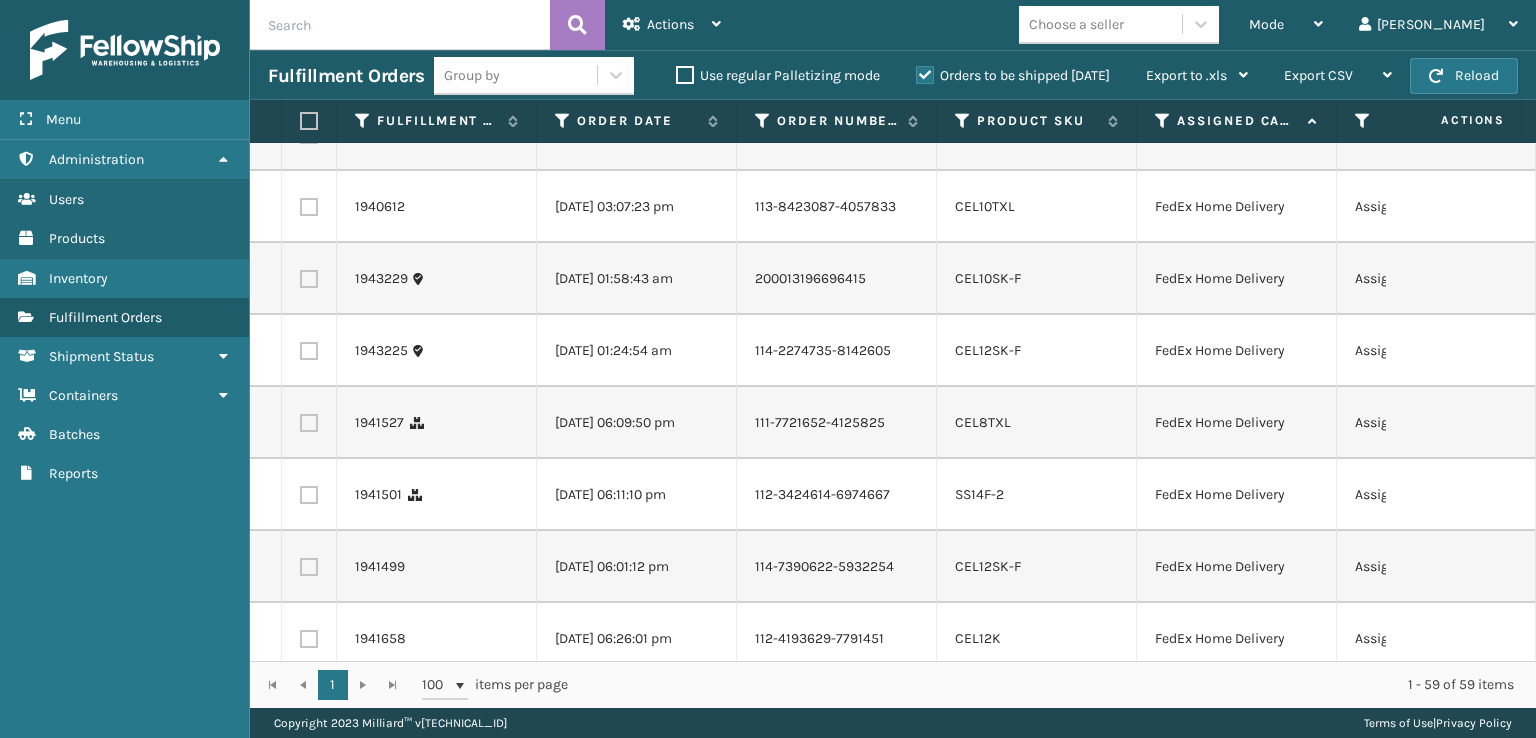 click at bounding box center [309, 135] 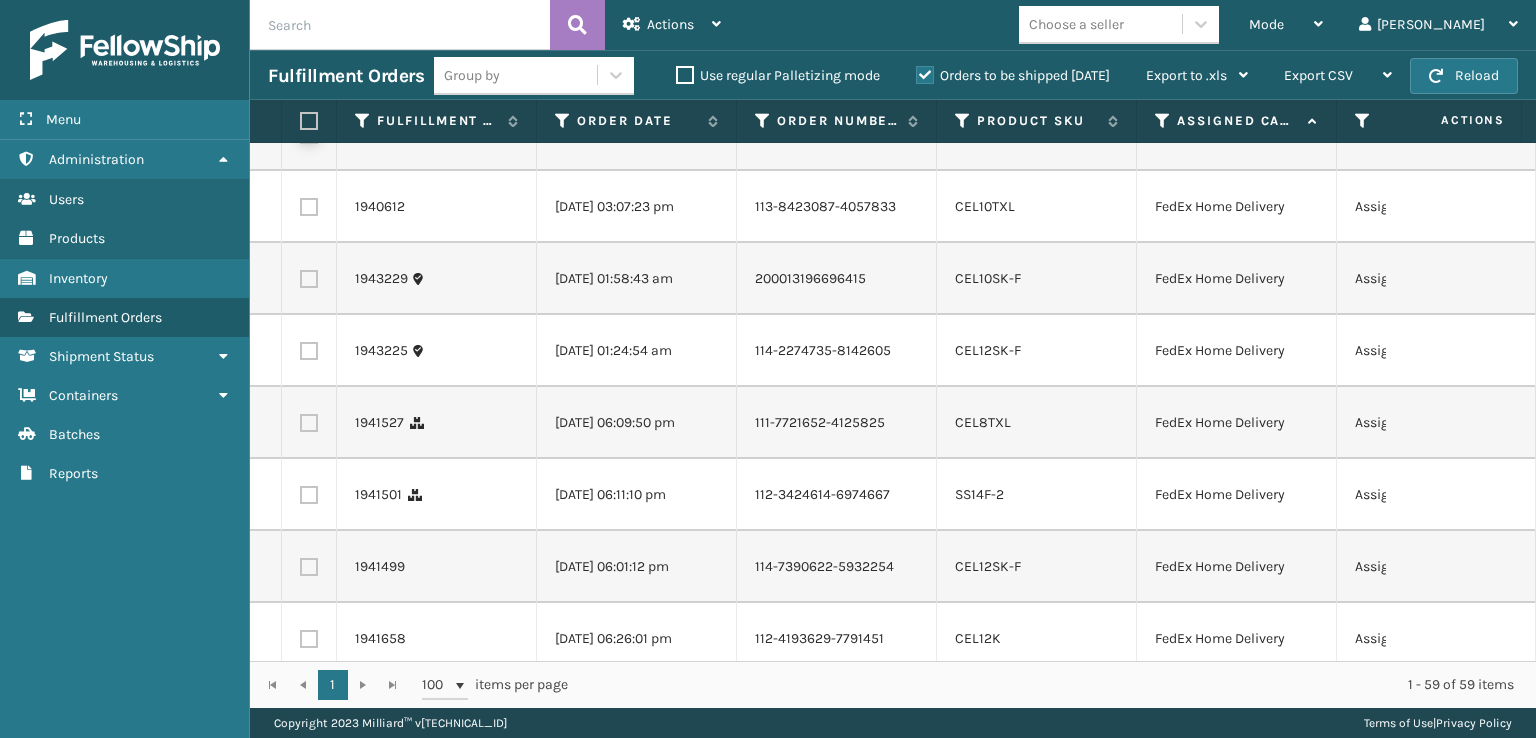 click at bounding box center (300, 132) 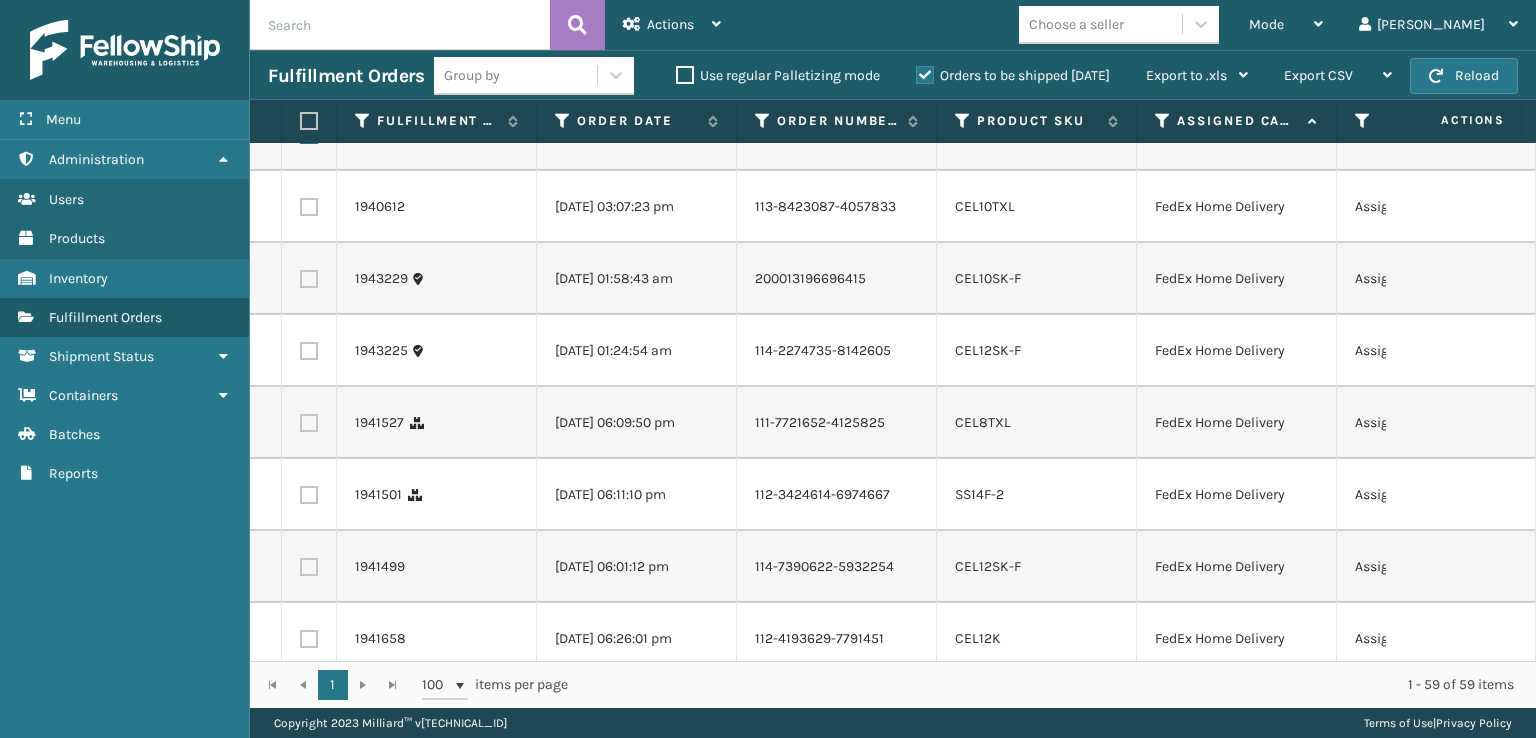 click at bounding box center [309, 207] 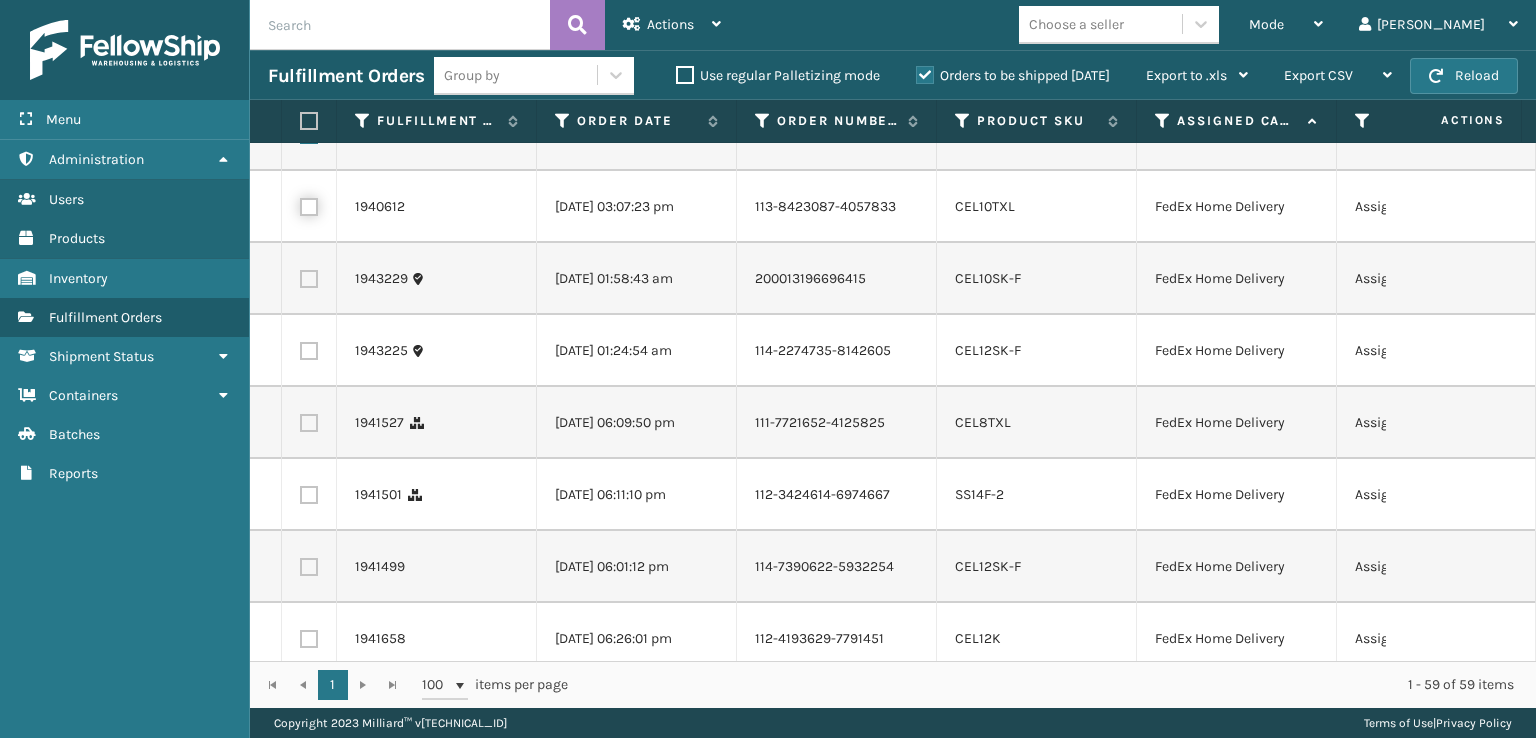 click at bounding box center (300, 204) 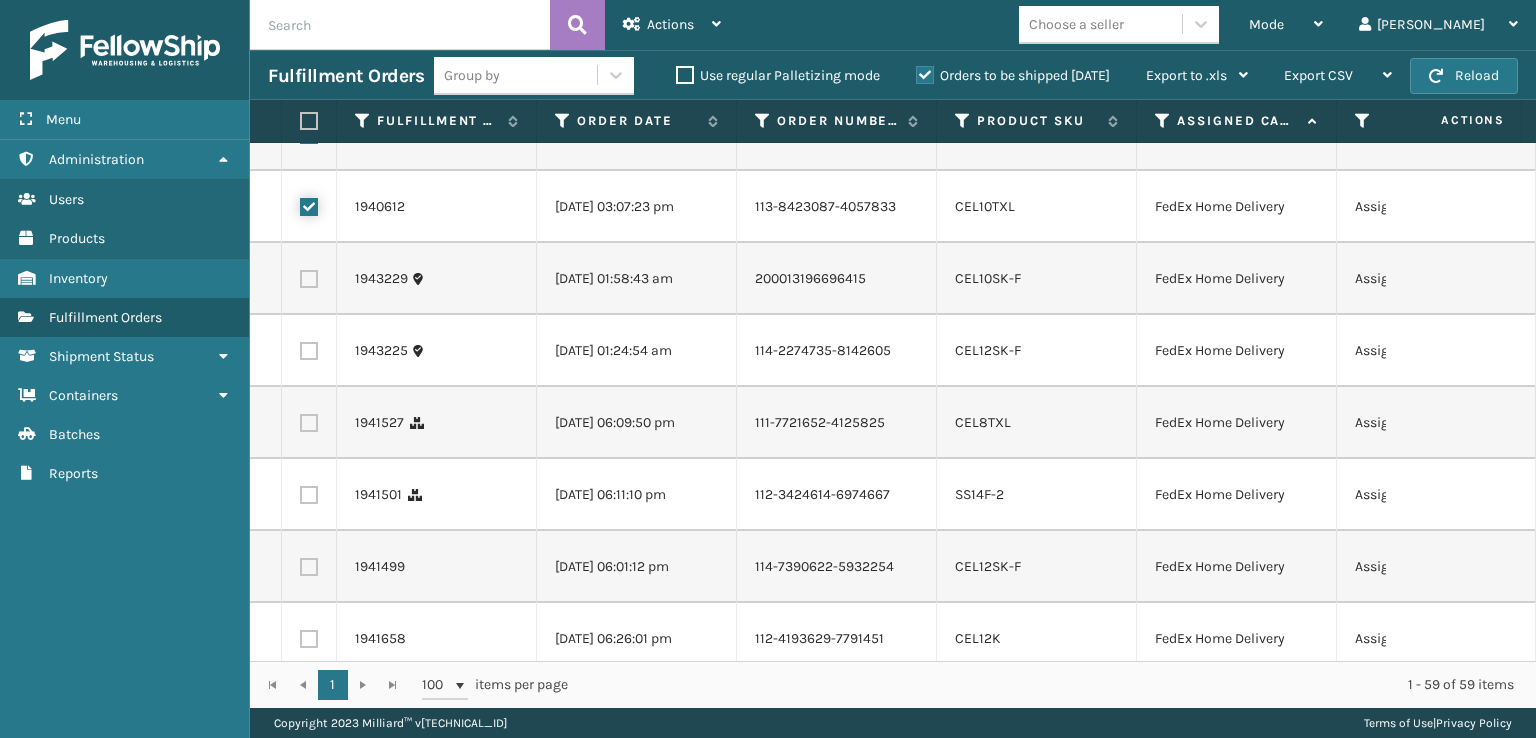 checkbox on "true" 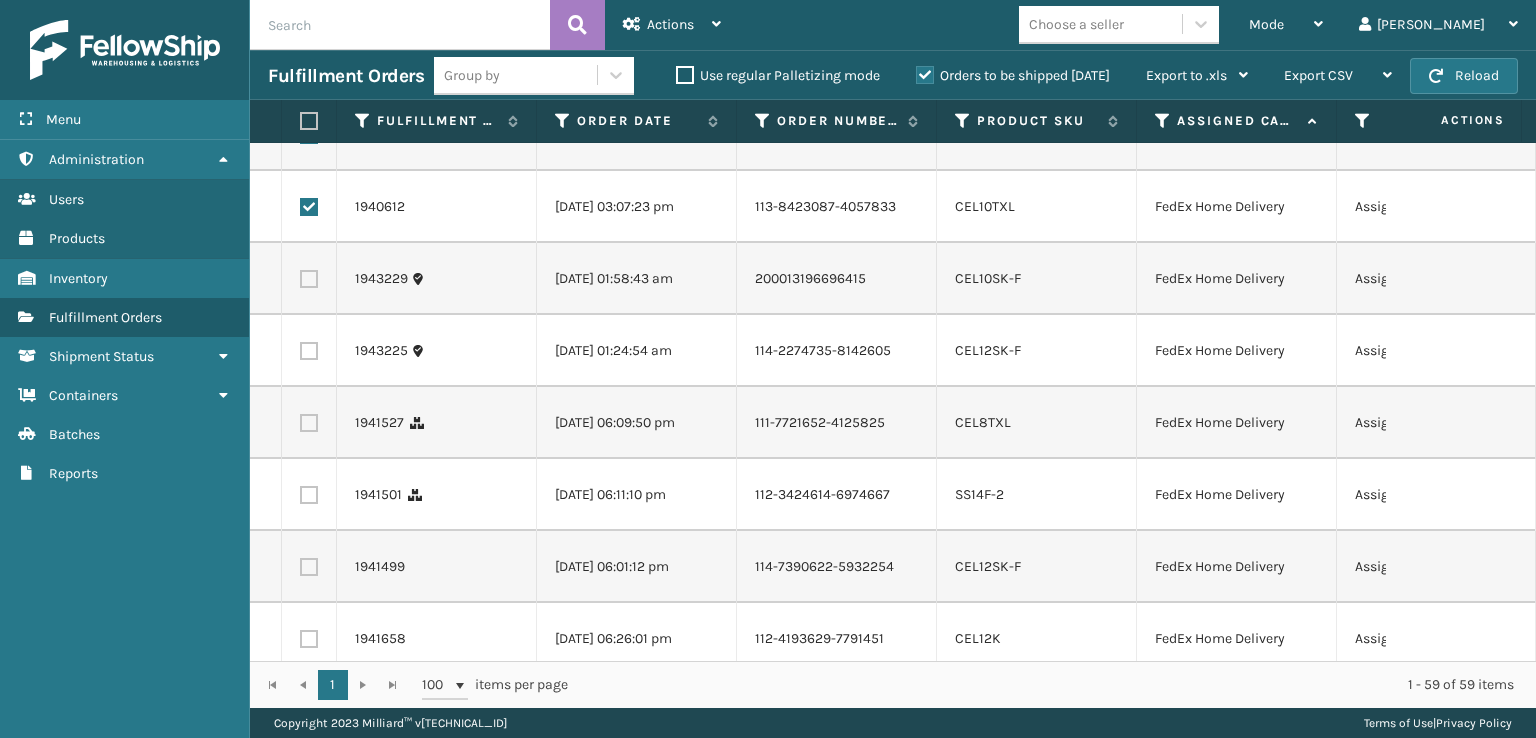 click at bounding box center (309, 279) 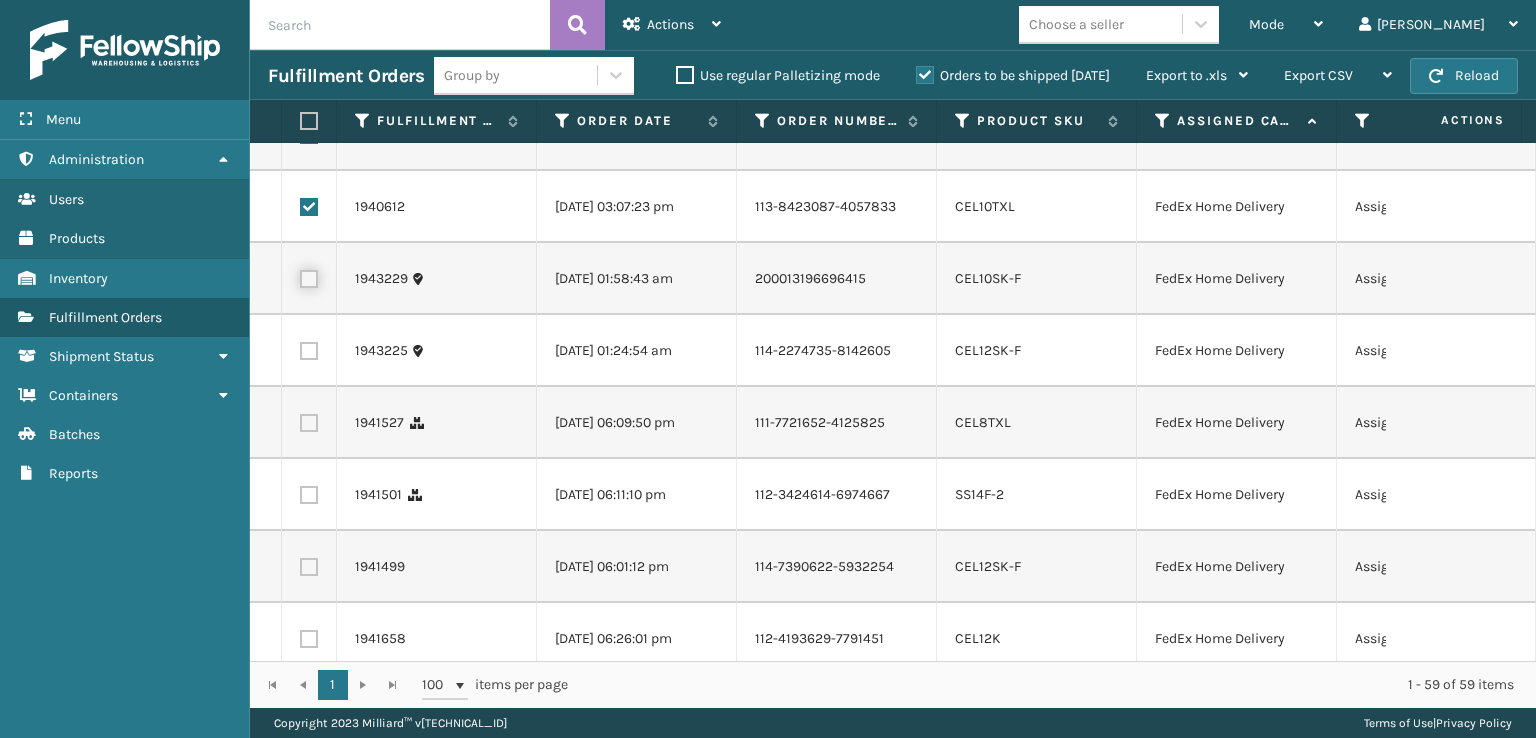 click at bounding box center (300, 276) 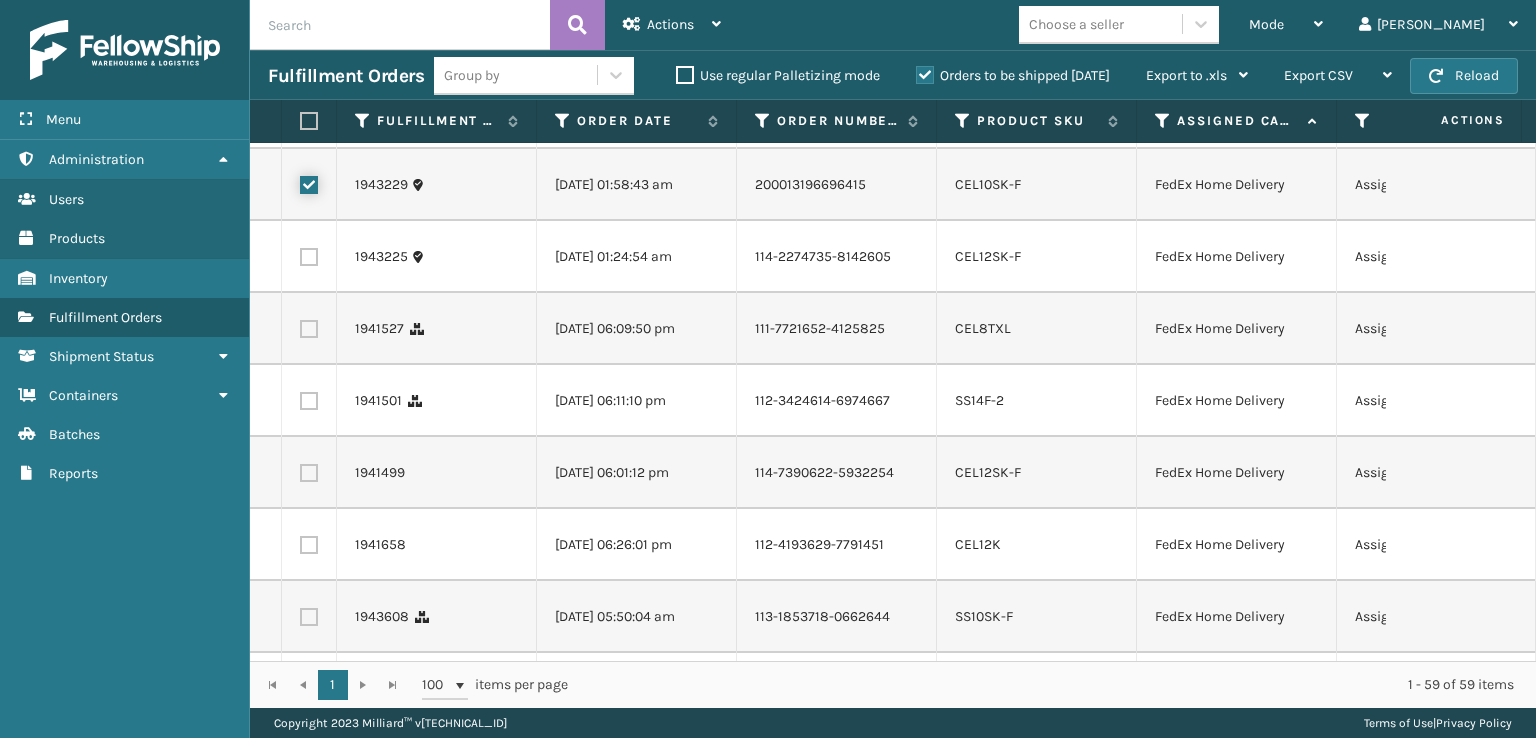 scroll, scrollTop: 1900, scrollLeft: 0, axis: vertical 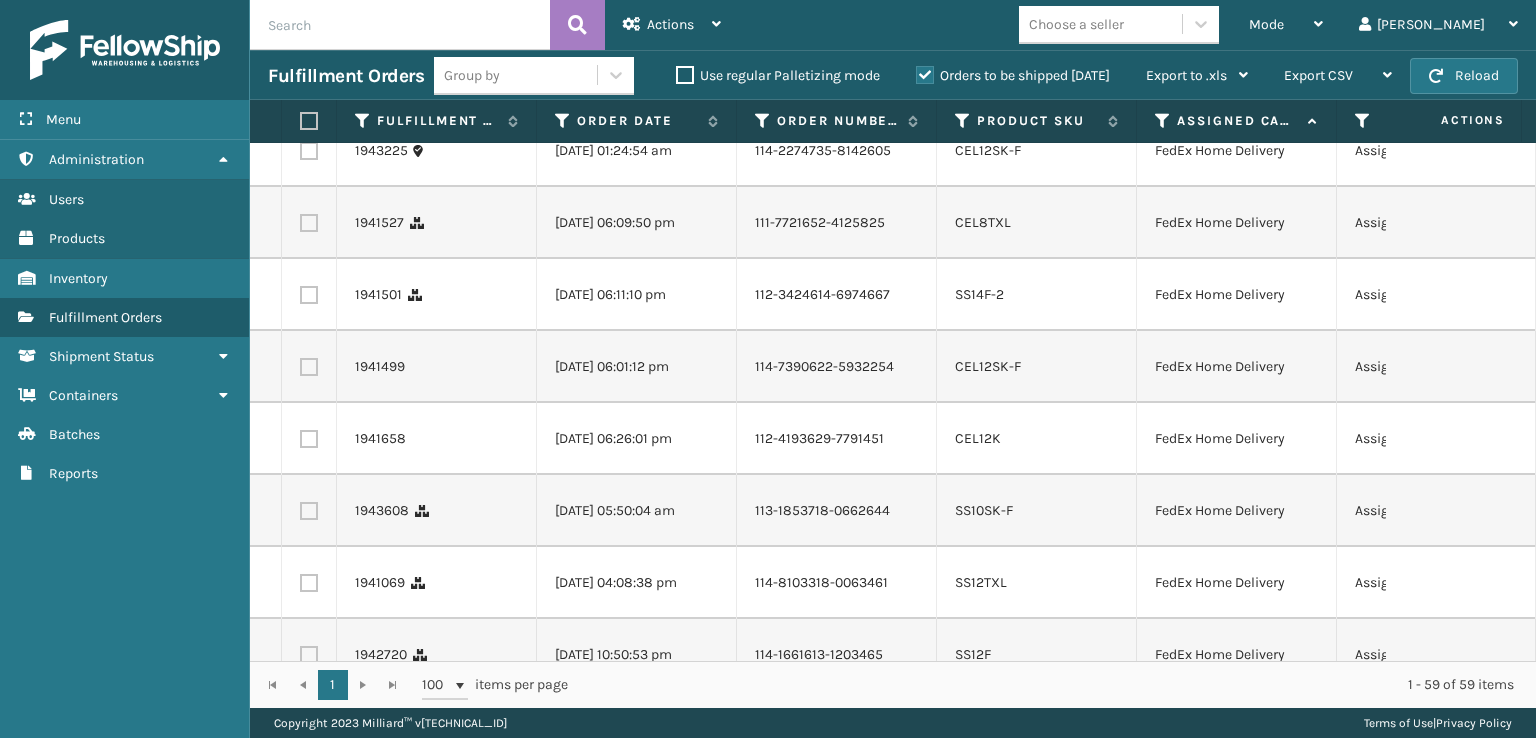 click at bounding box center [309, 151] 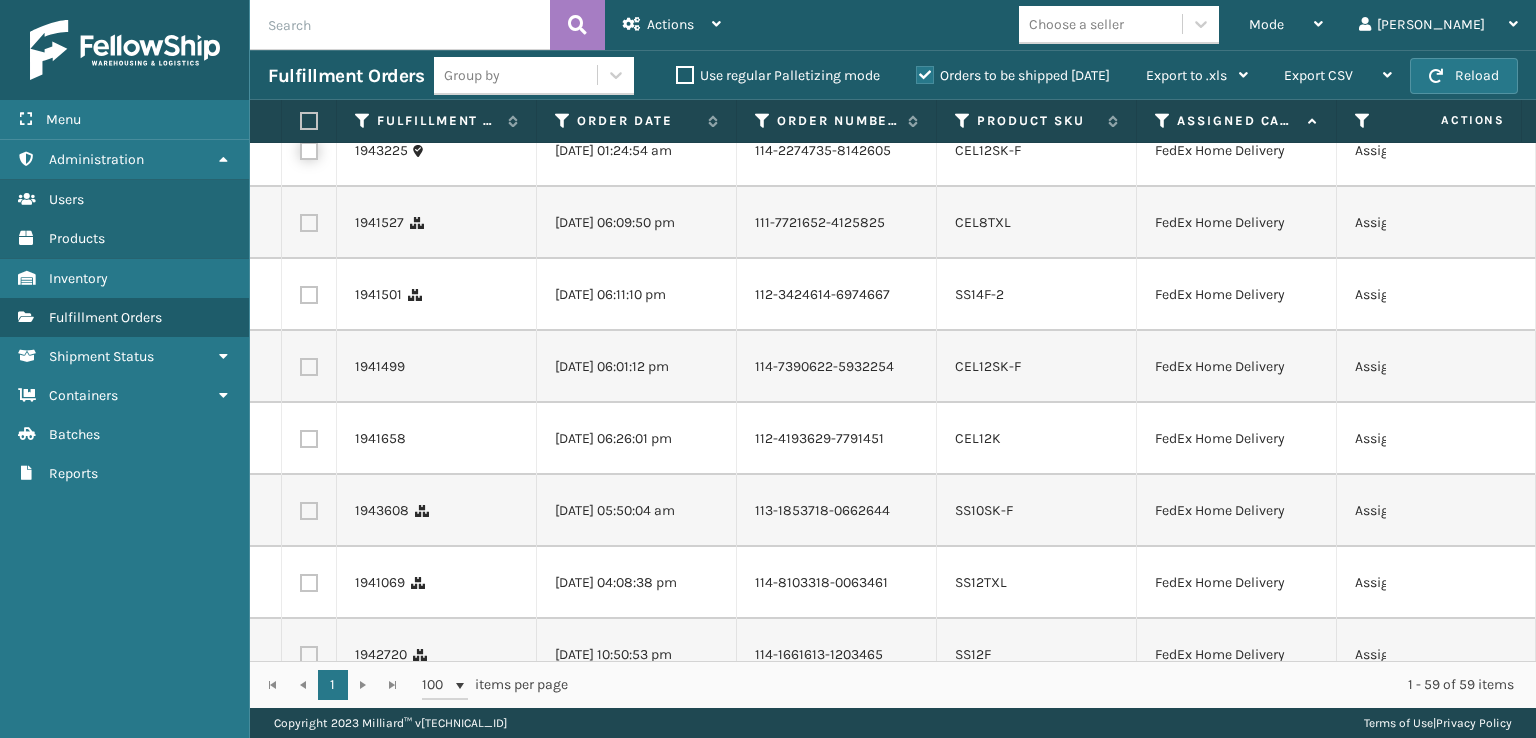 click at bounding box center (300, 148) 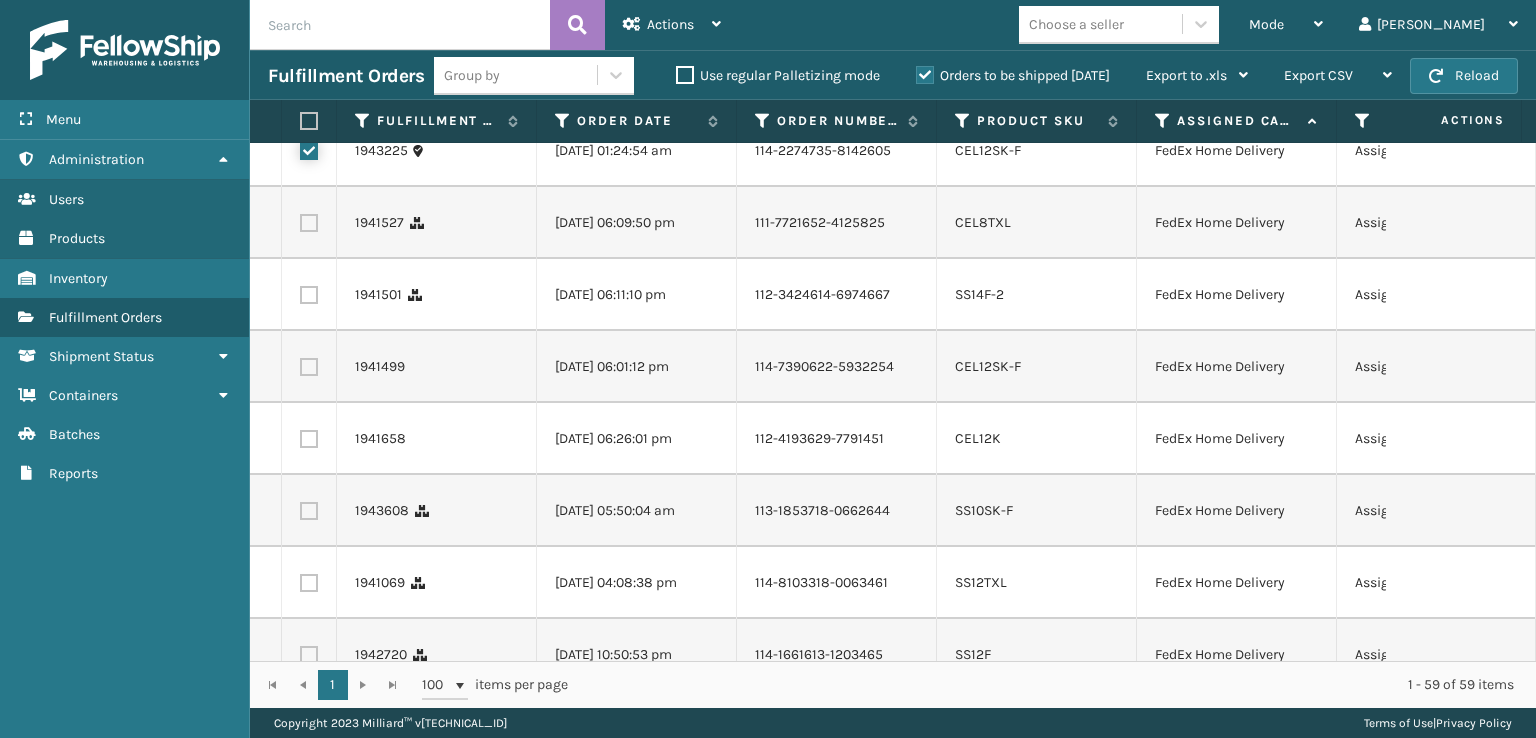 checkbox on "true" 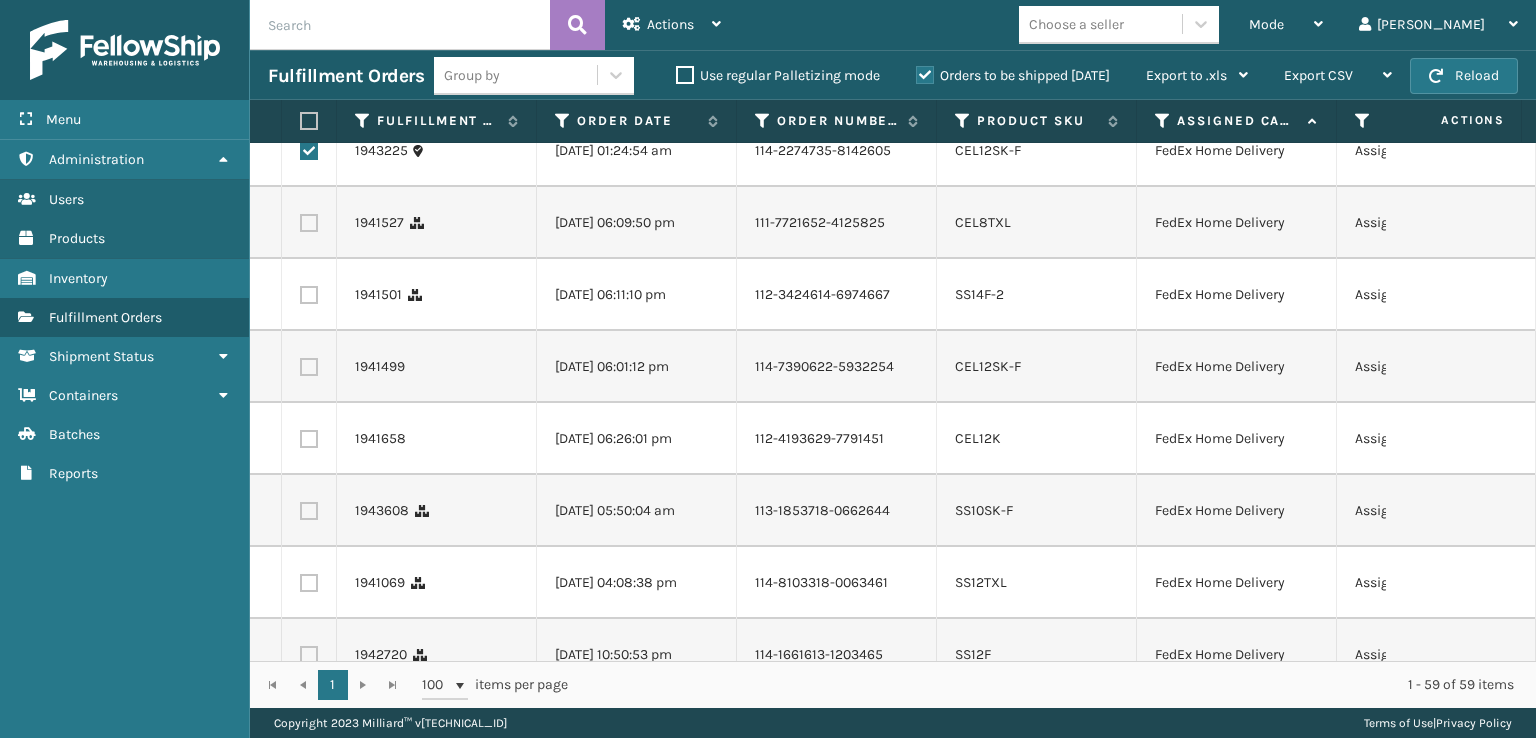 click at bounding box center (309, 223) 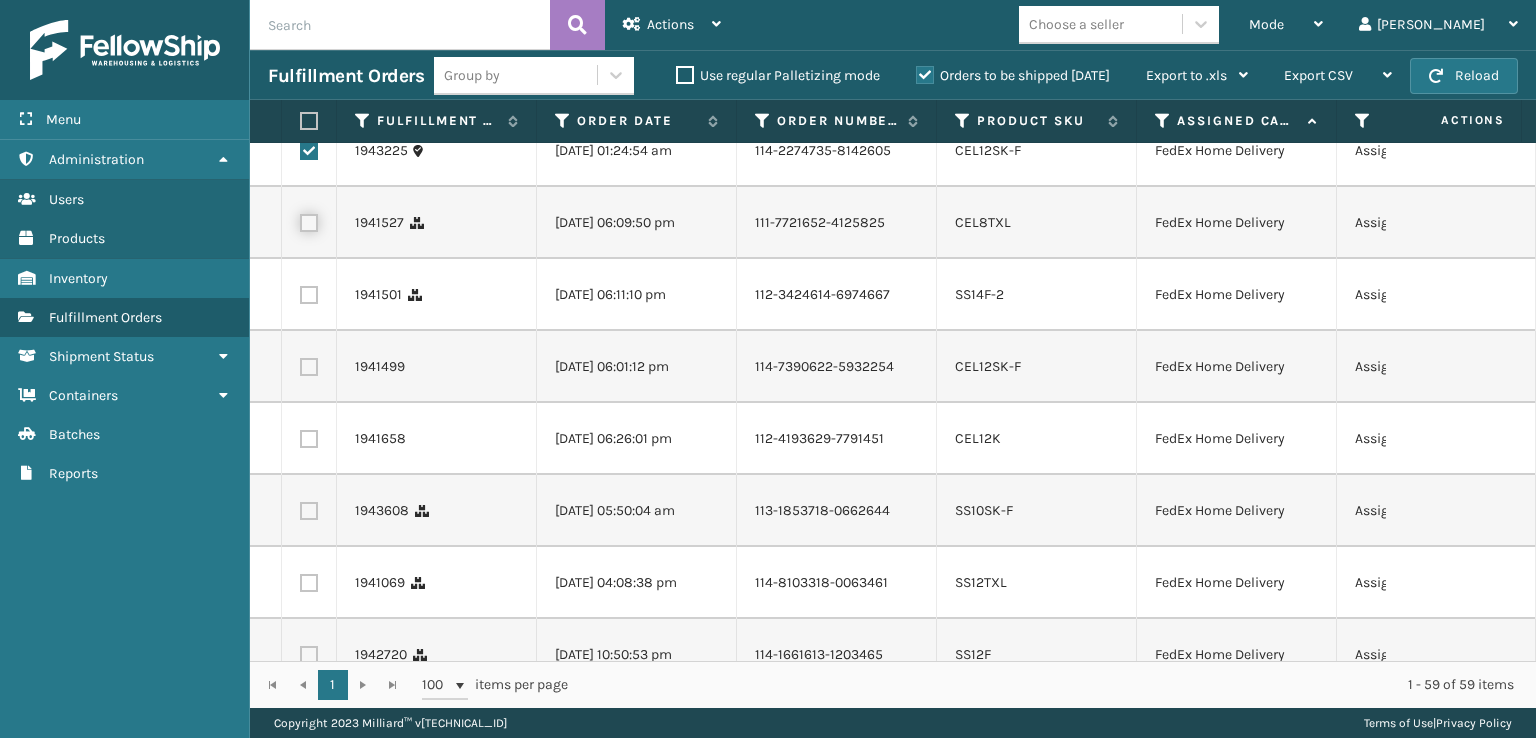 click at bounding box center [300, 220] 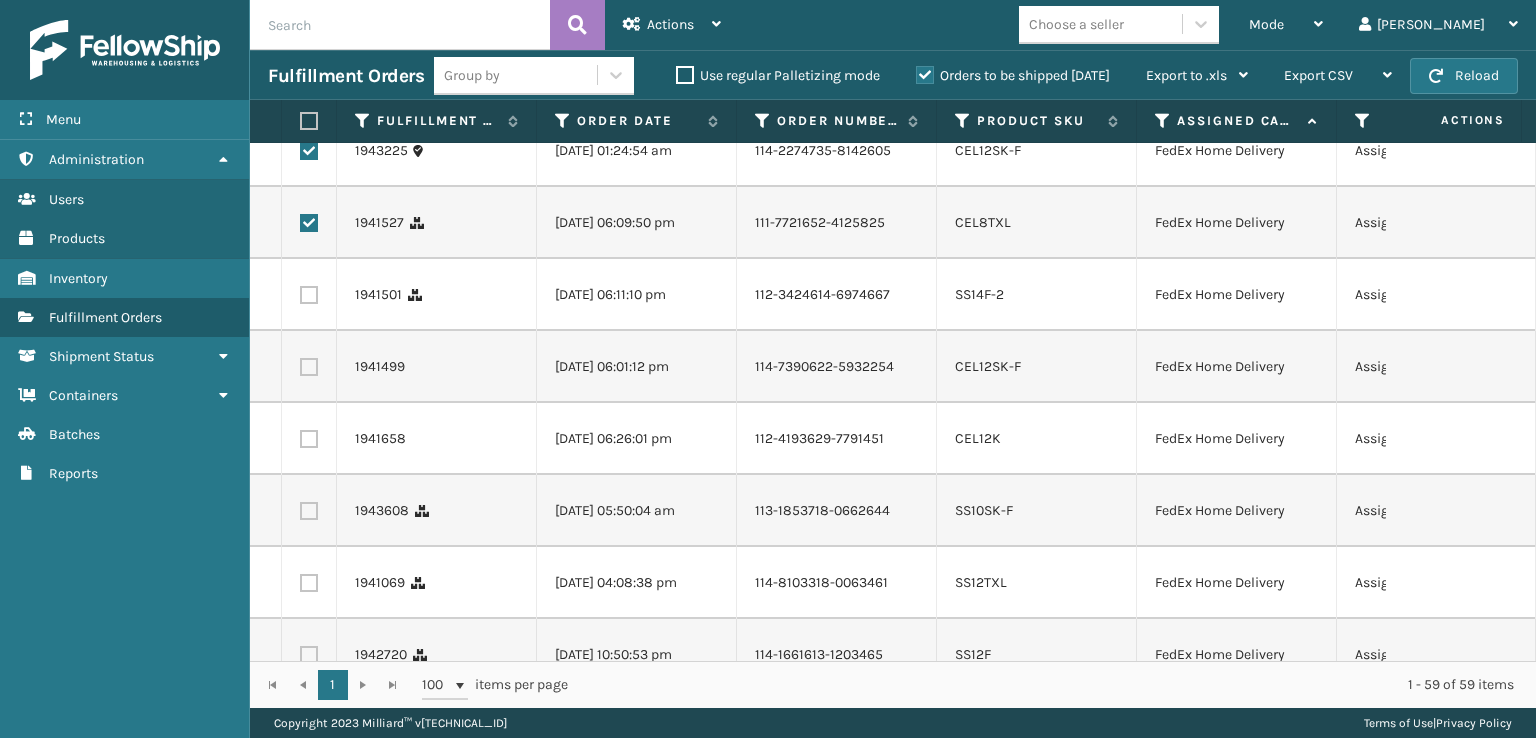 click at bounding box center (309, 295) 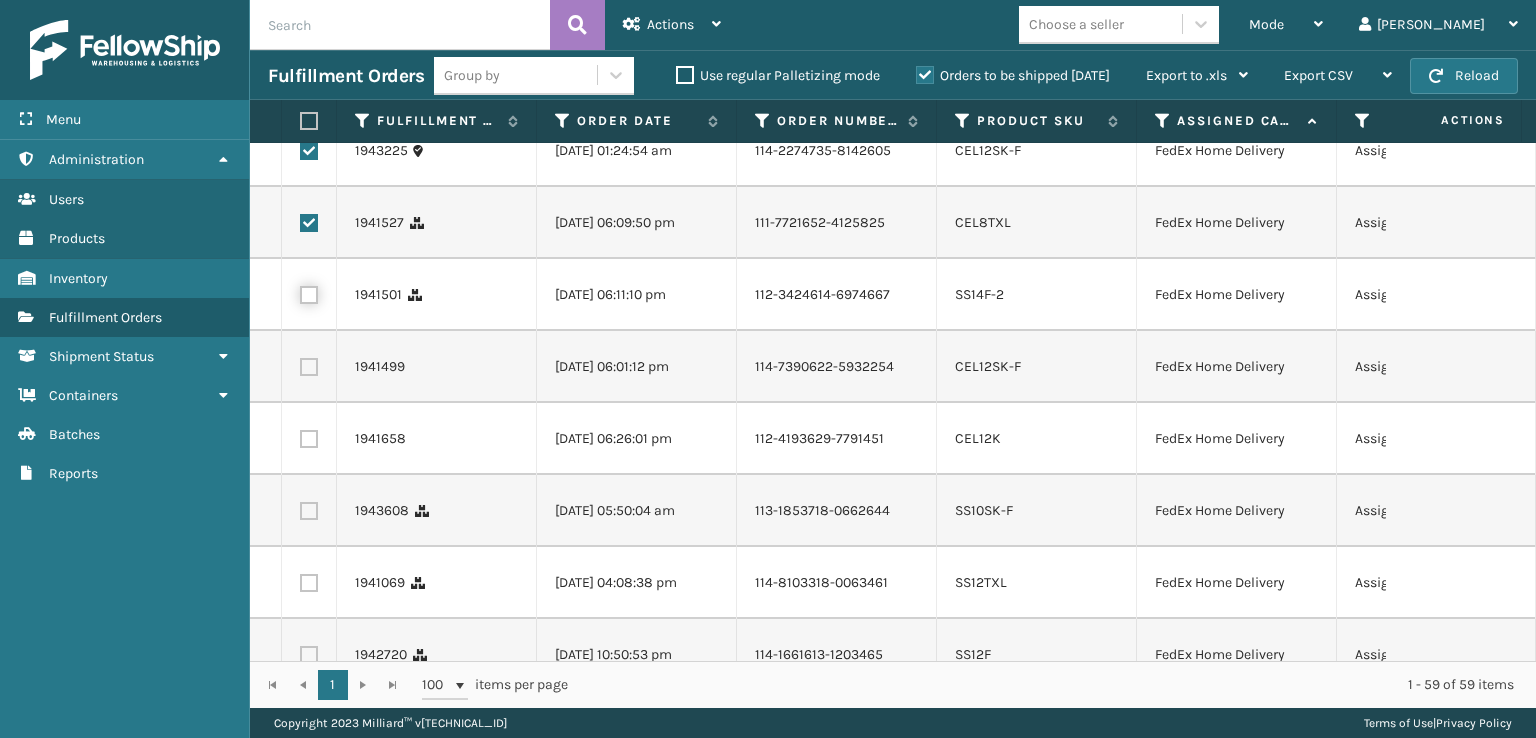 click at bounding box center [300, 292] 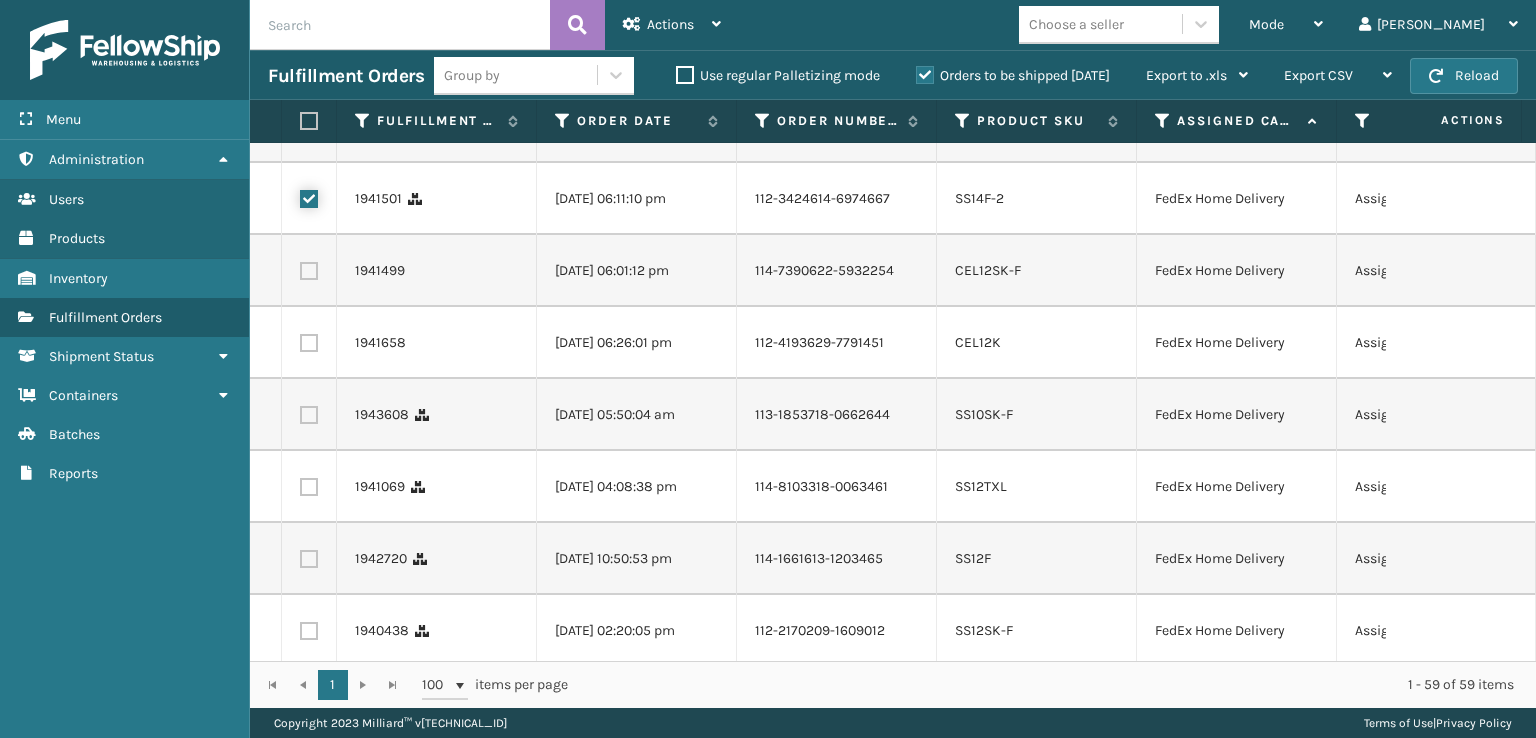 scroll, scrollTop: 2100, scrollLeft: 0, axis: vertical 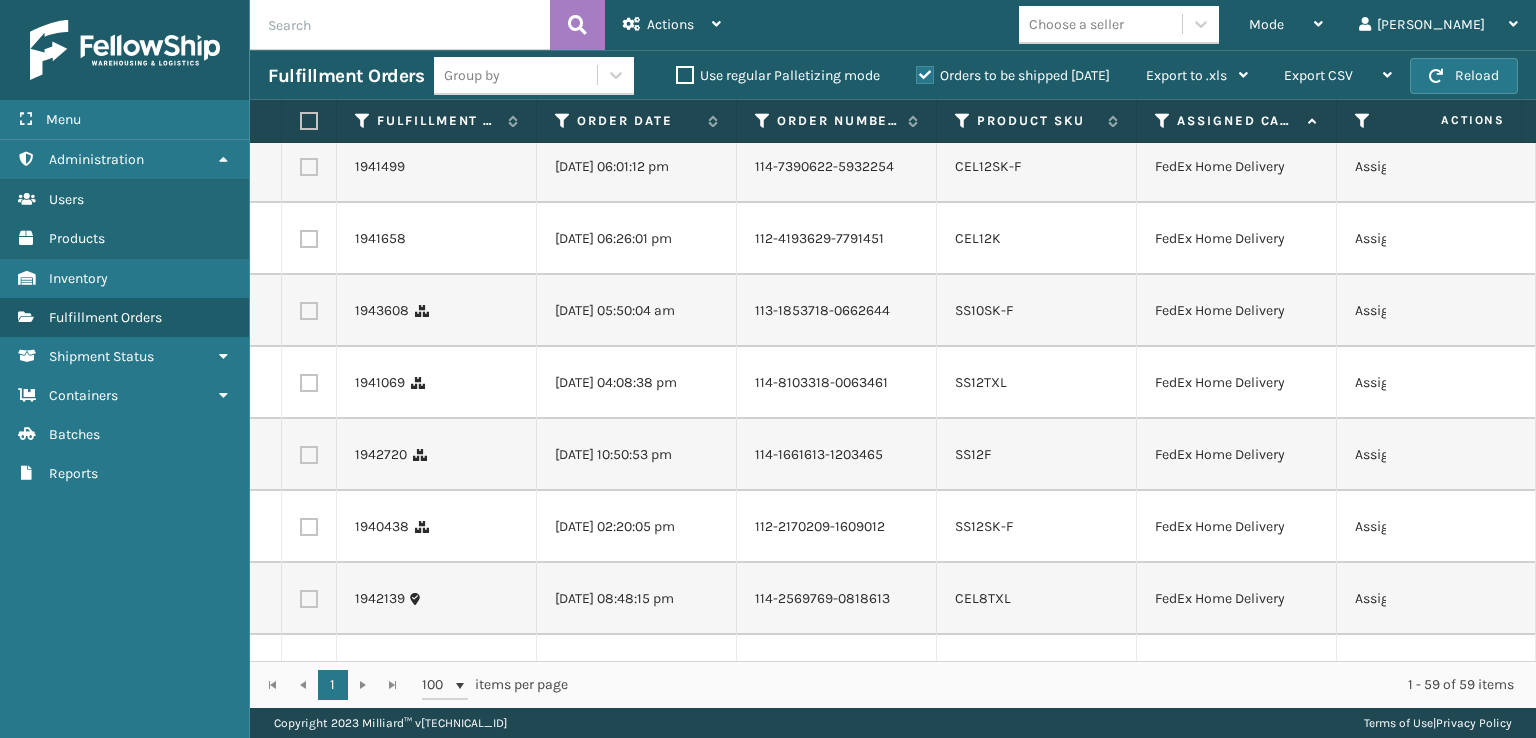 click at bounding box center [309, 167] 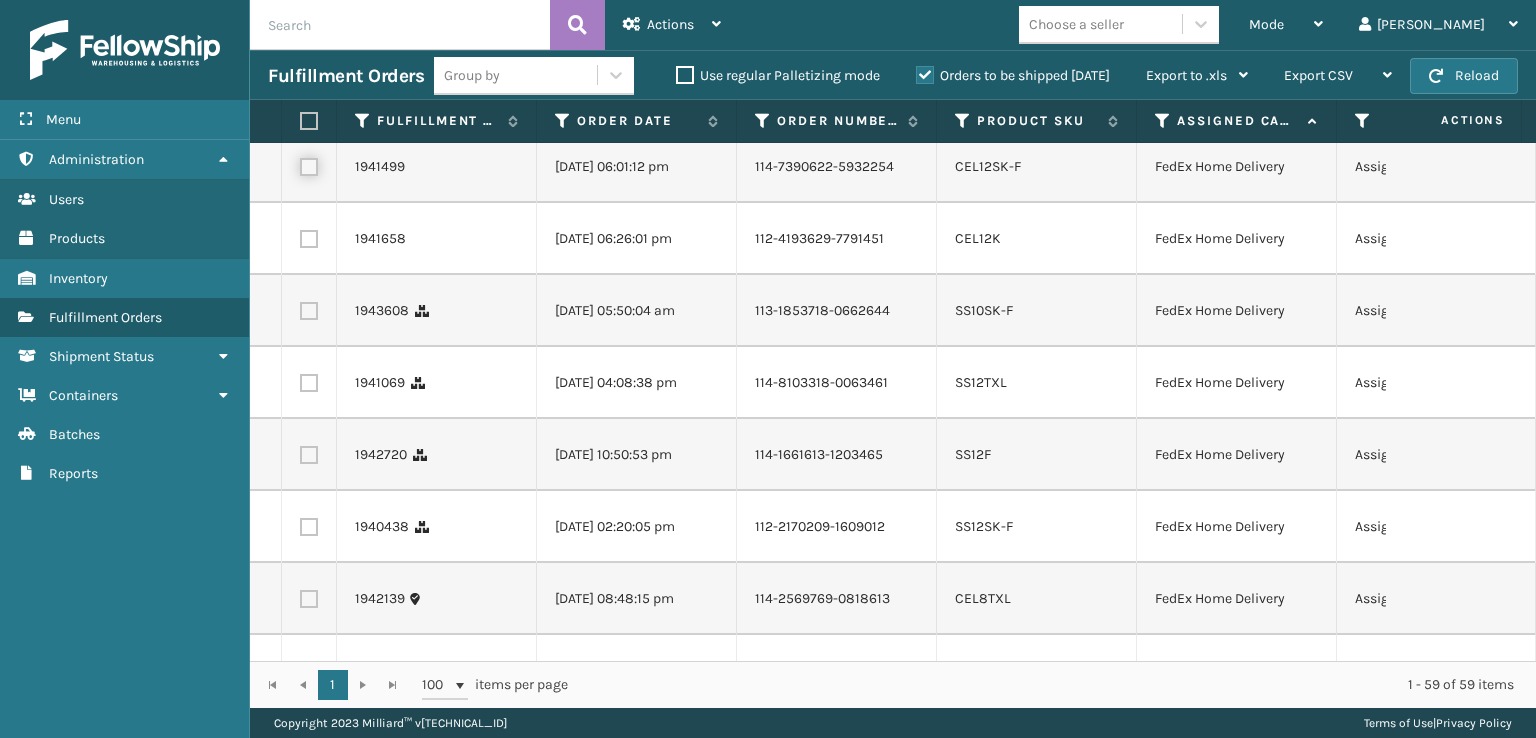 click at bounding box center (300, 164) 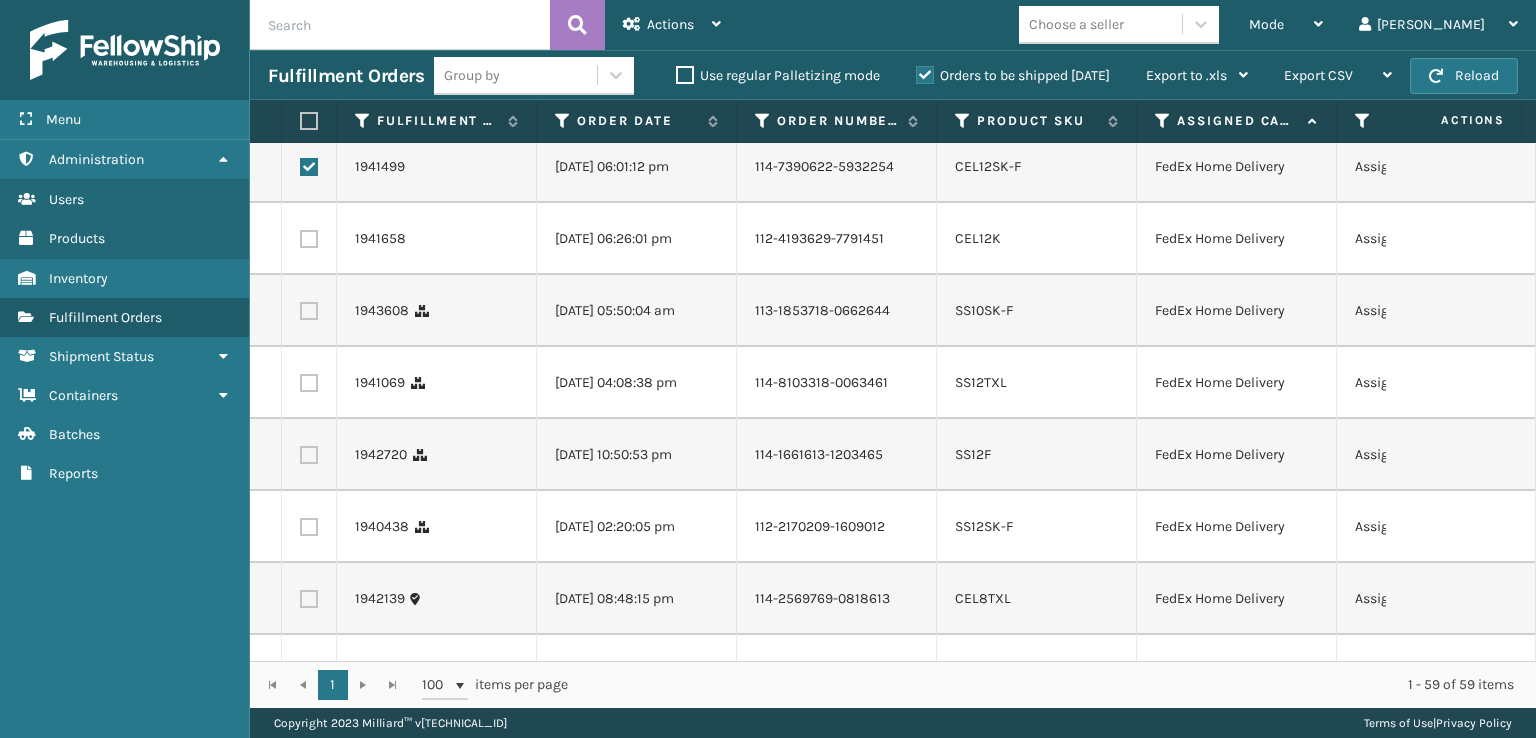 click at bounding box center [309, 239] 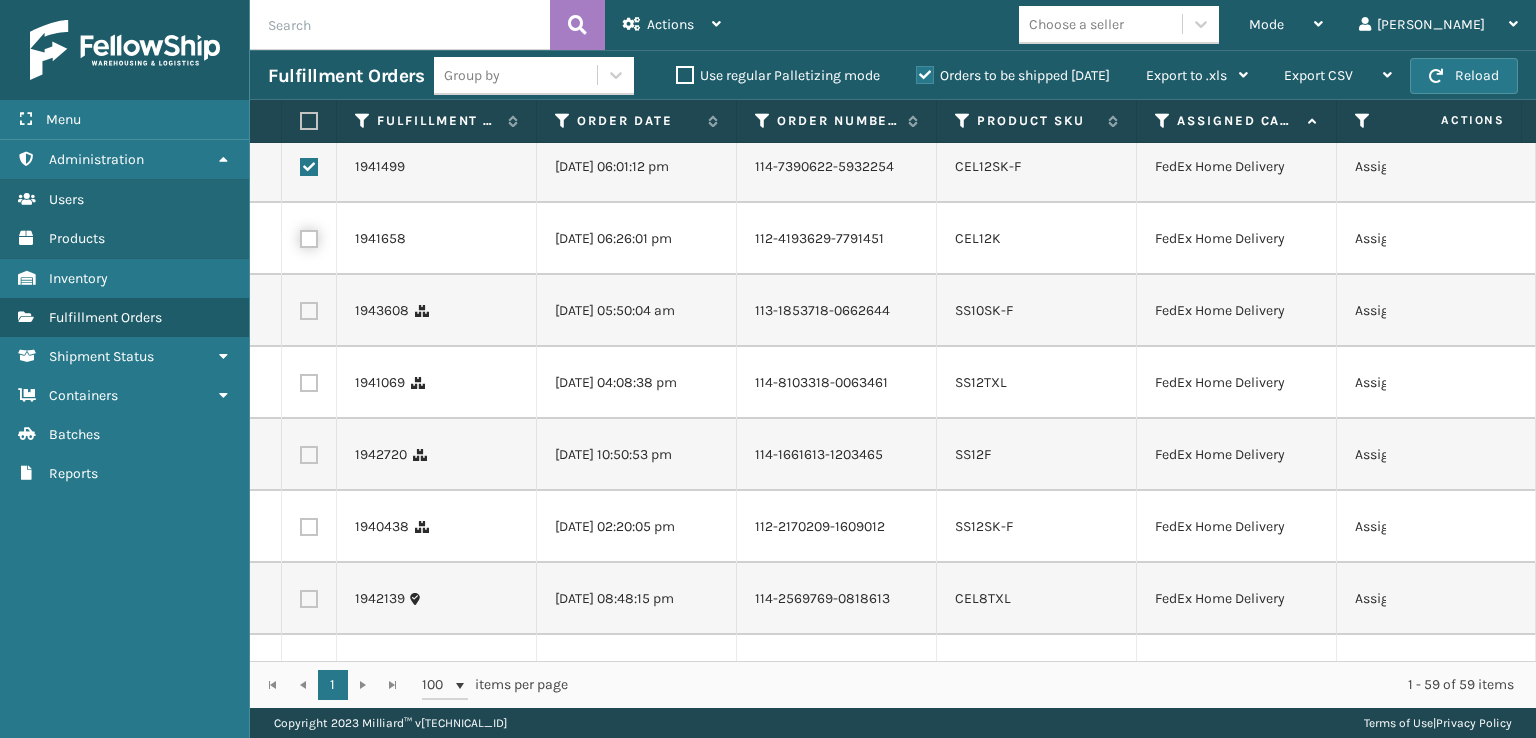 click at bounding box center (300, 236) 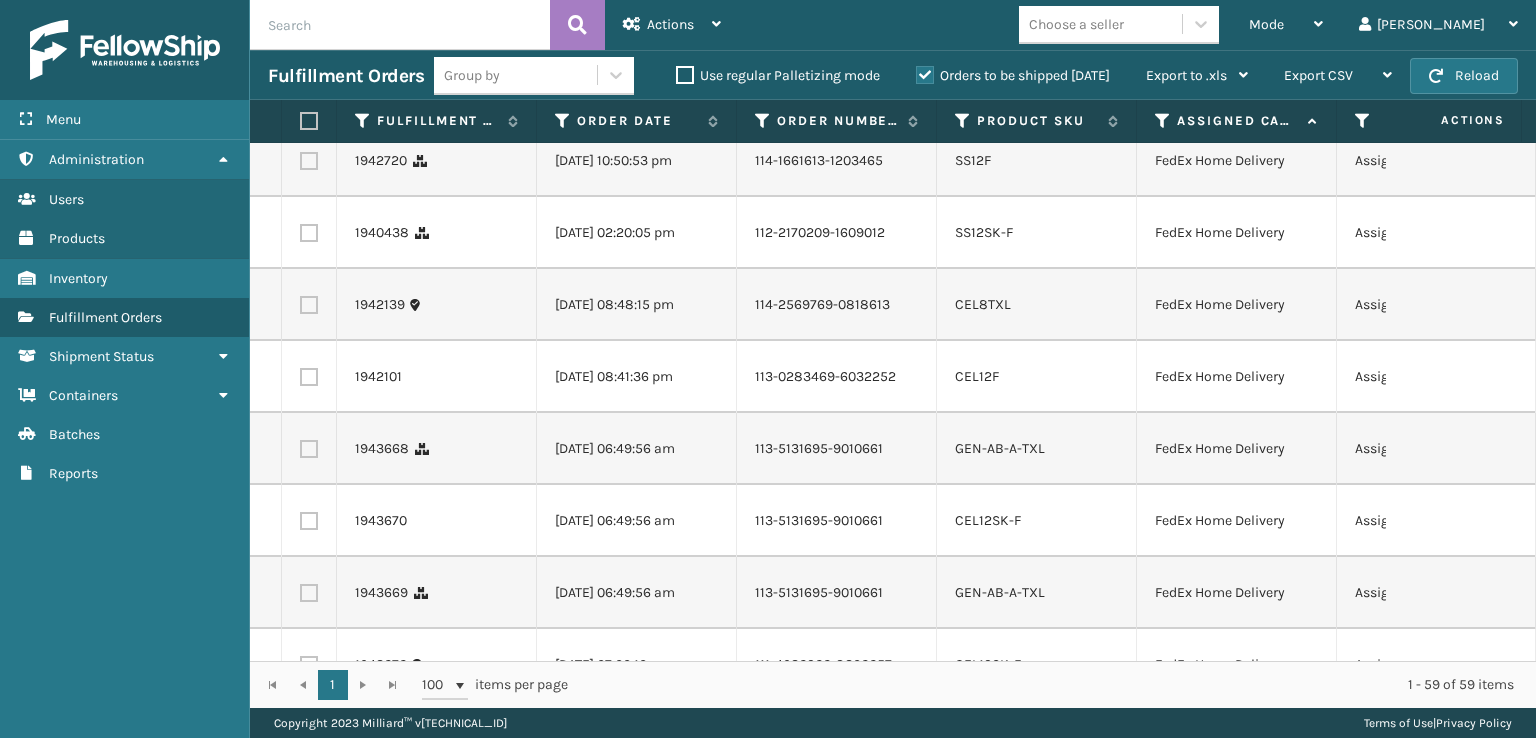 scroll, scrollTop: 2400, scrollLeft: 0, axis: vertical 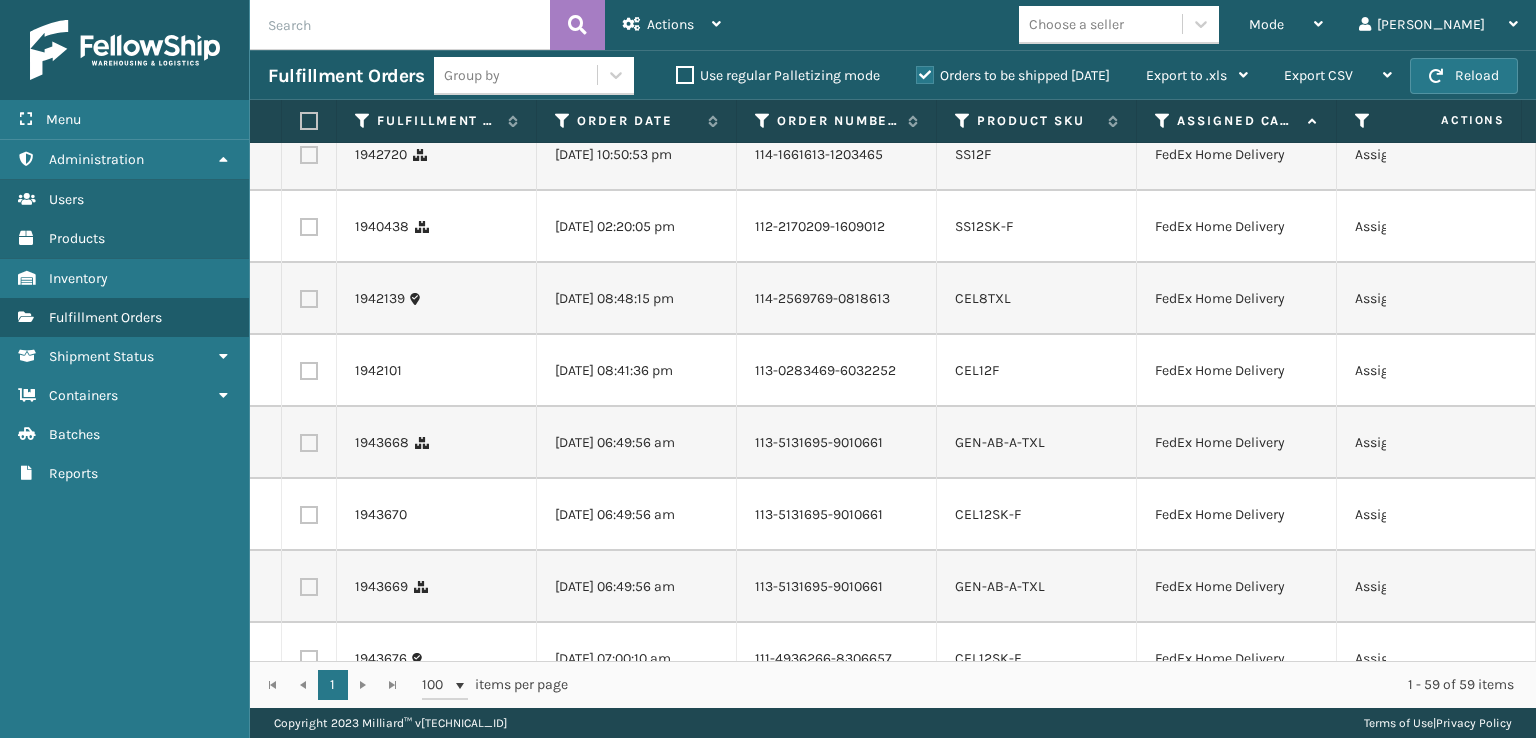 click at bounding box center [309, 11] 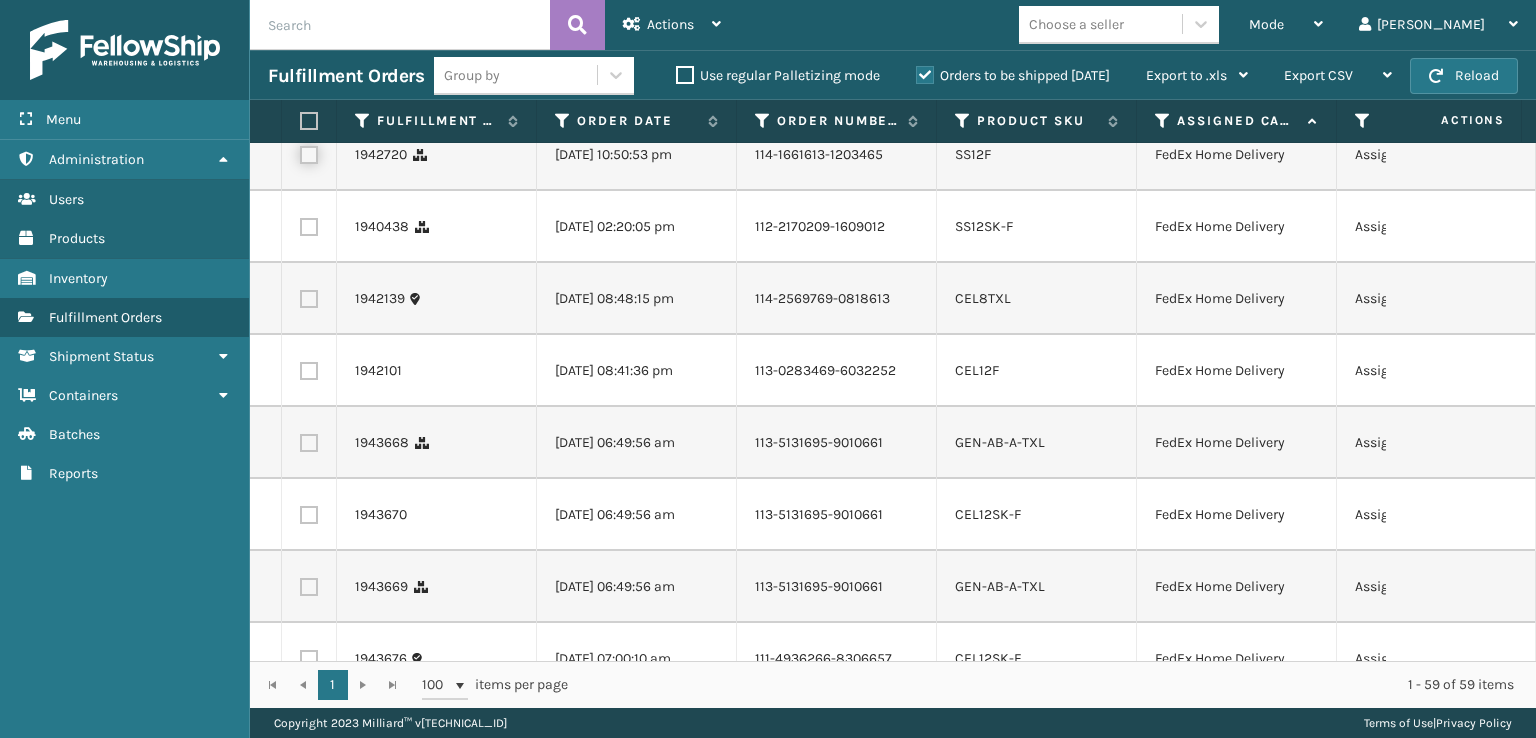 click at bounding box center (300, 152) 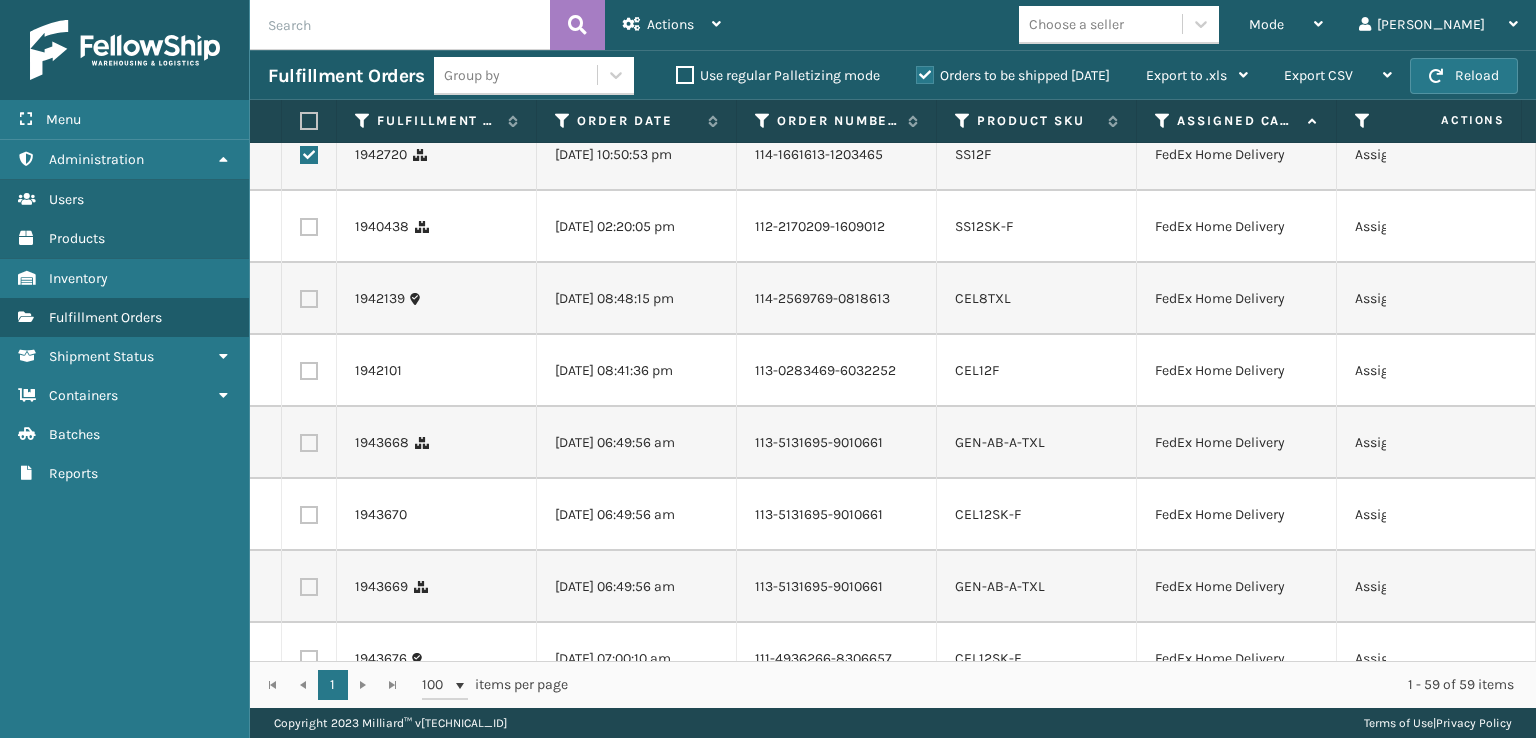 click at bounding box center (309, 227) 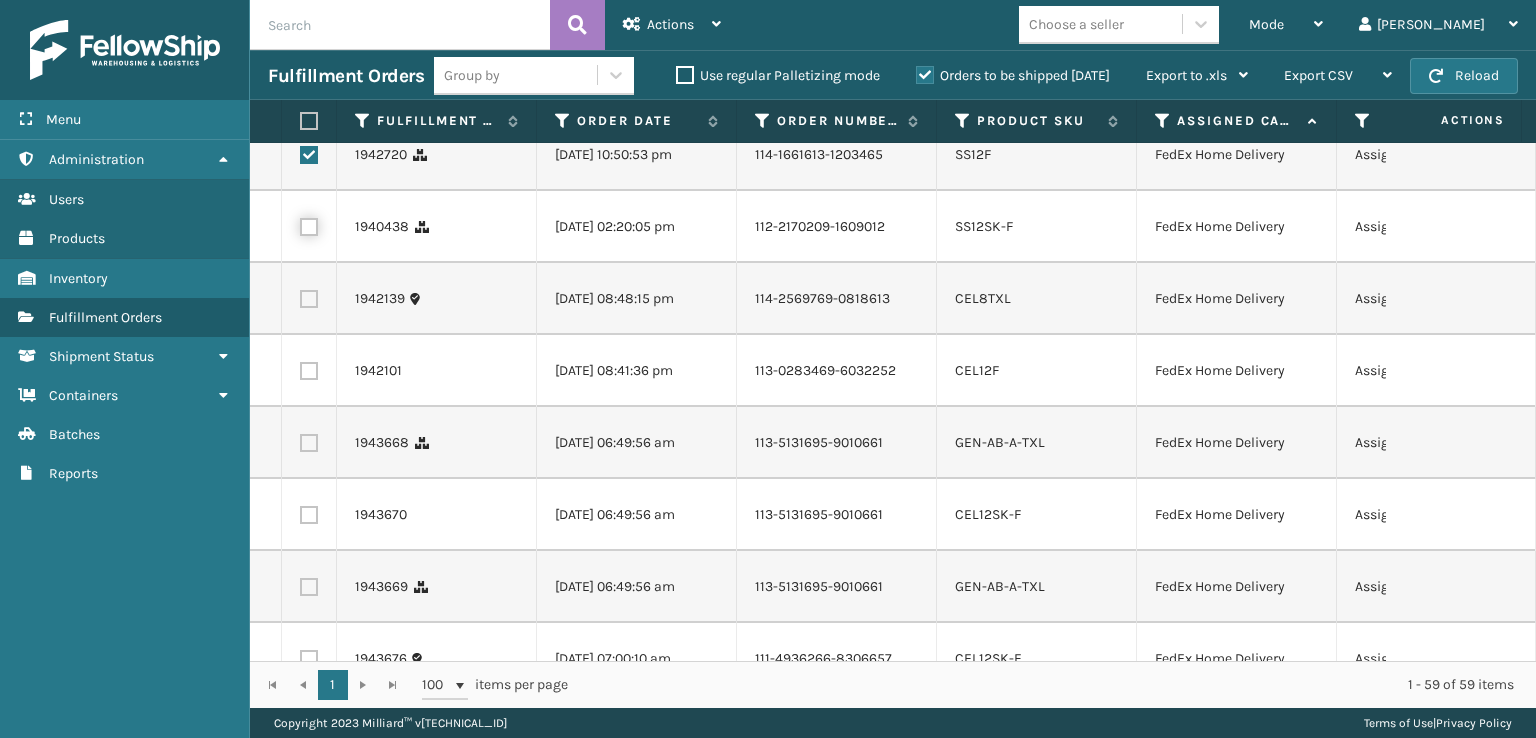 click at bounding box center (300, 224) 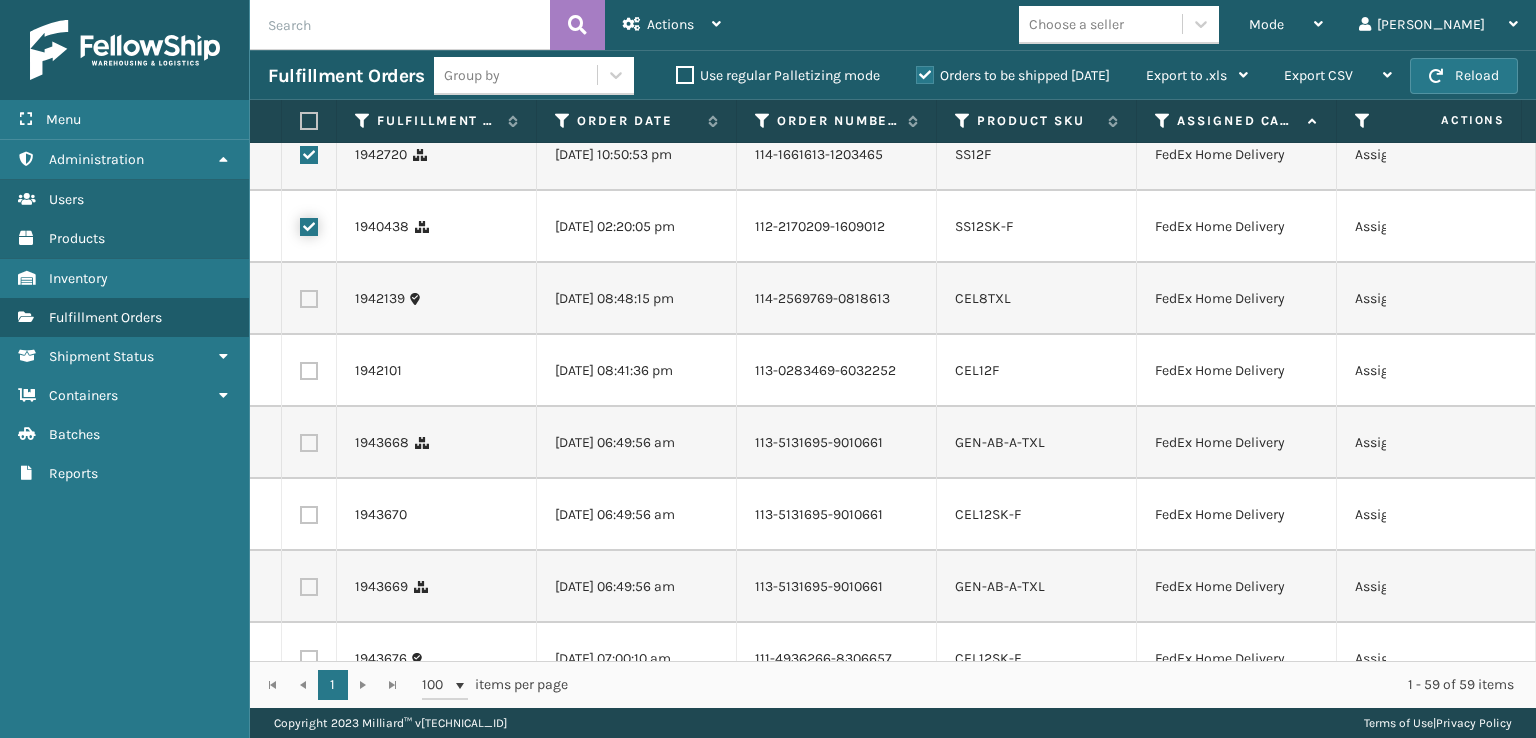 checkbox on "true" 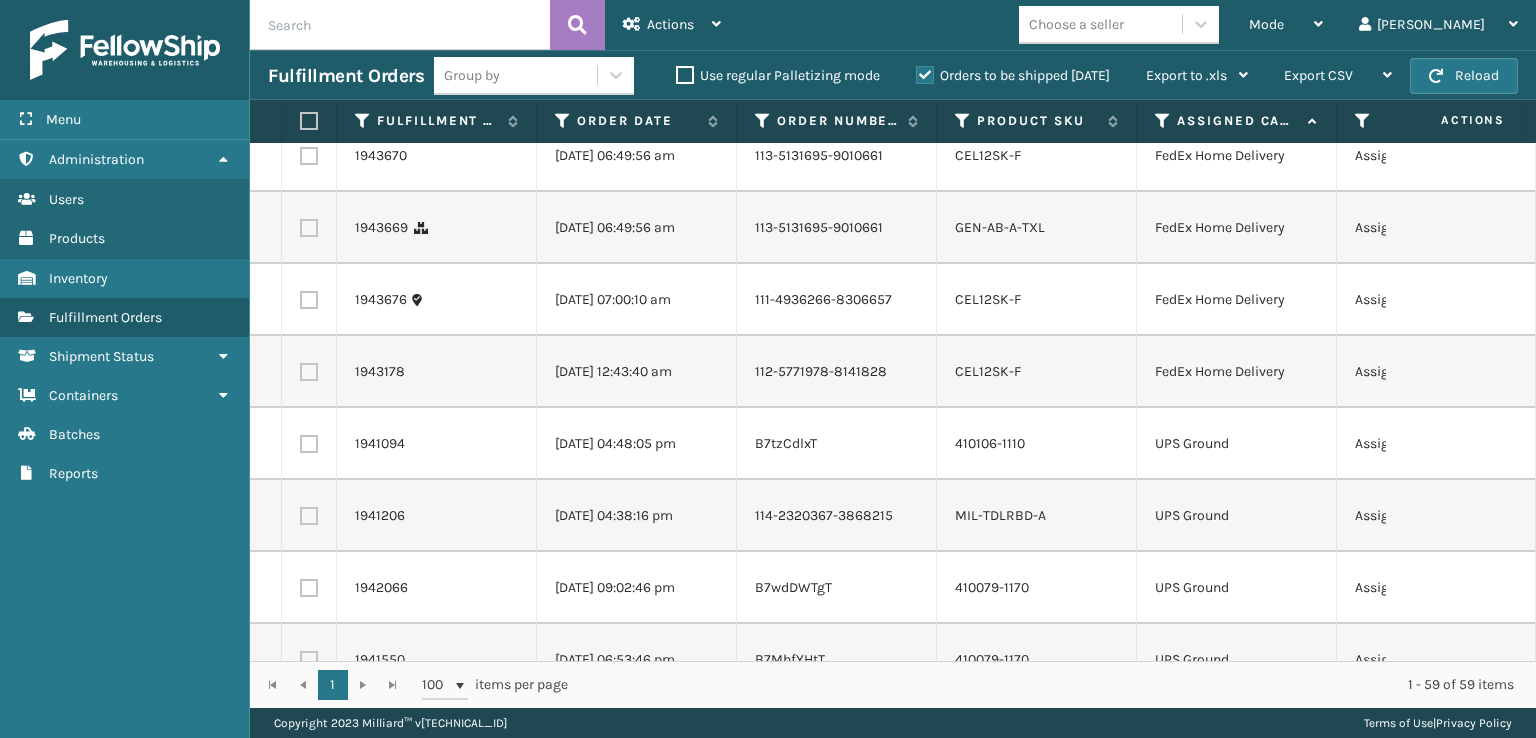 scroll, scrollTop: 2800, scrollLeft: 0, axis: vertical 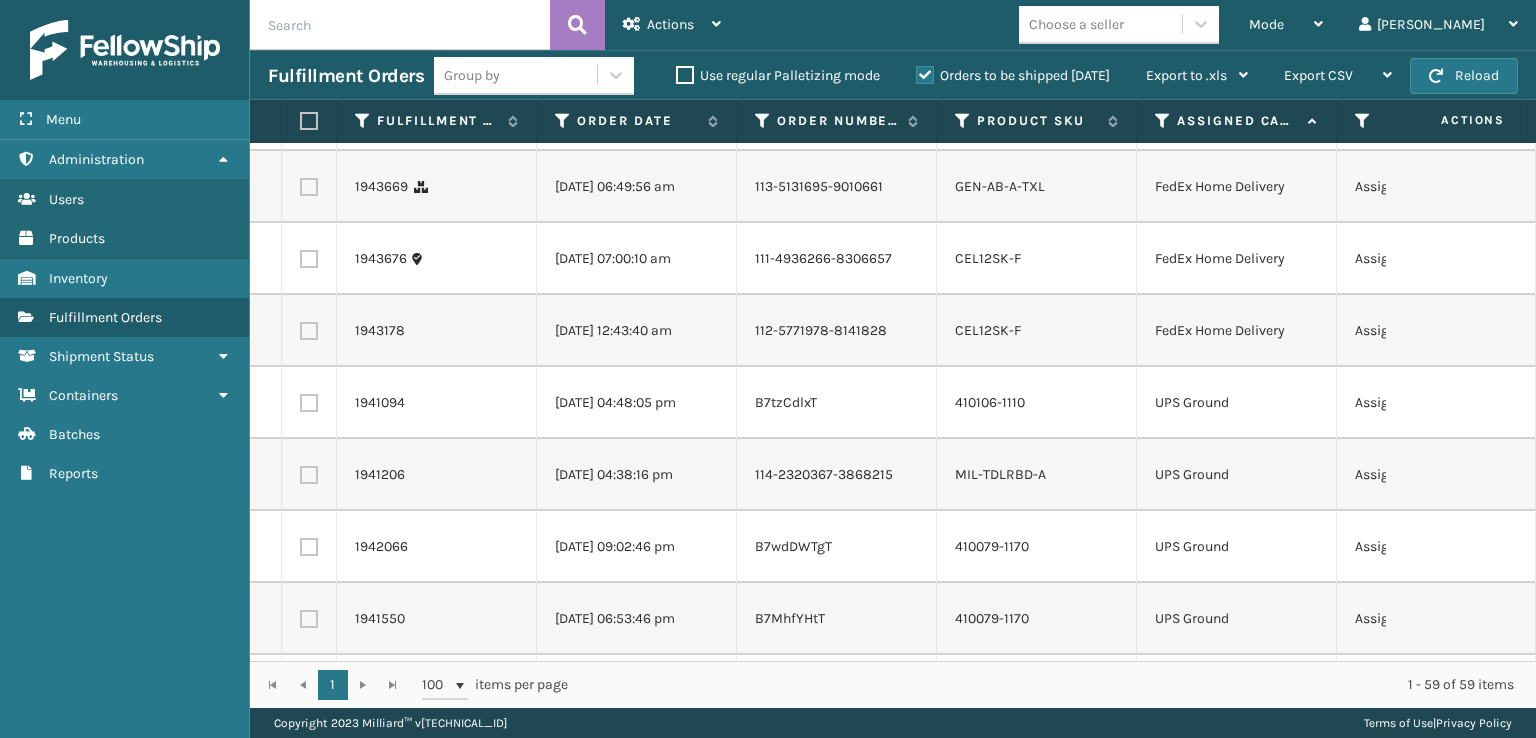 click at bounding box center (309, -101) 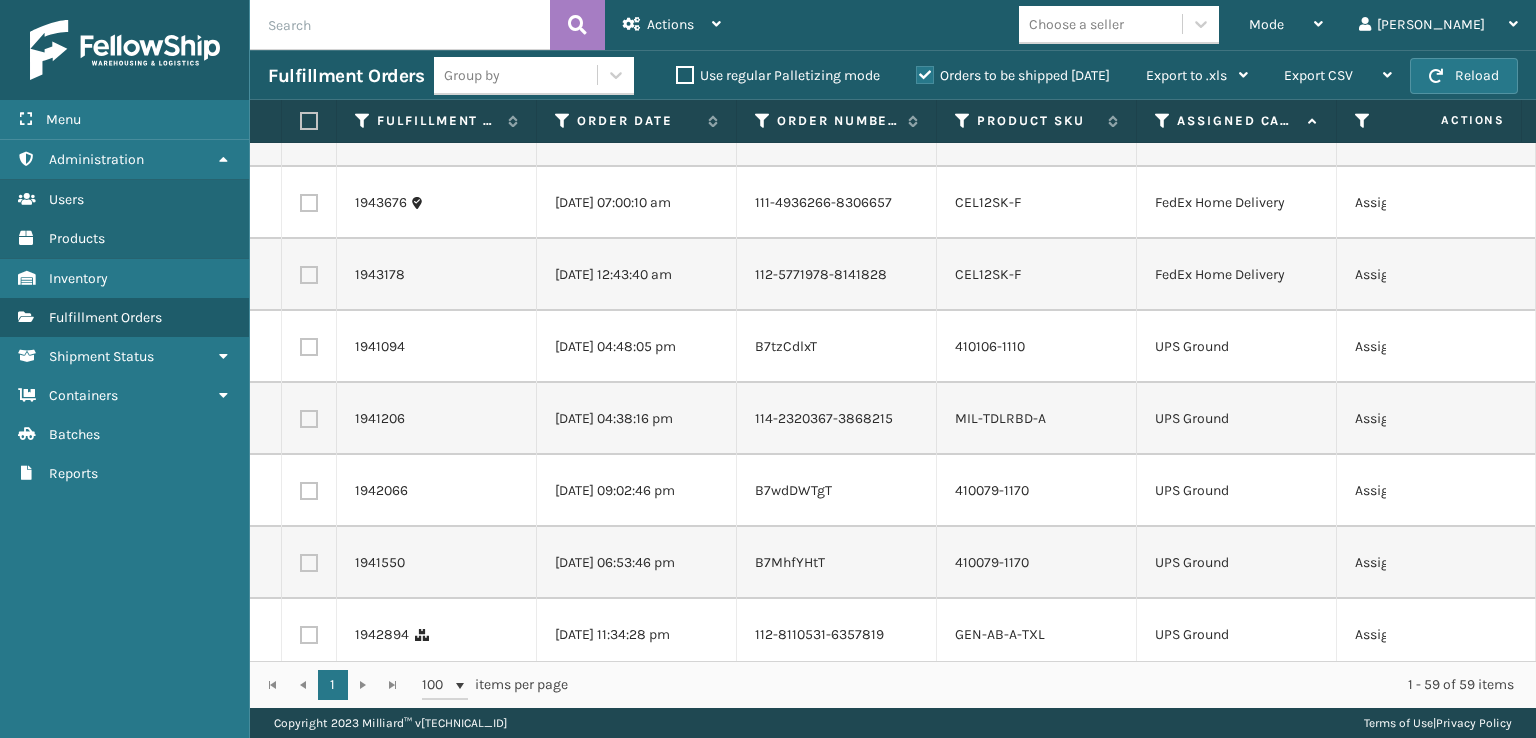 scroll, scrollTop: 2900, scrollLeft: 0, axis: vertical 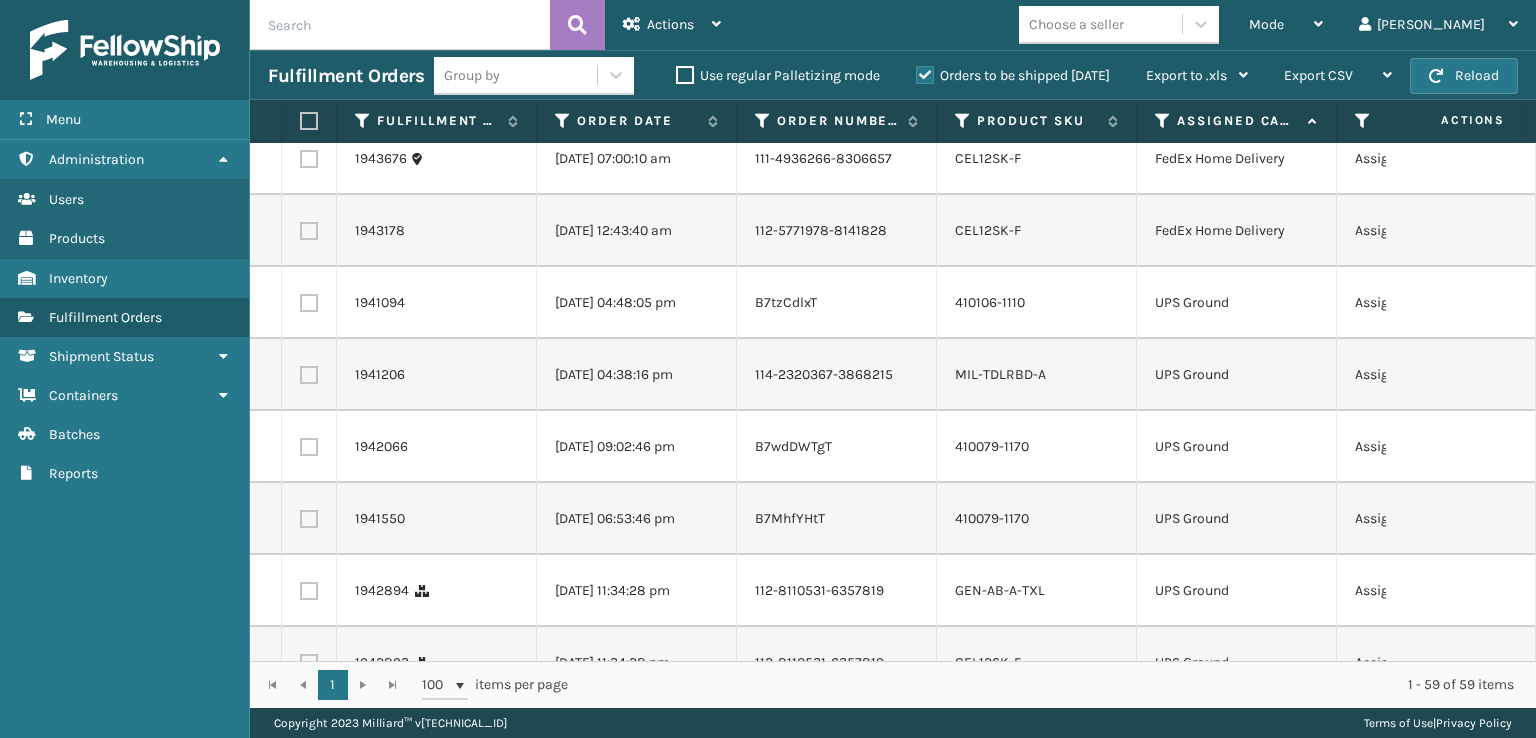 click at bounding box center [309, 15] 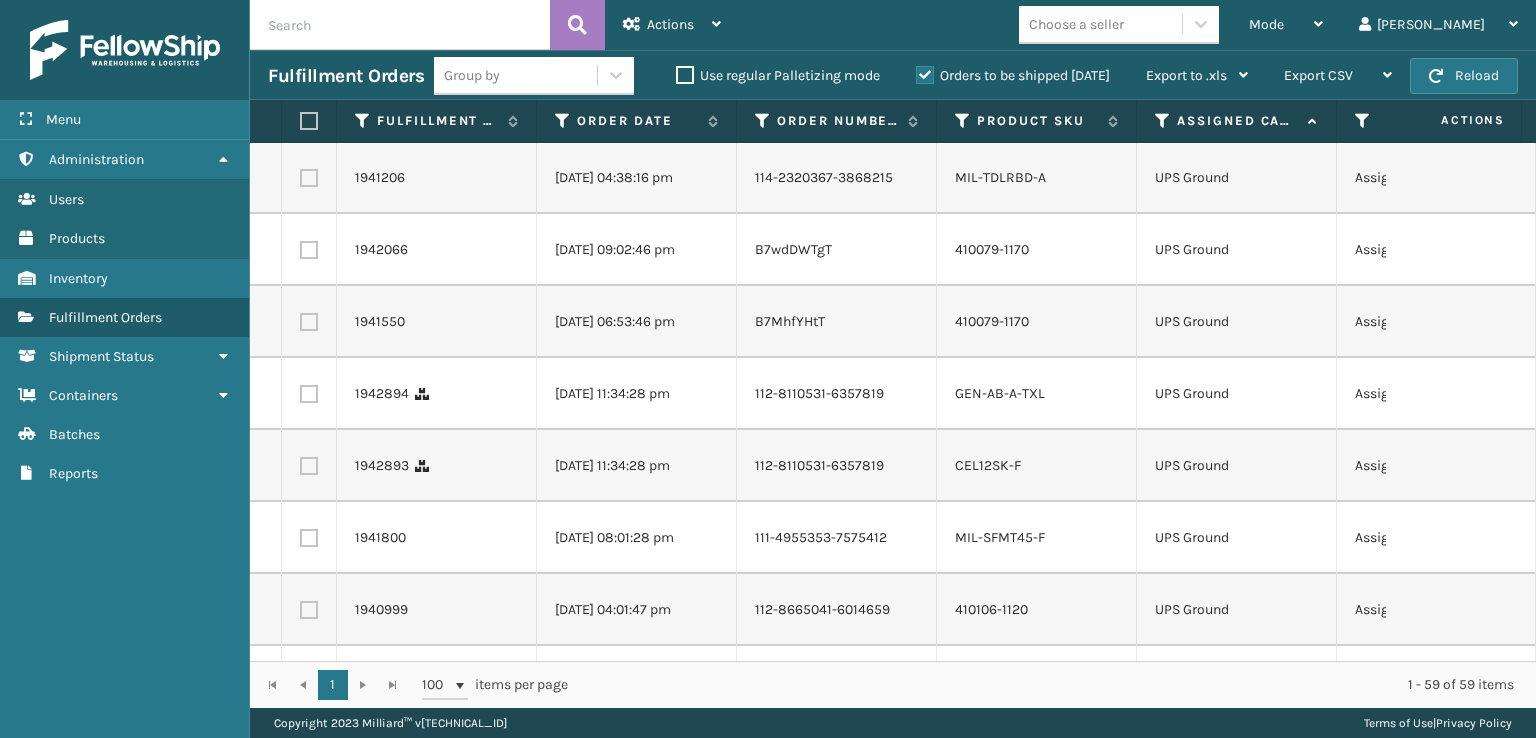 scroll, scrollTop: 3100, scrollLeft: 0, axis: vertical 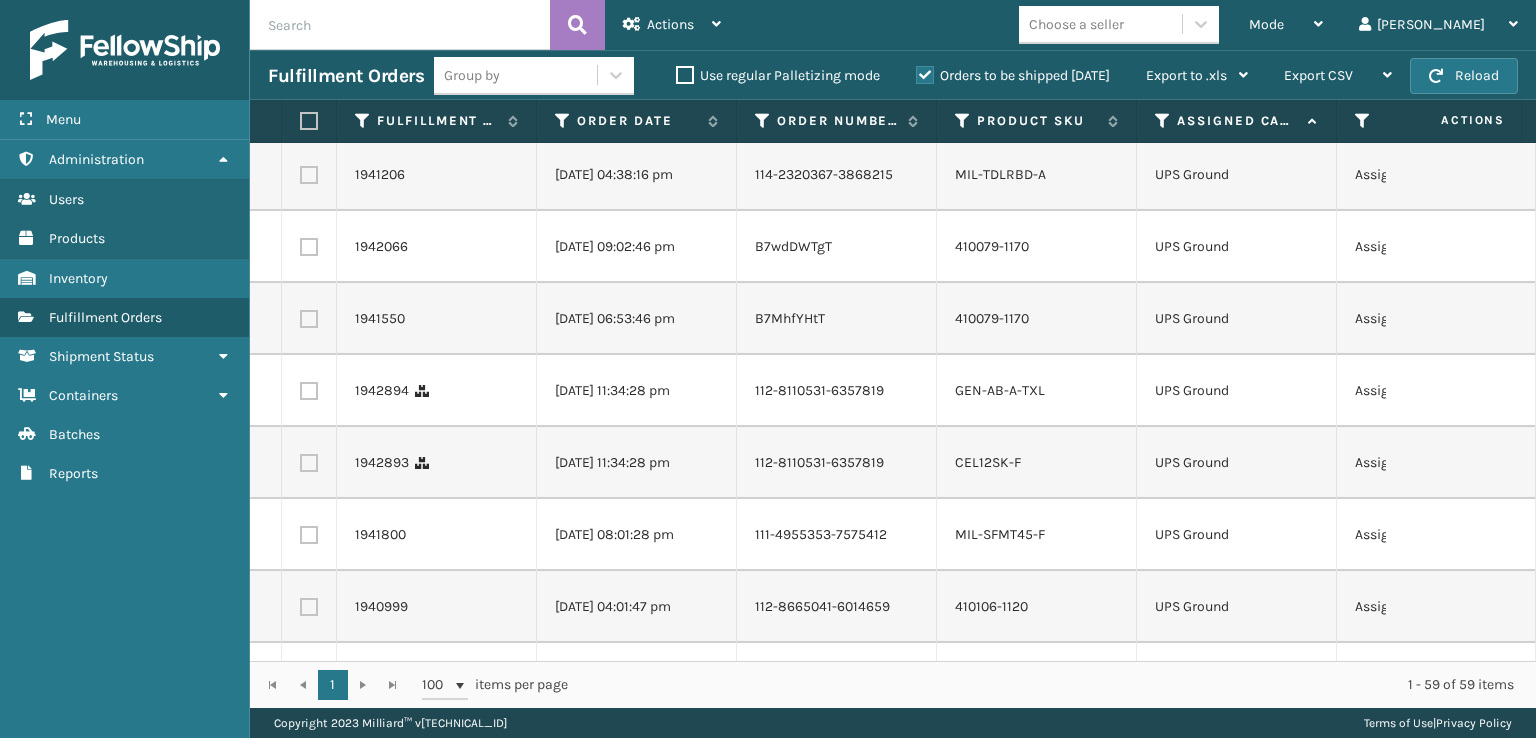 click at bounding box center [309, -41] 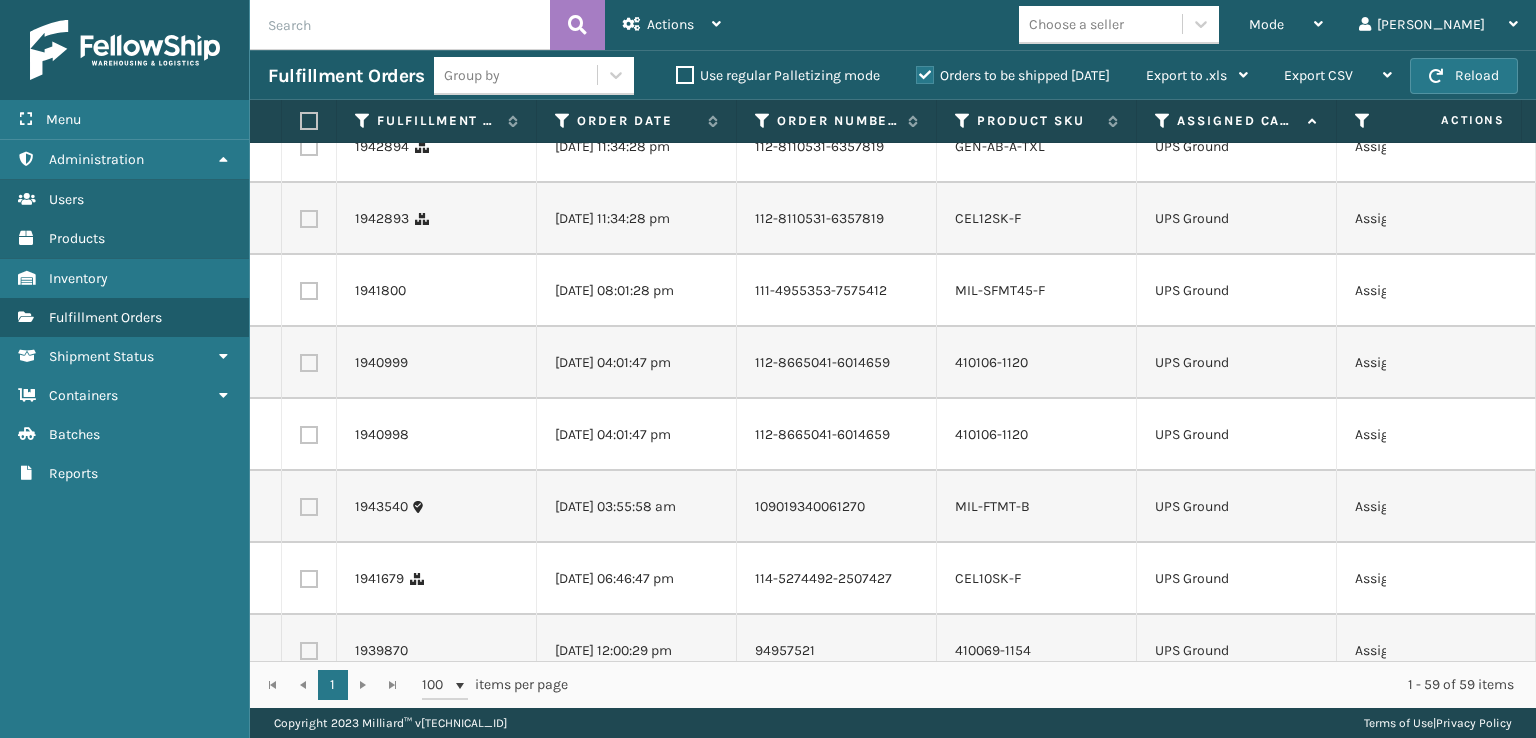 scroll, scrollTop: 3300, scrollLeft: 0, axis: vertical 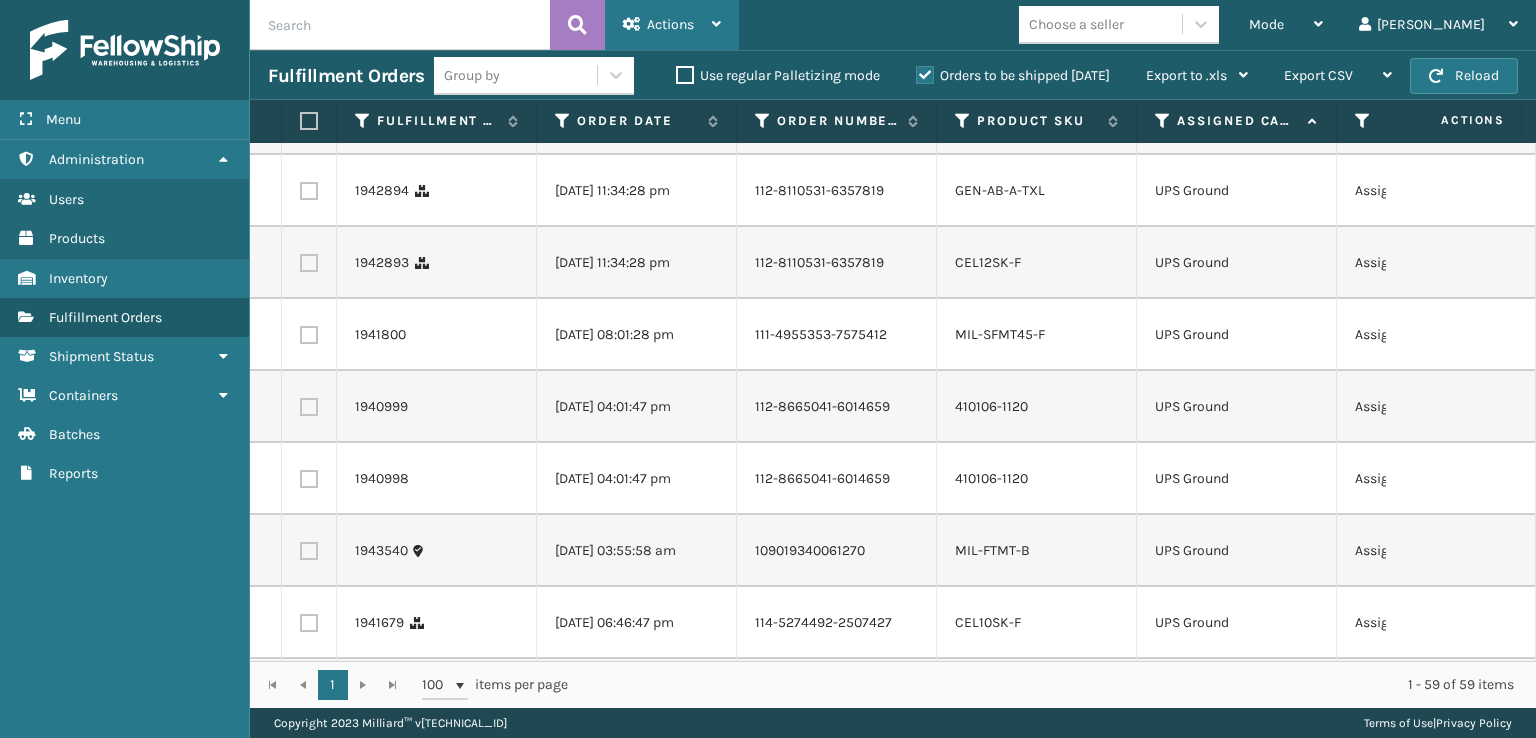 click on "Actions" at bounding box center [672, 25] 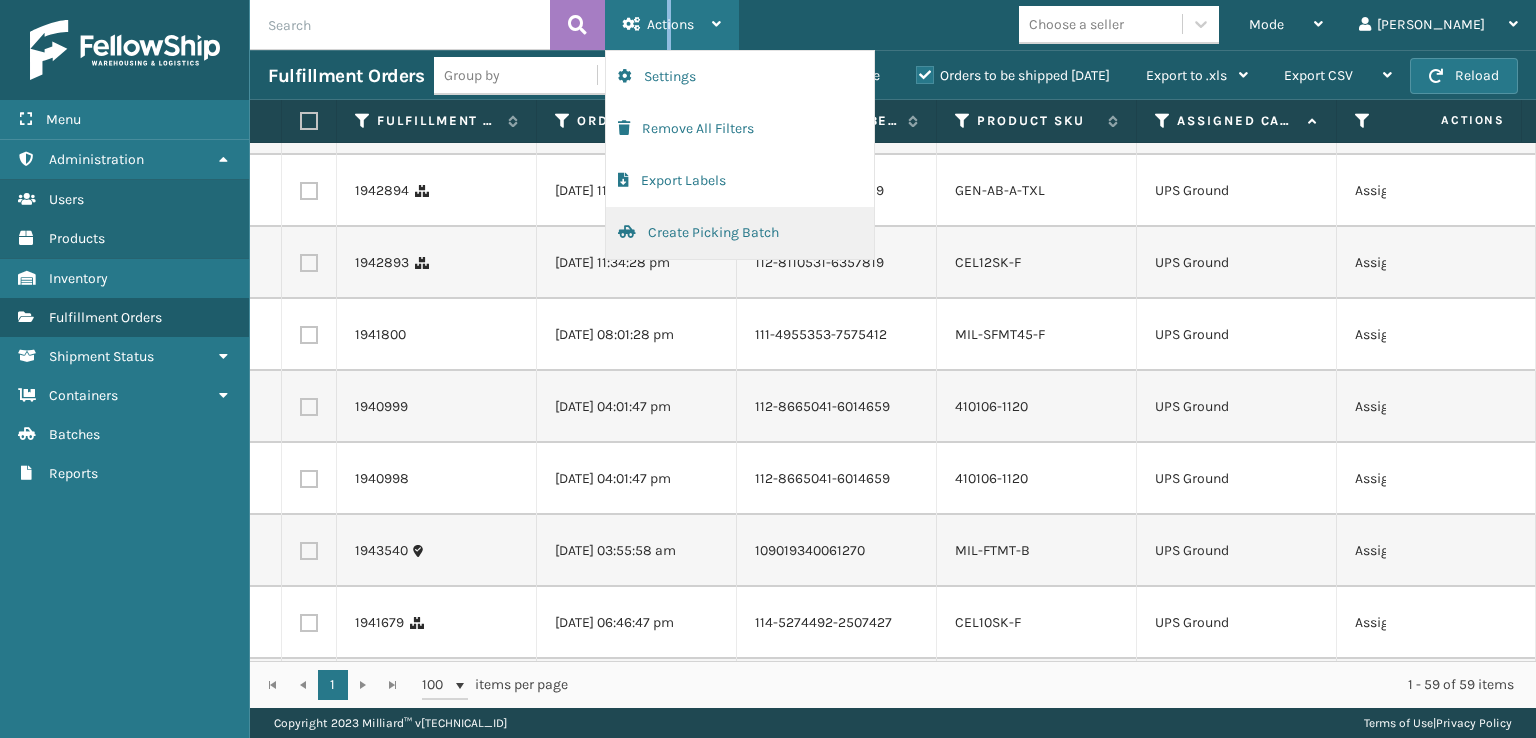 click on "Create Picking Batch" at bounding box center [740, 233] 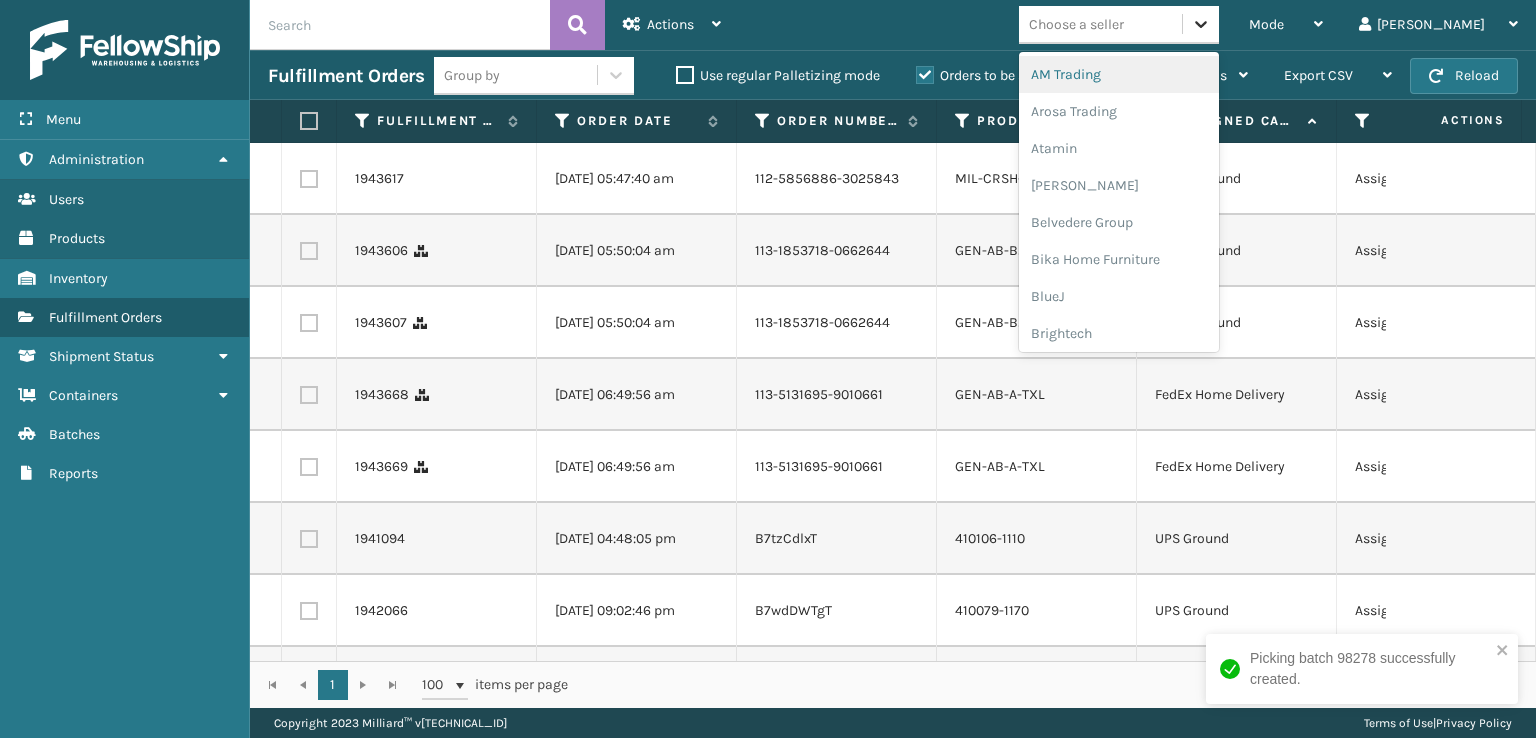 click 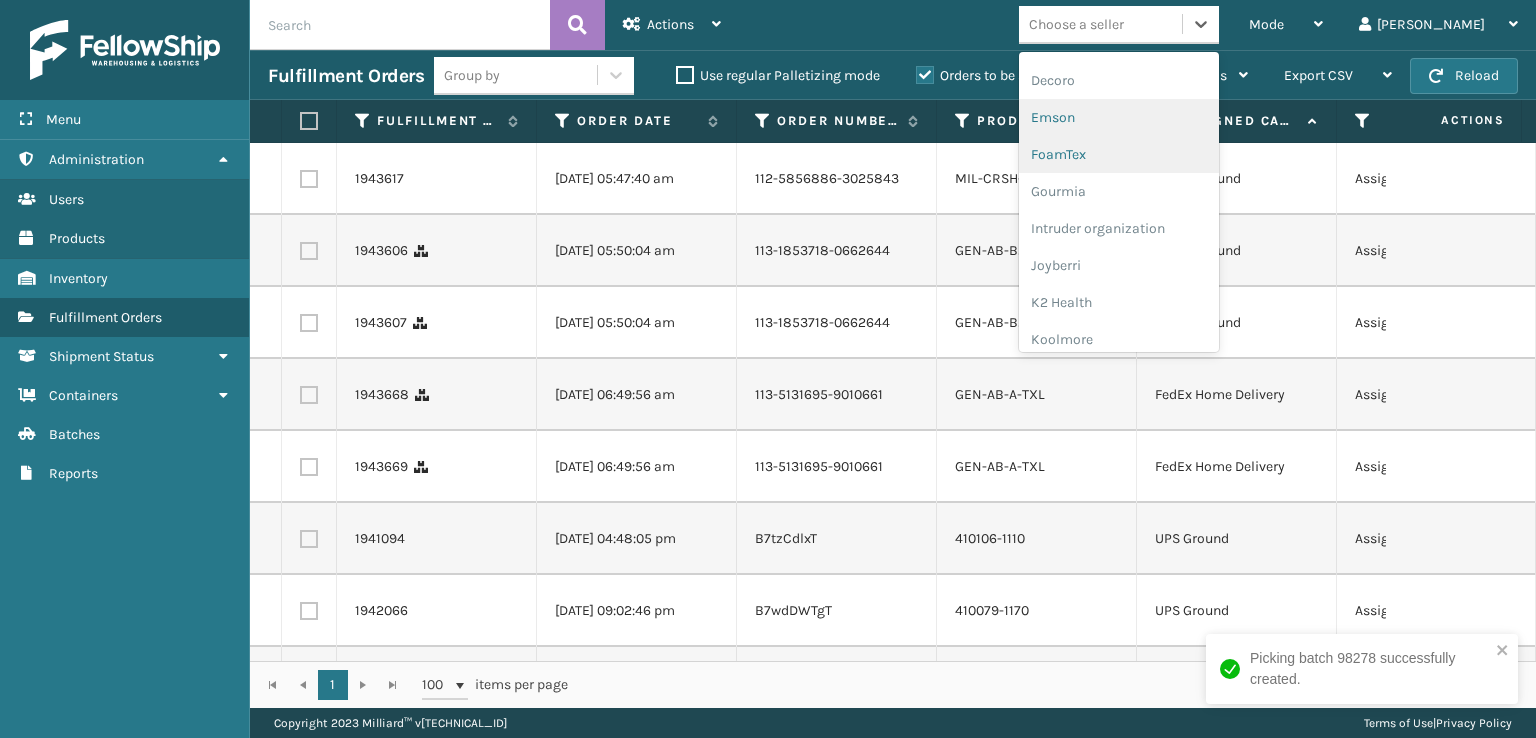 scroll, scrollTop: 400, scrollLeft: 0, axis: vertical 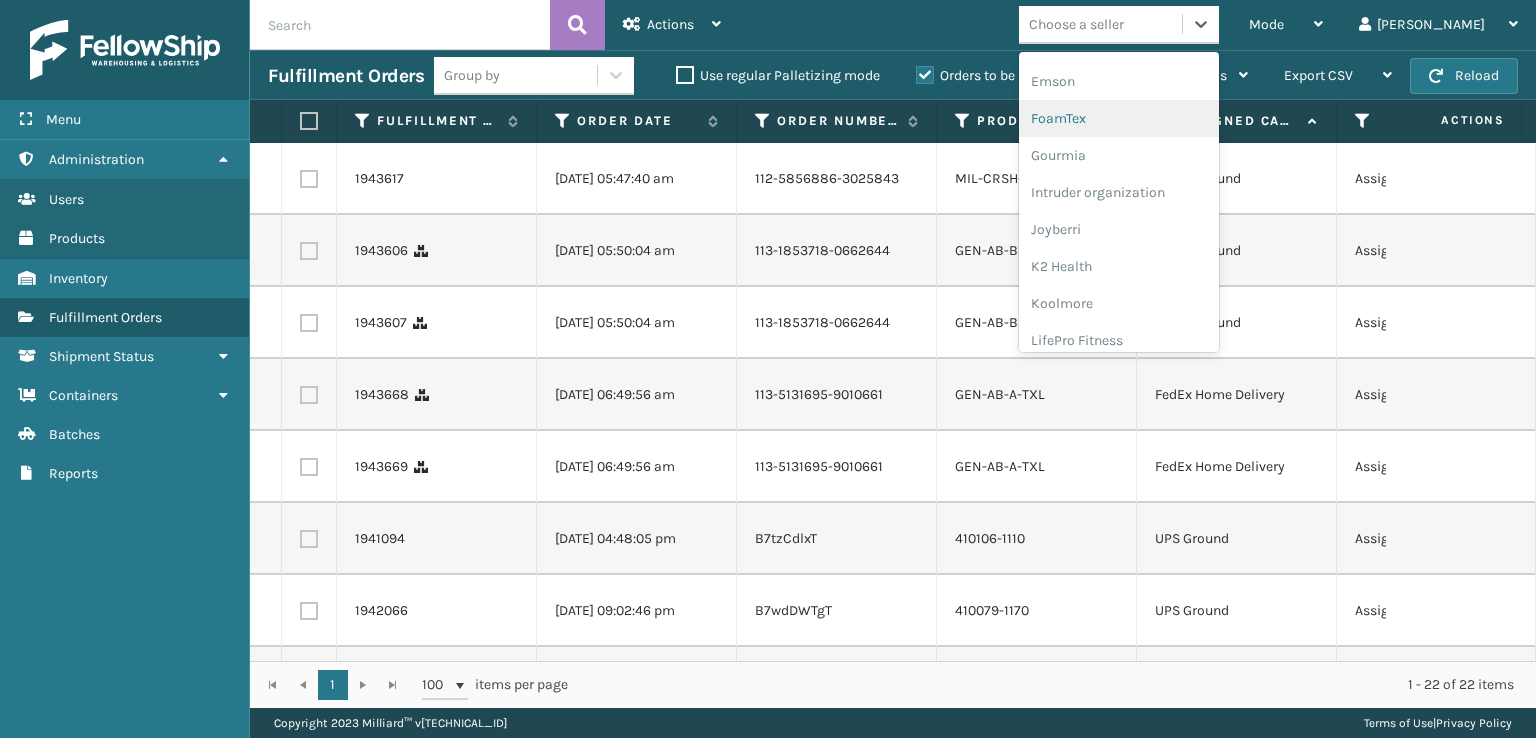 click on "FoamTex" at bounding box center (1119, 118) 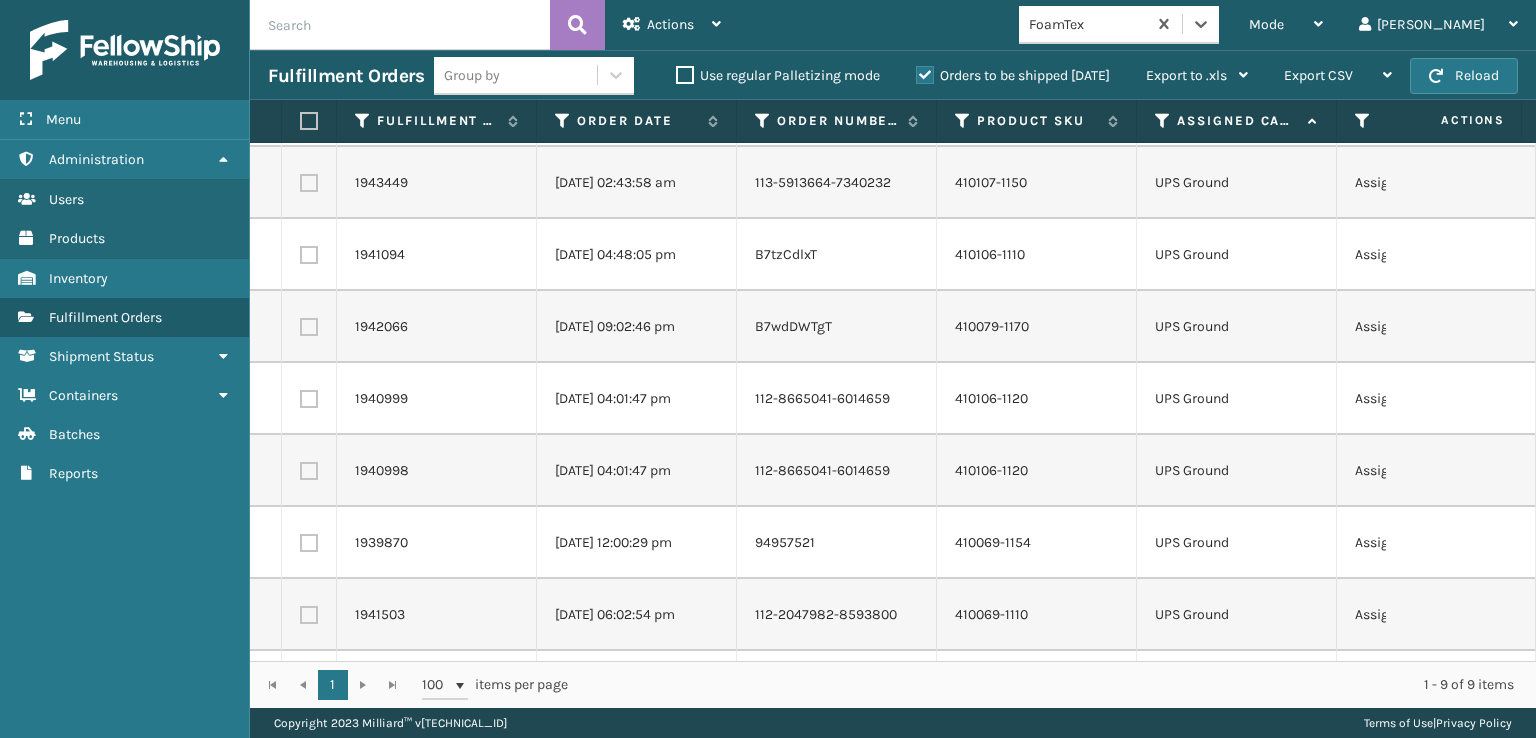 scroll, scrollTop: 0, scrollLeft: 0, axis: both 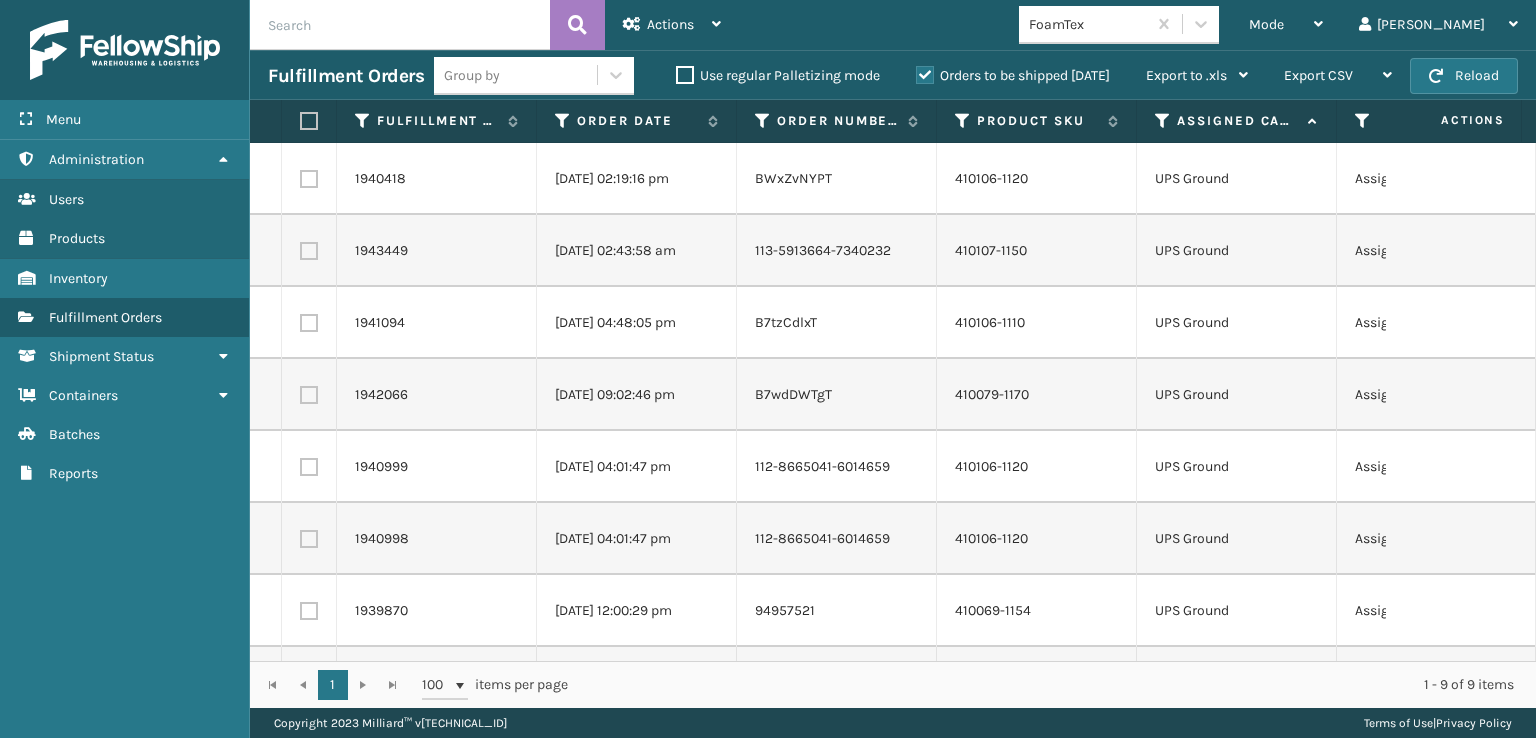 click at bounding box center [309, 121] 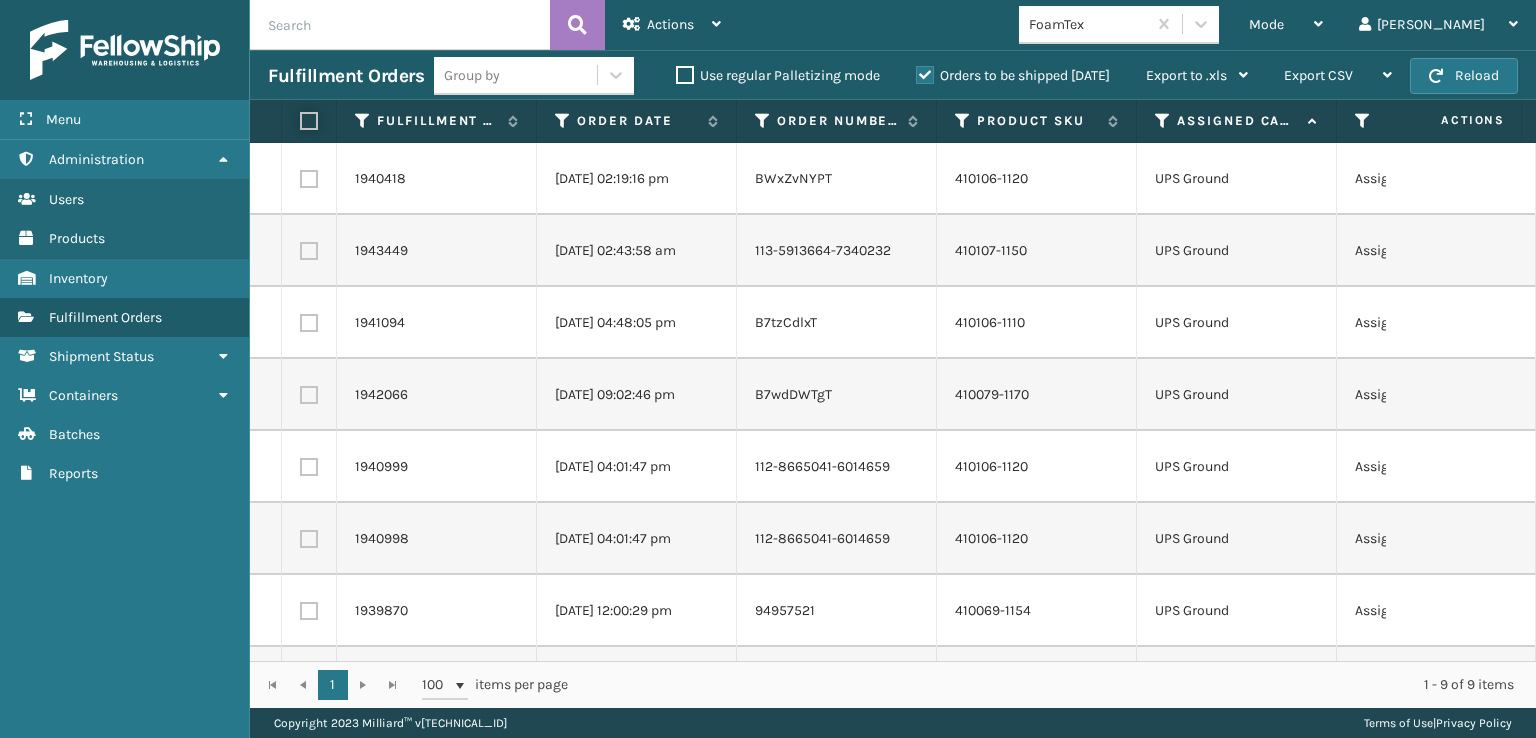 click at bounding box center (300, 121) 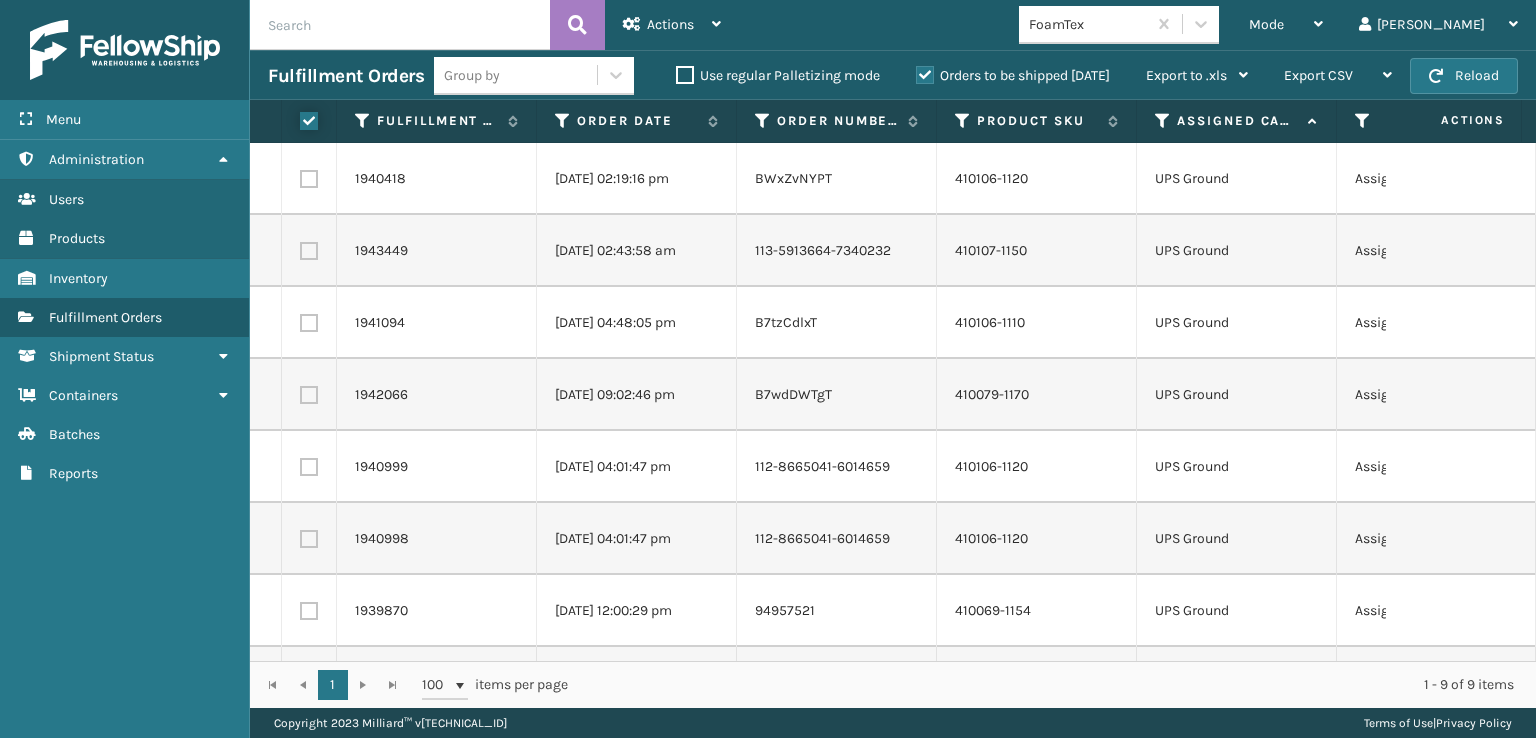 checkbox on "true" 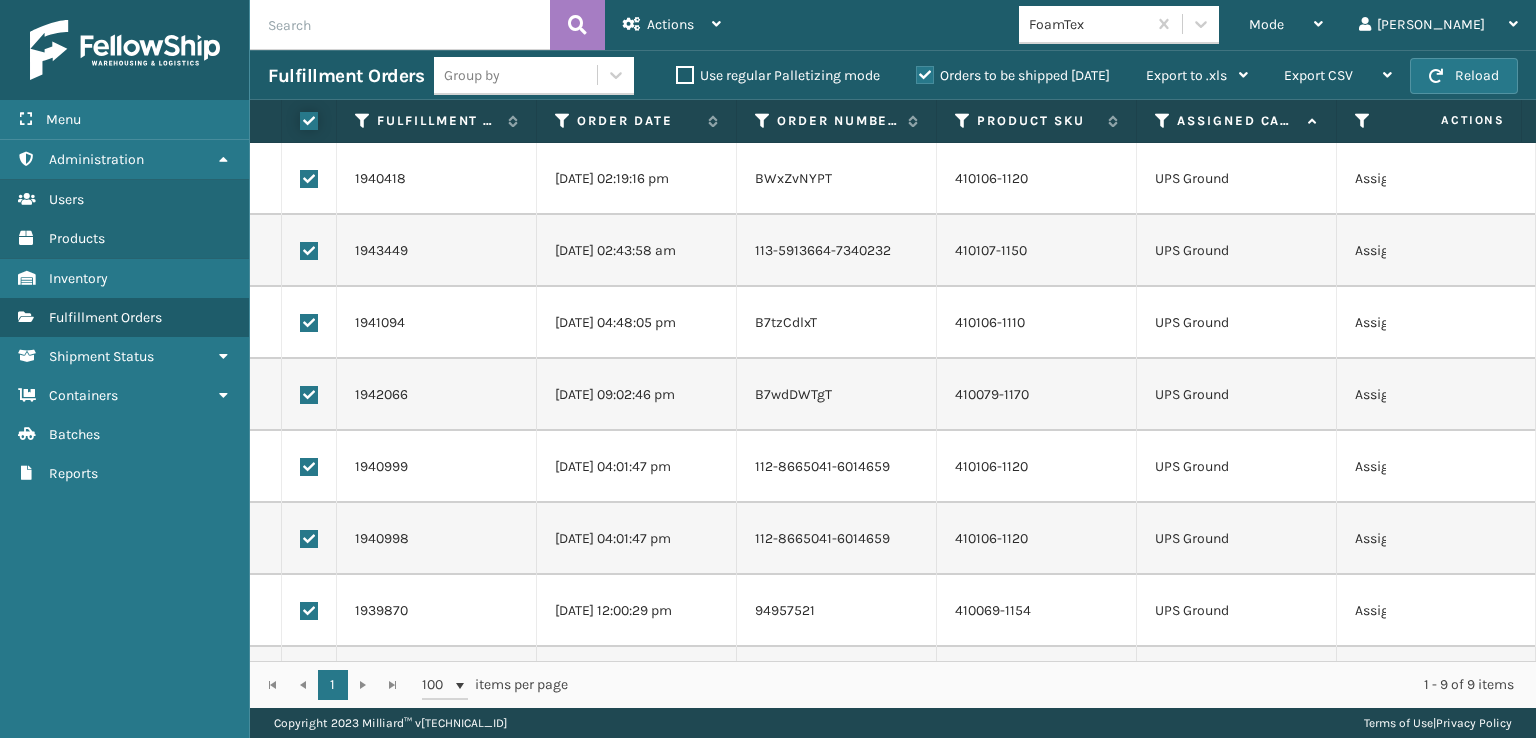 checkbox on "true" 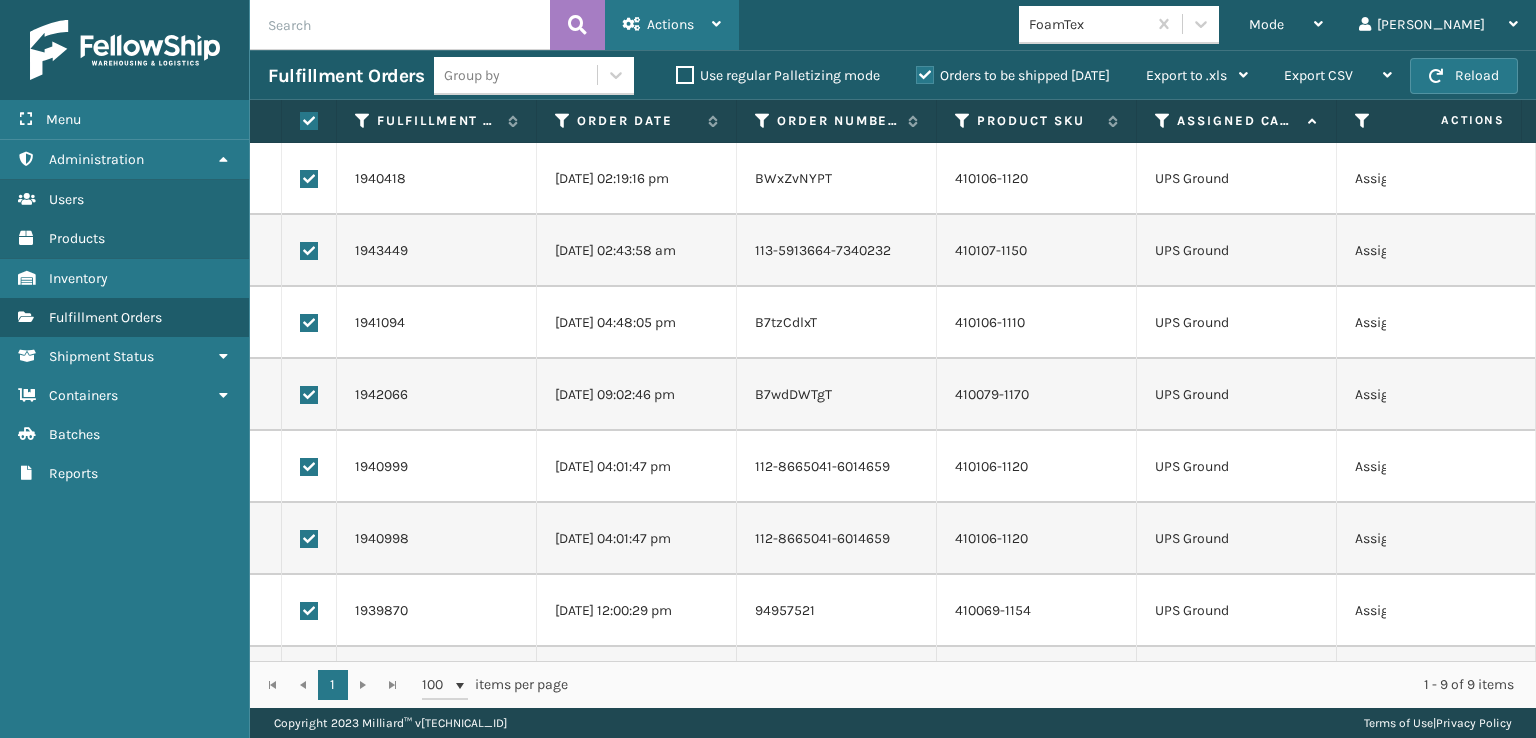 click on "Actions" at bounding box center [672, 25] 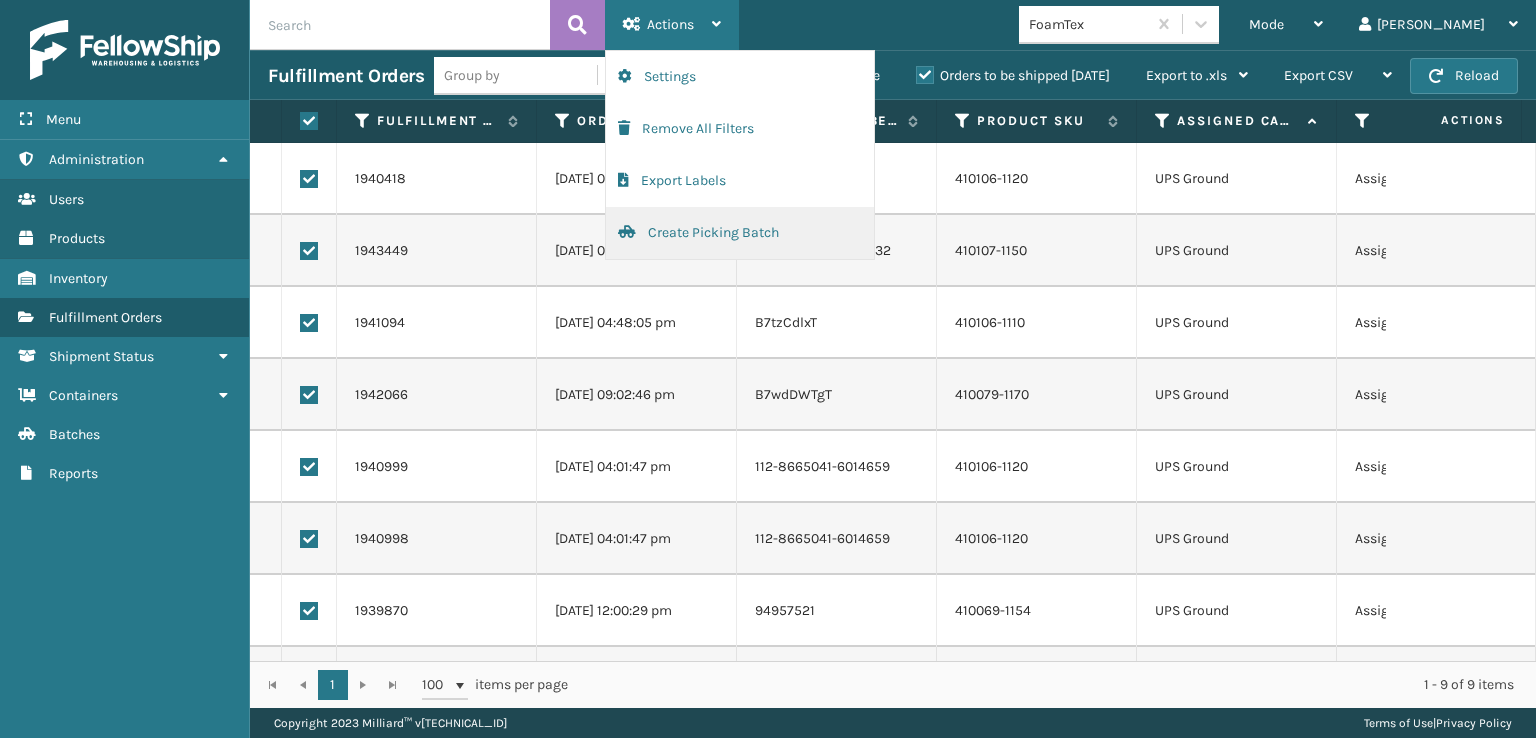 click on "Create Picking Batch" at bounding box center [740, 233] 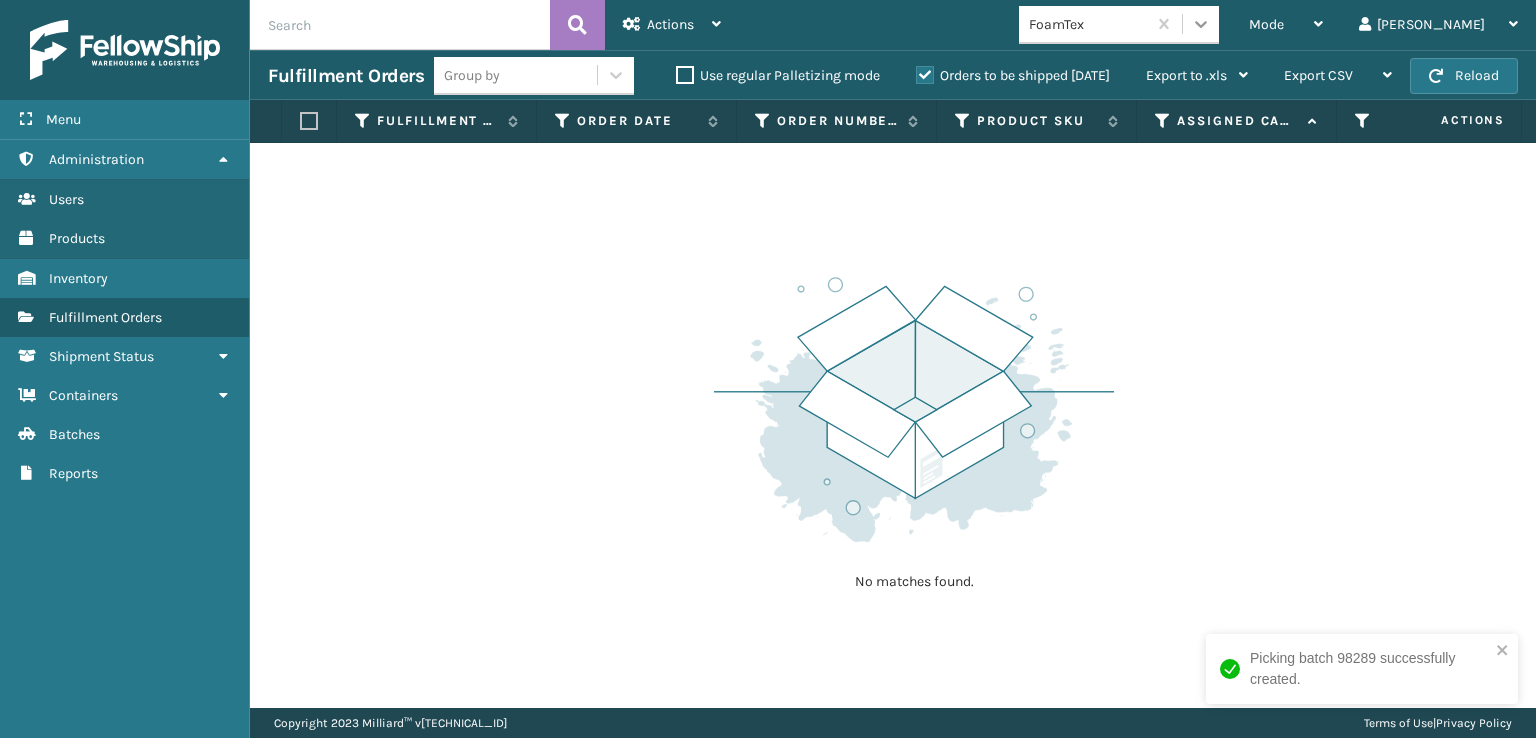 click 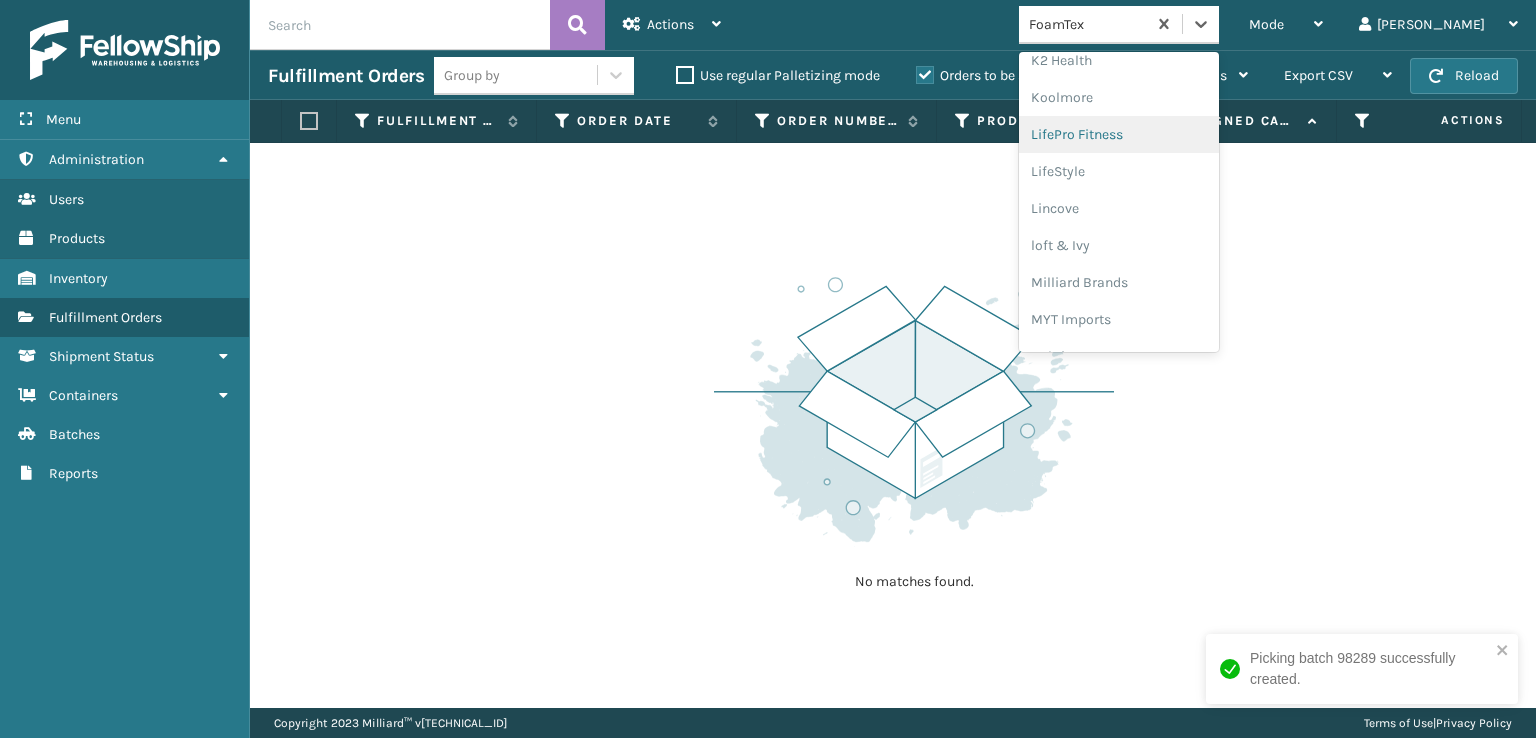scroll, scrollTop: 632, scrollLeft: 0, axis: vertical 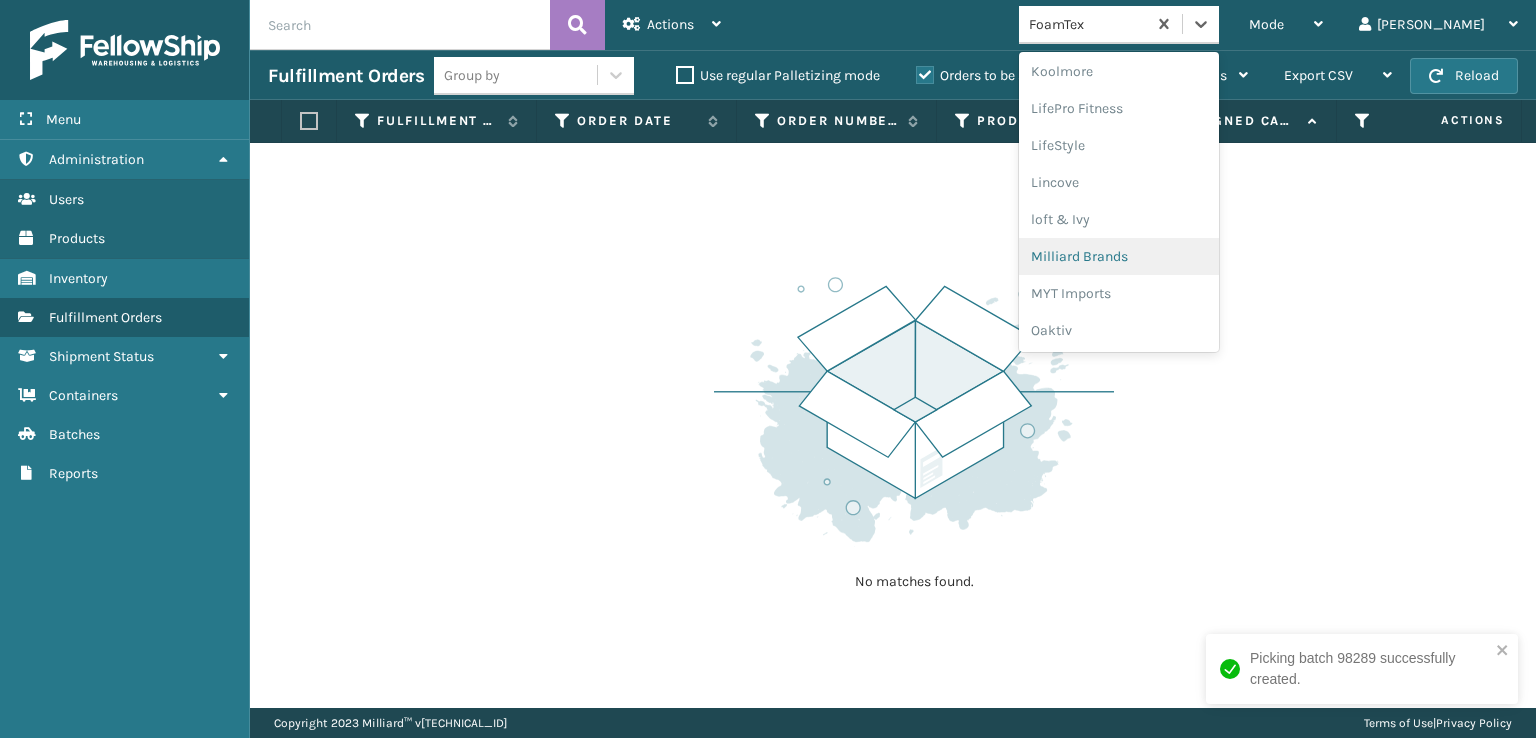 click on "Milliard Brands" at bounding box center [1119, 256] 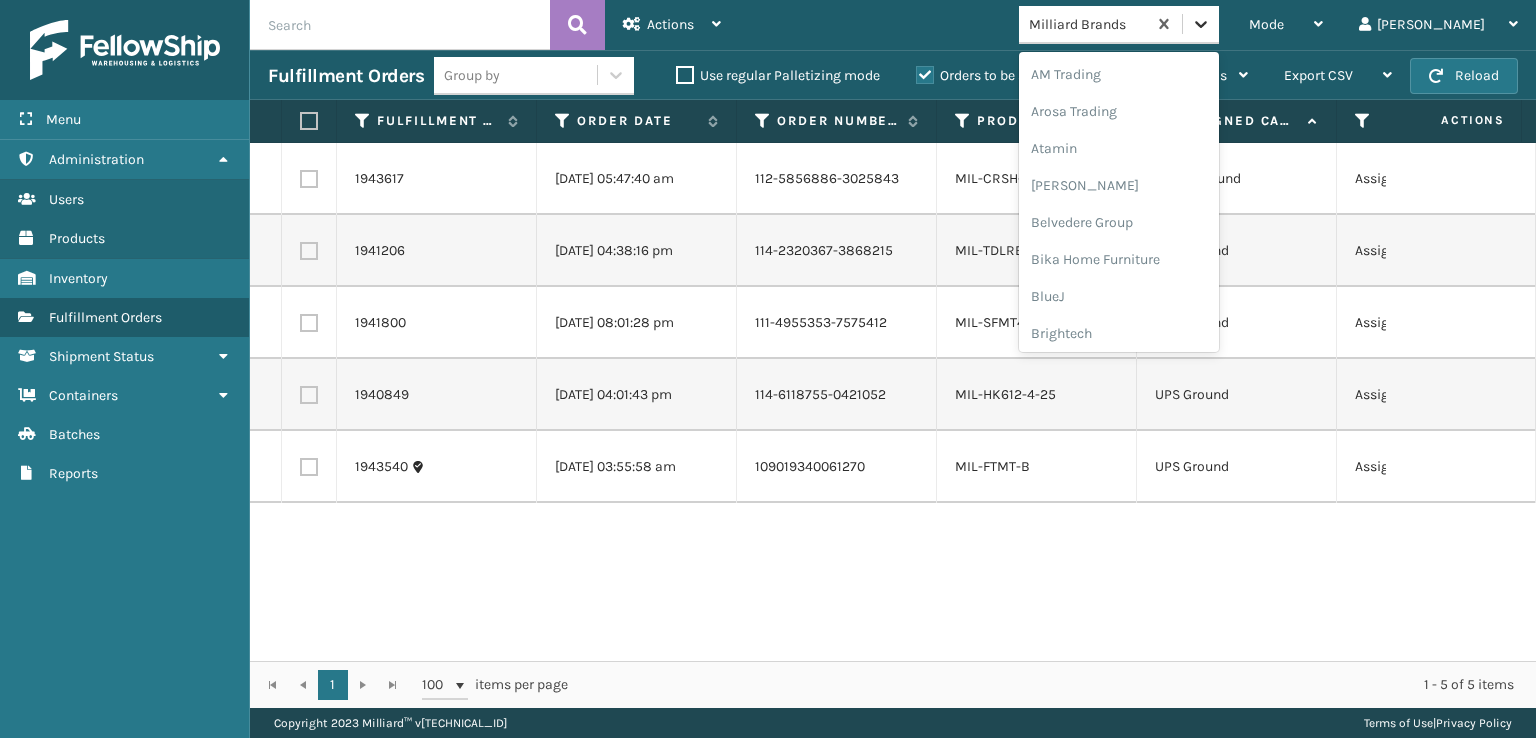 click 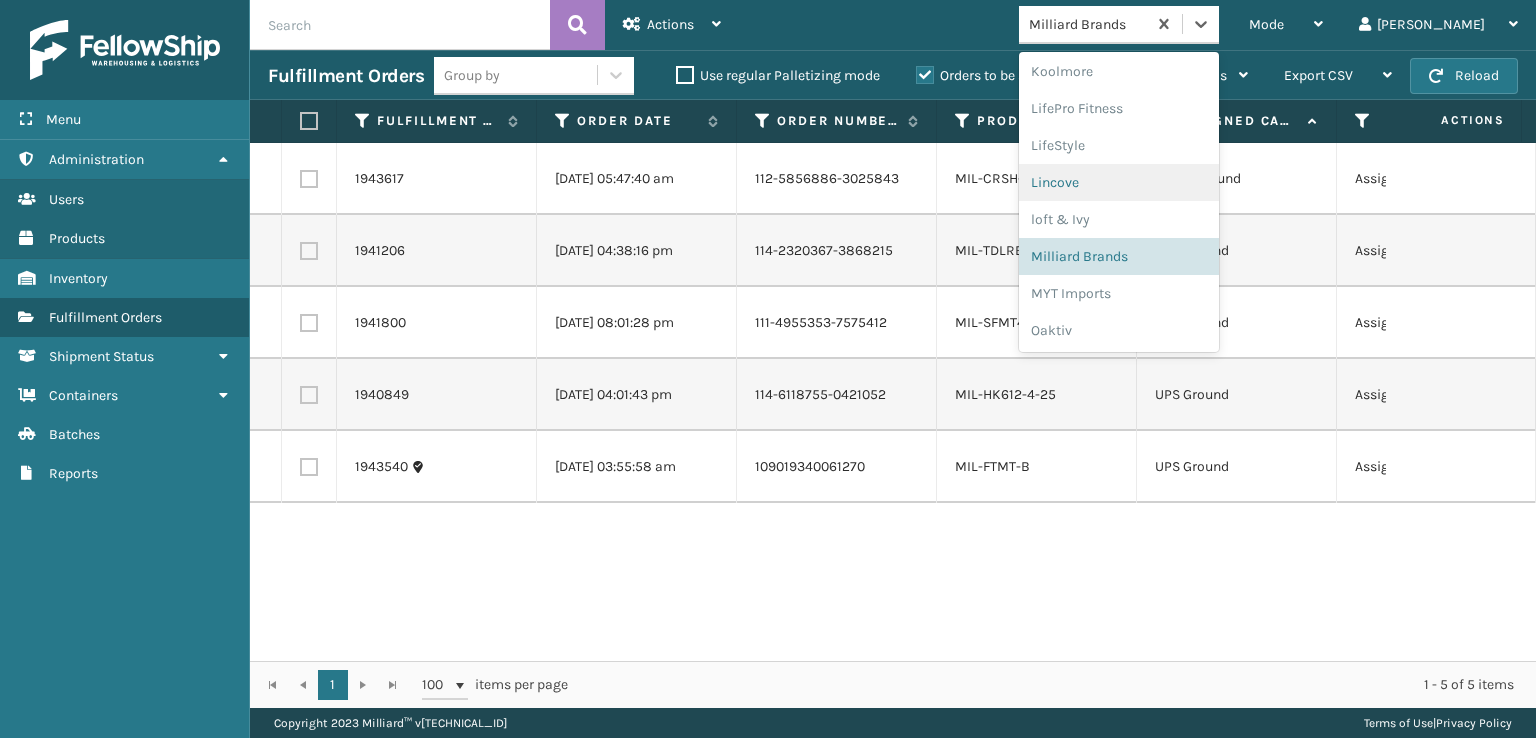 scroll, scrollTop: 892, scrollLeft: 0, axis: vertical 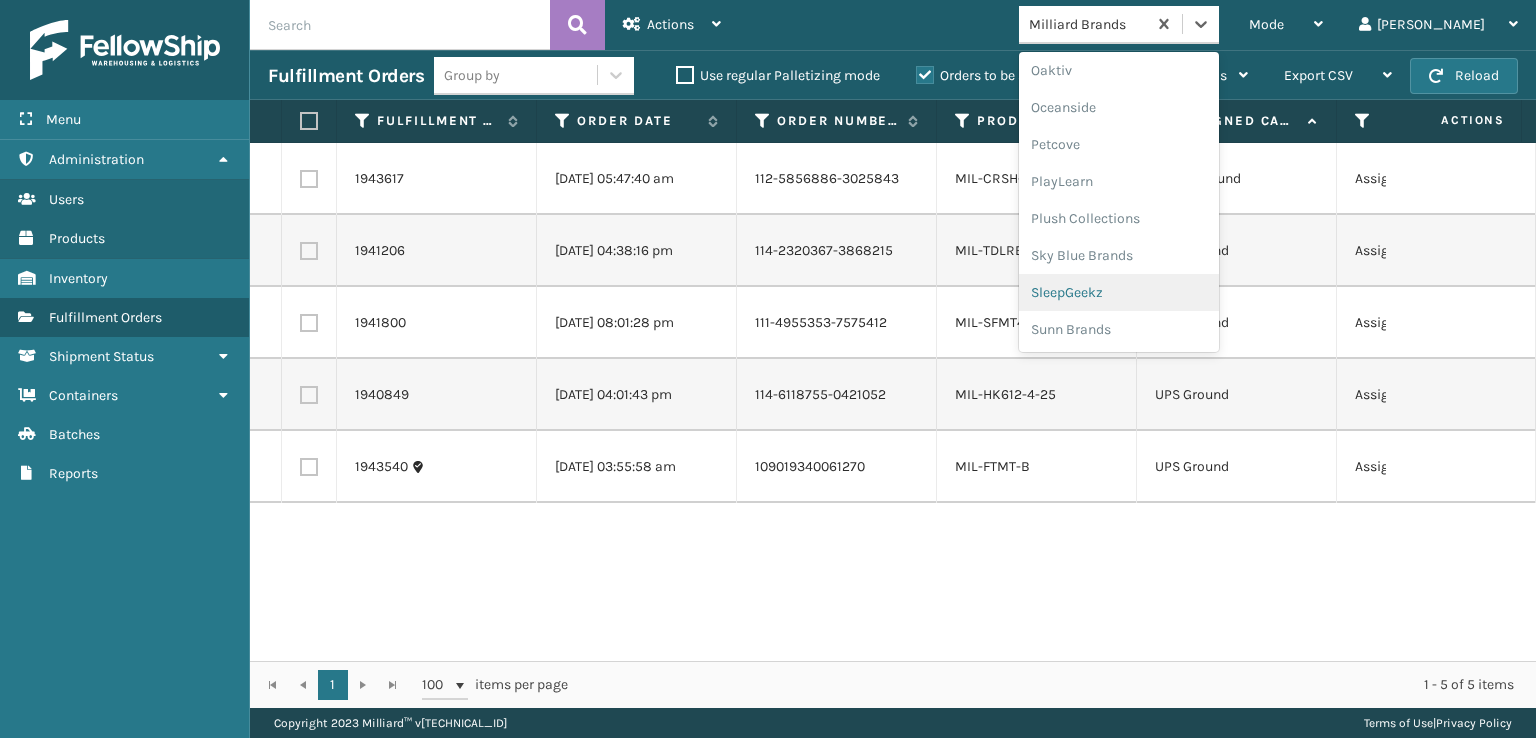 click on "SleepGeekz" at bounding box center [1119, 292] 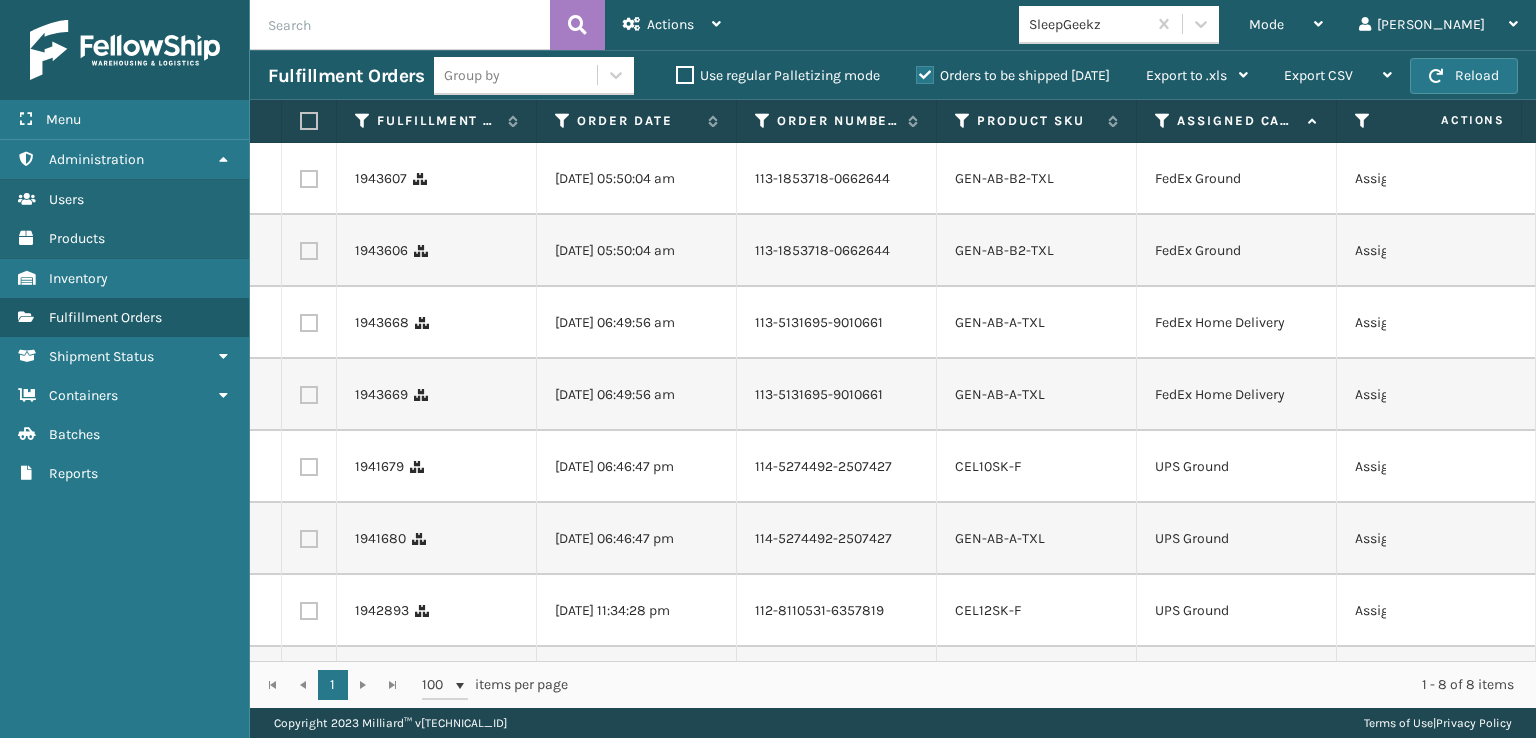 click on "SleepGeekz" at bounding box center [1125, 25] 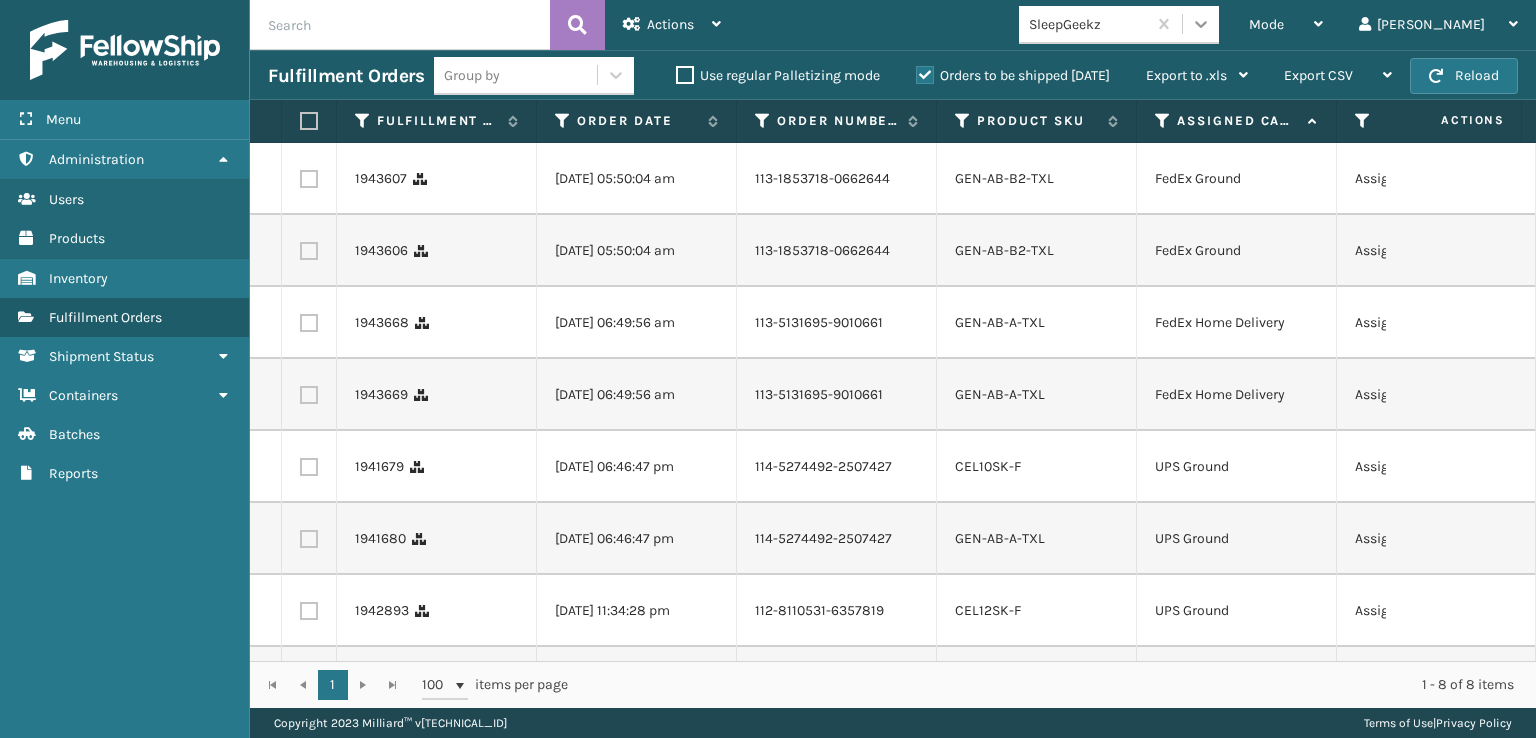 click at bounding box center [1201, 24] 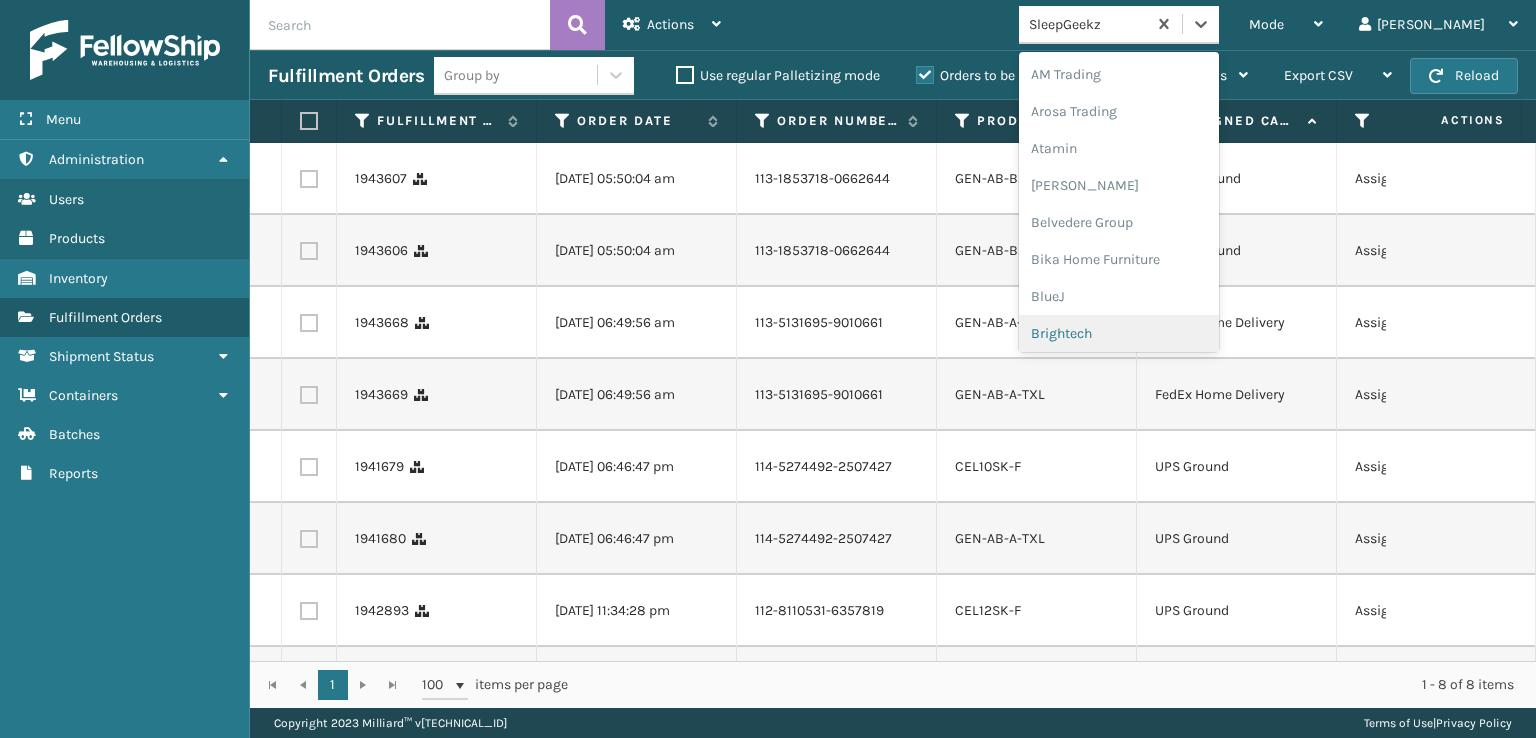 click on "FedEx Home Delivery" at bounding box center (1237, 395) 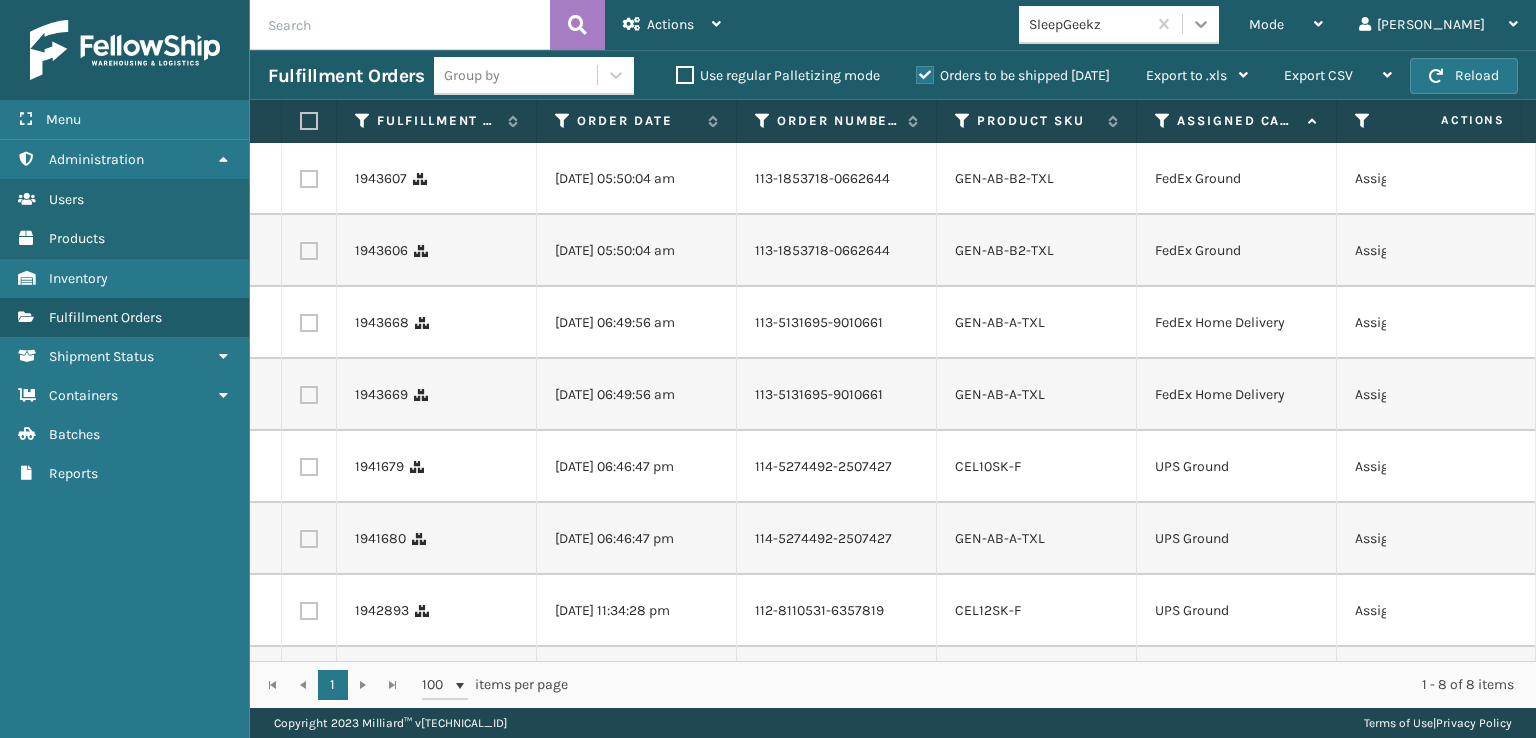 click 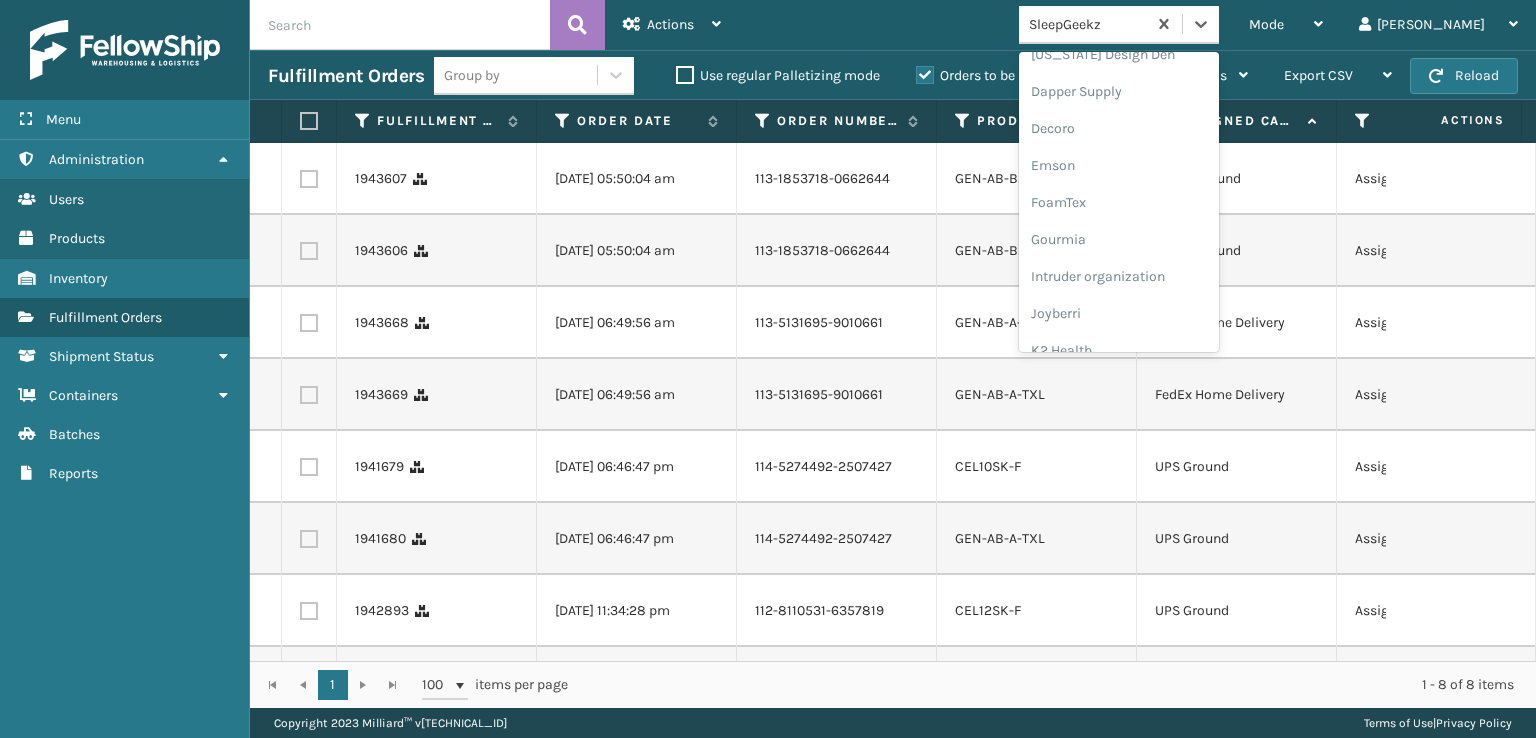 scroll, scrollTop: 300, scrollLeft: 0, axis: vertical 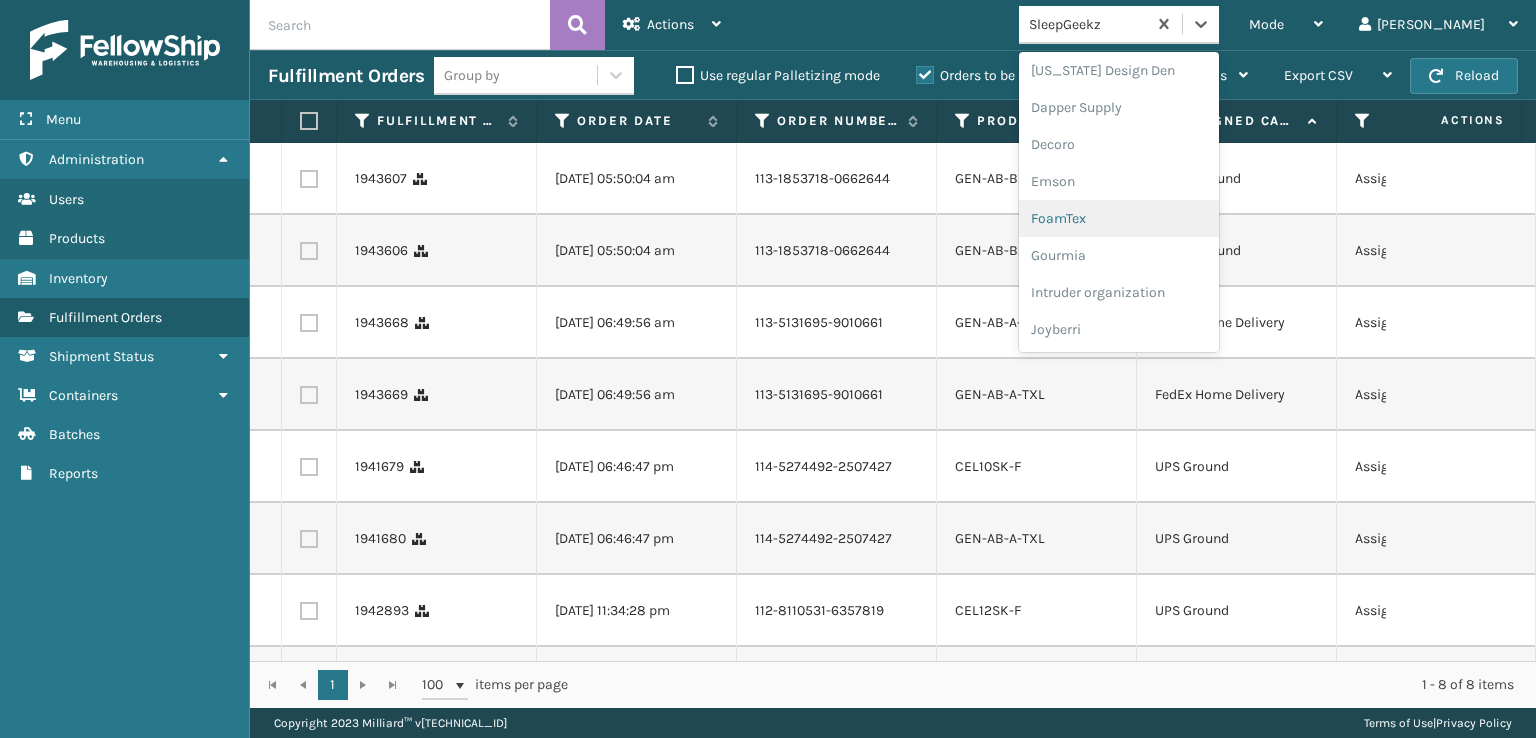 click on "FoamTex" at bounding box center [1119, 218] 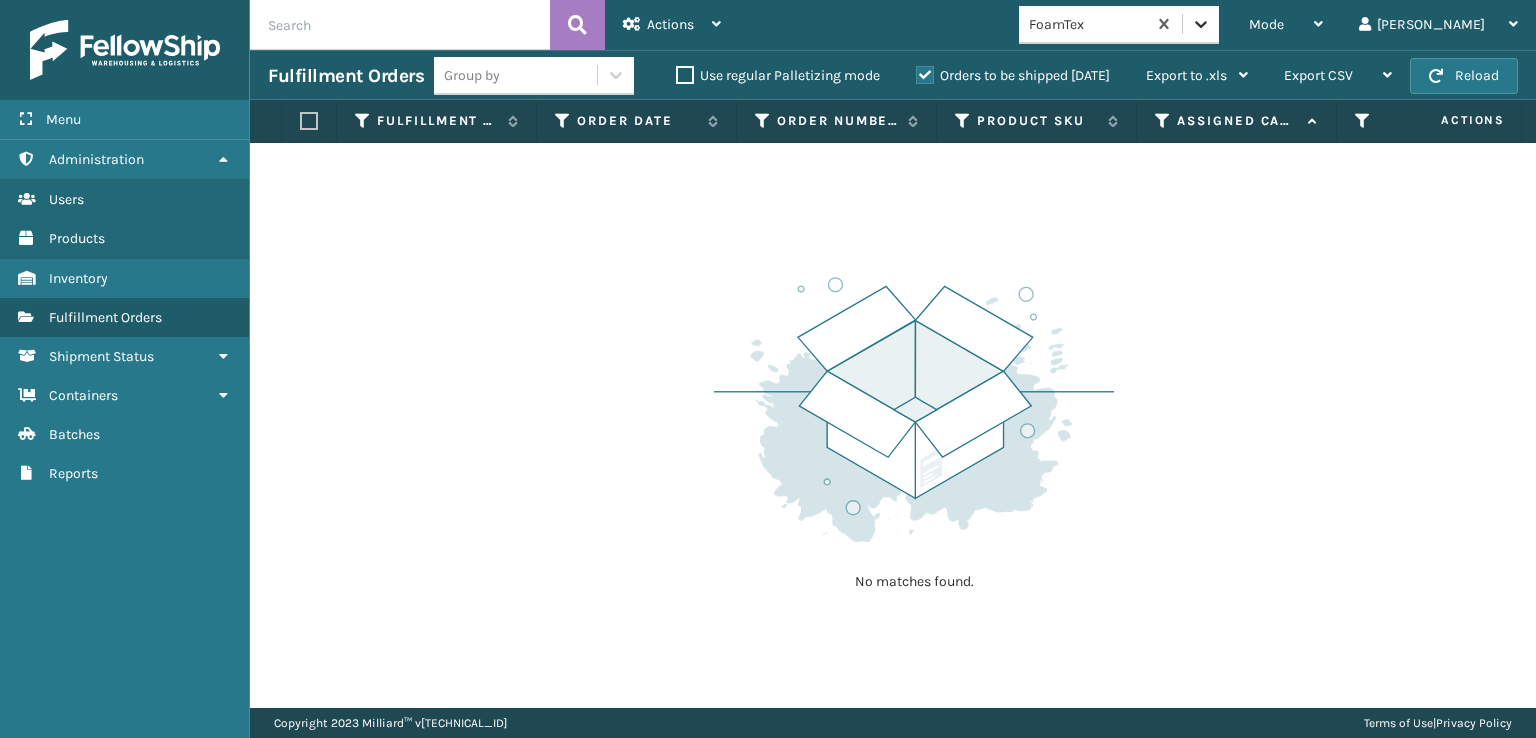 click 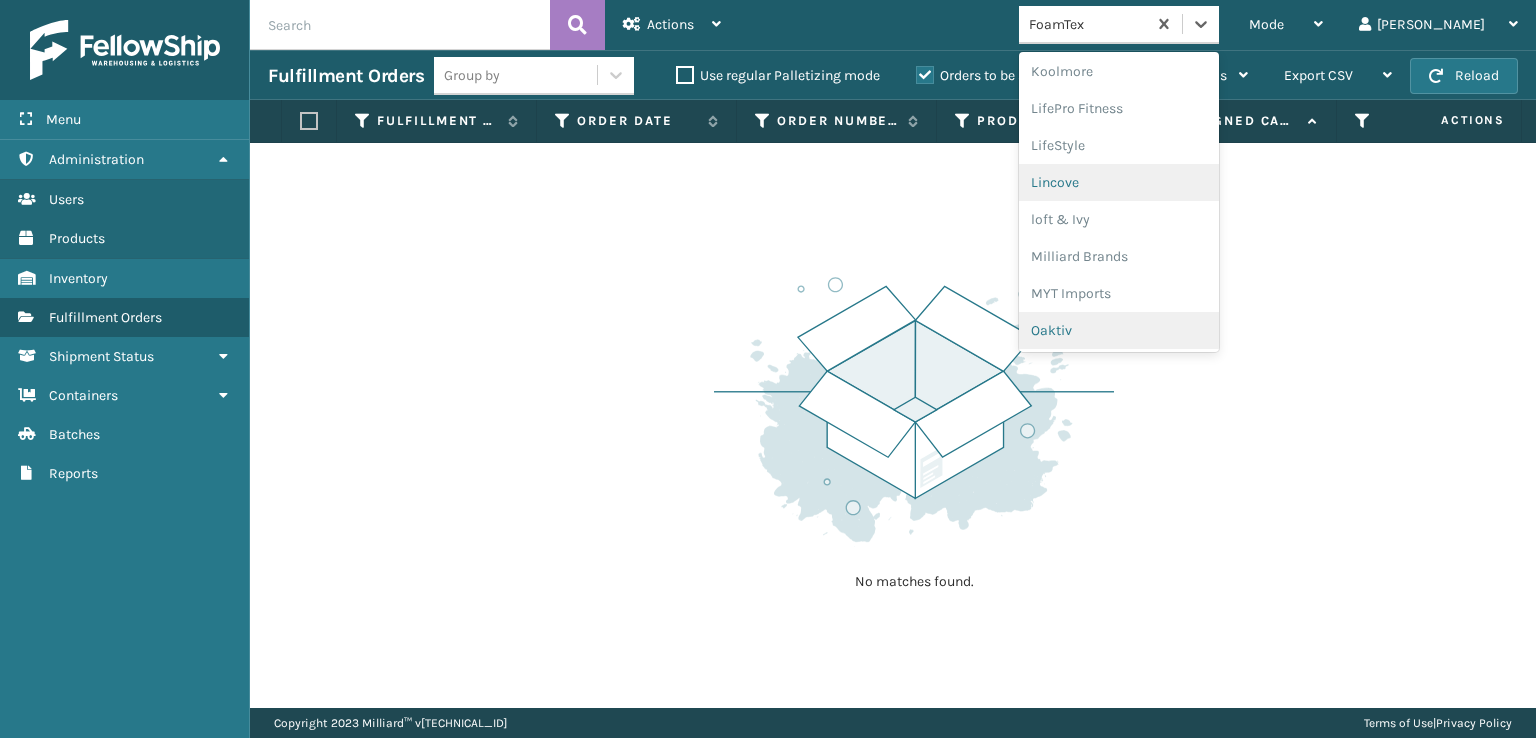 scroll, scrollTop: 732, scrollLeft: 0, axis: vertical 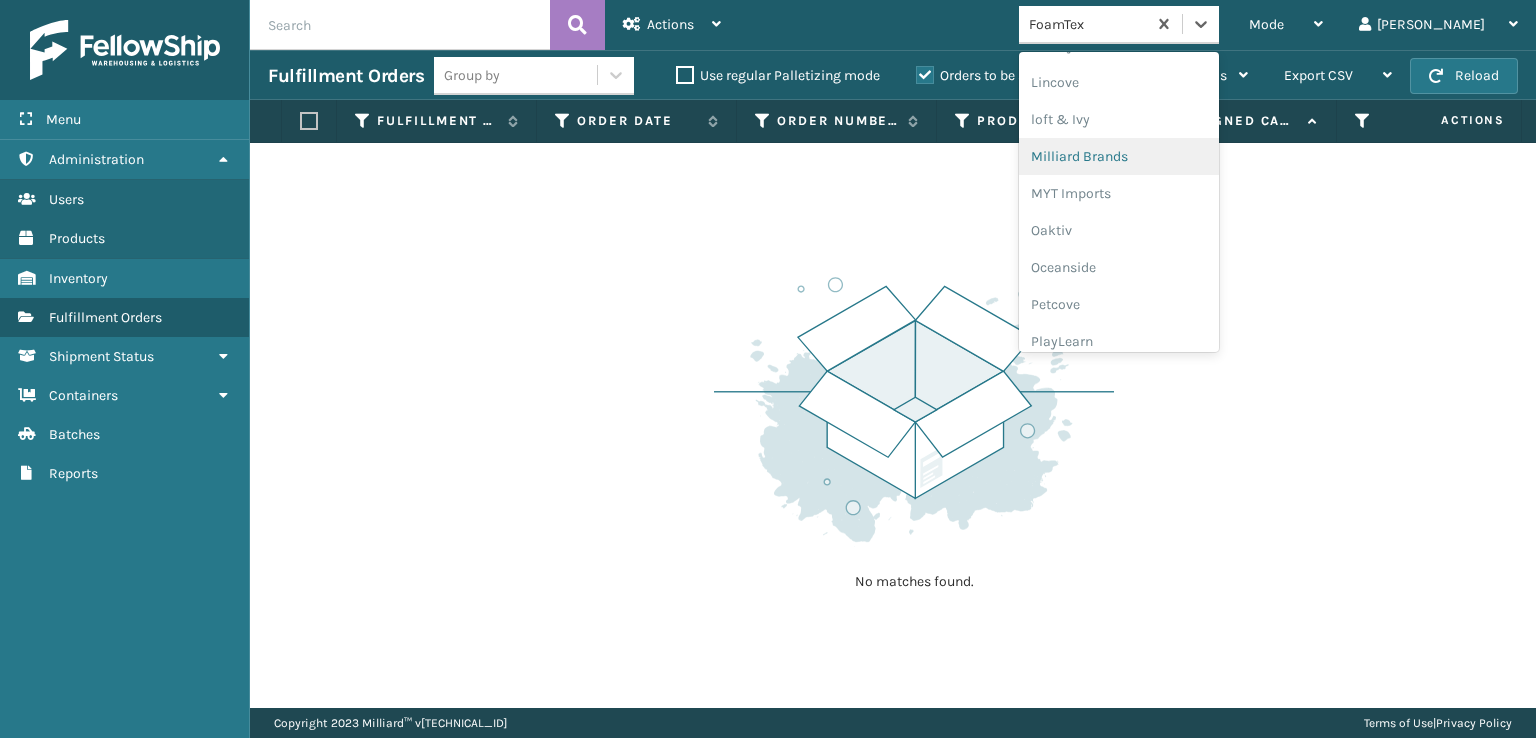 click on "Milliard Brands" at bounding box center [1119, 156] 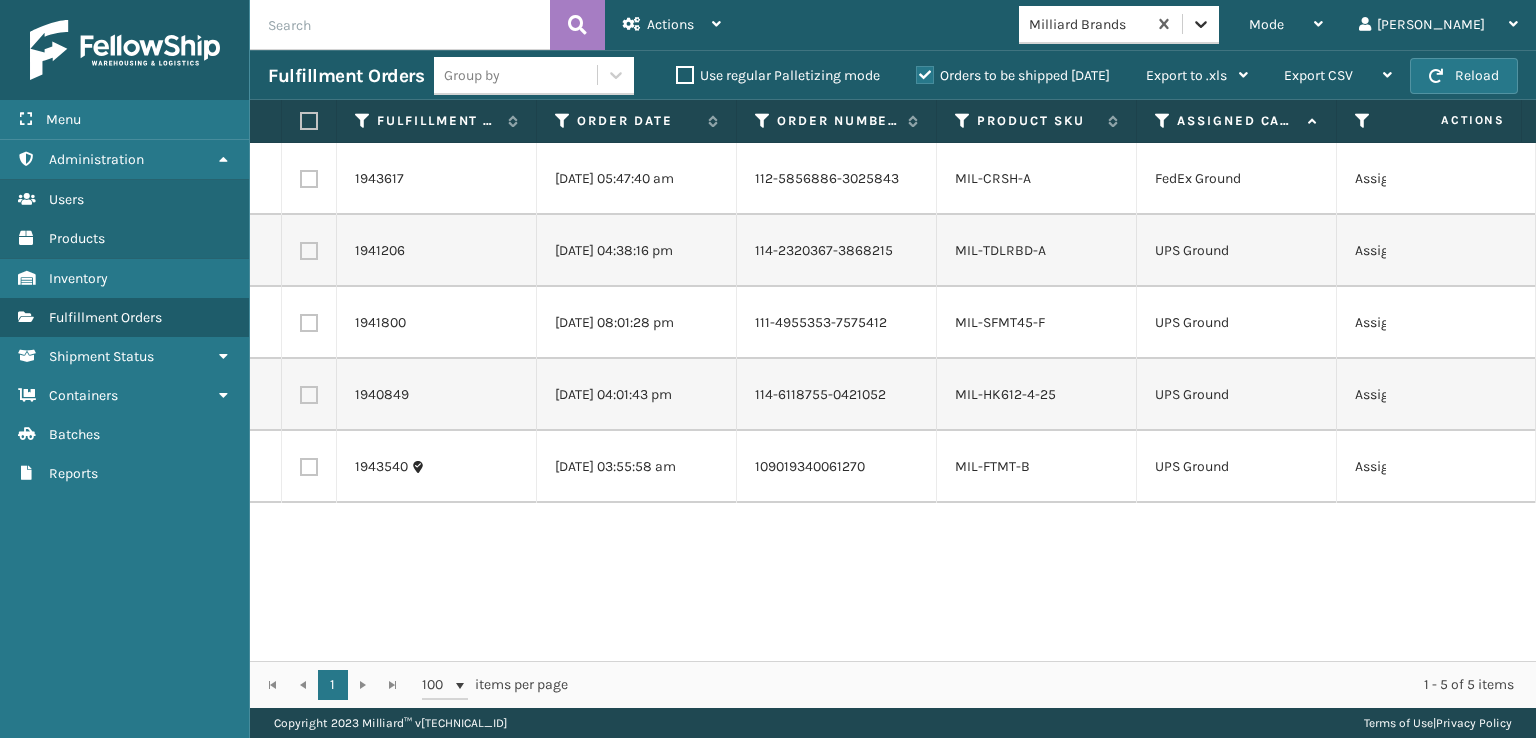 click 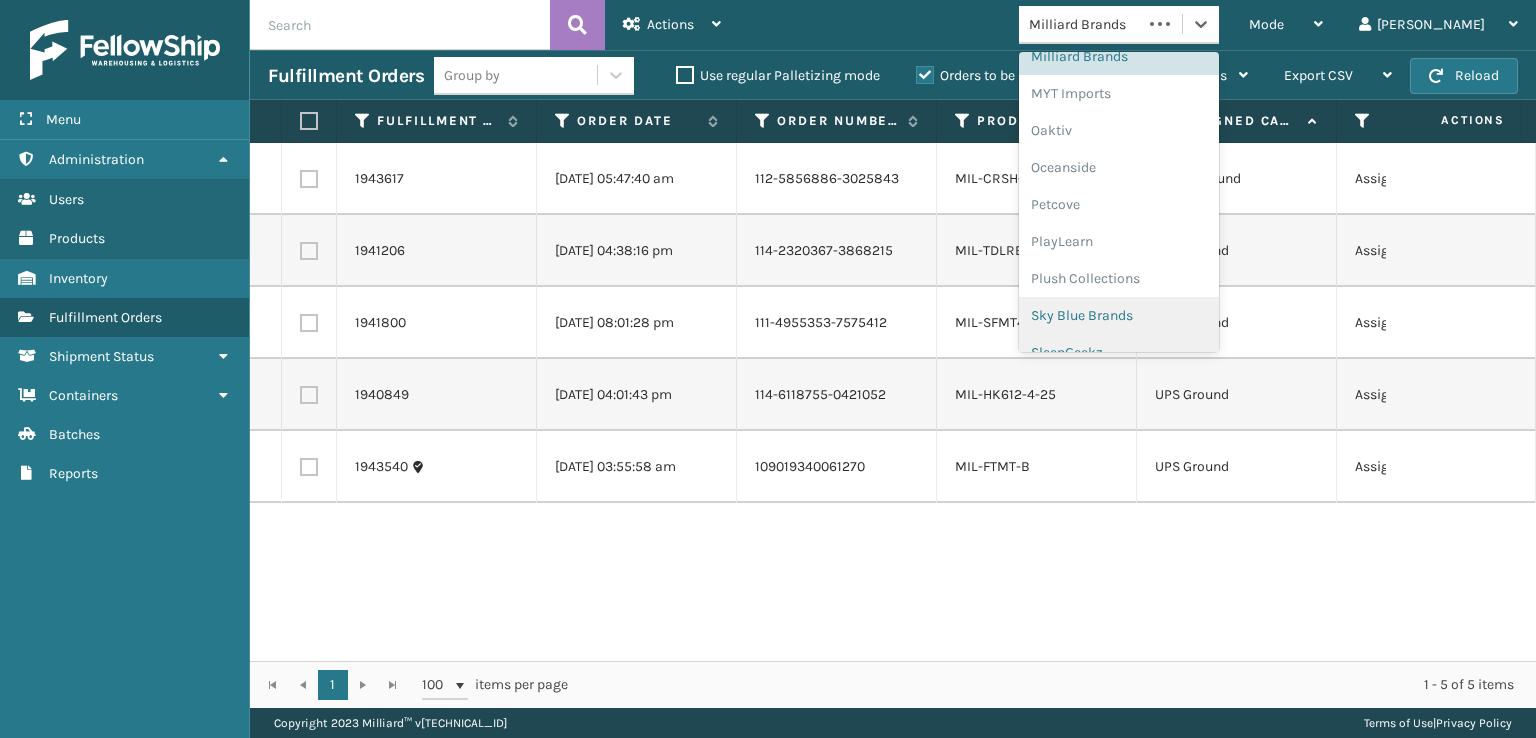 scroll, scrollTop: 892, scrollLeft: 0, axis: vertical 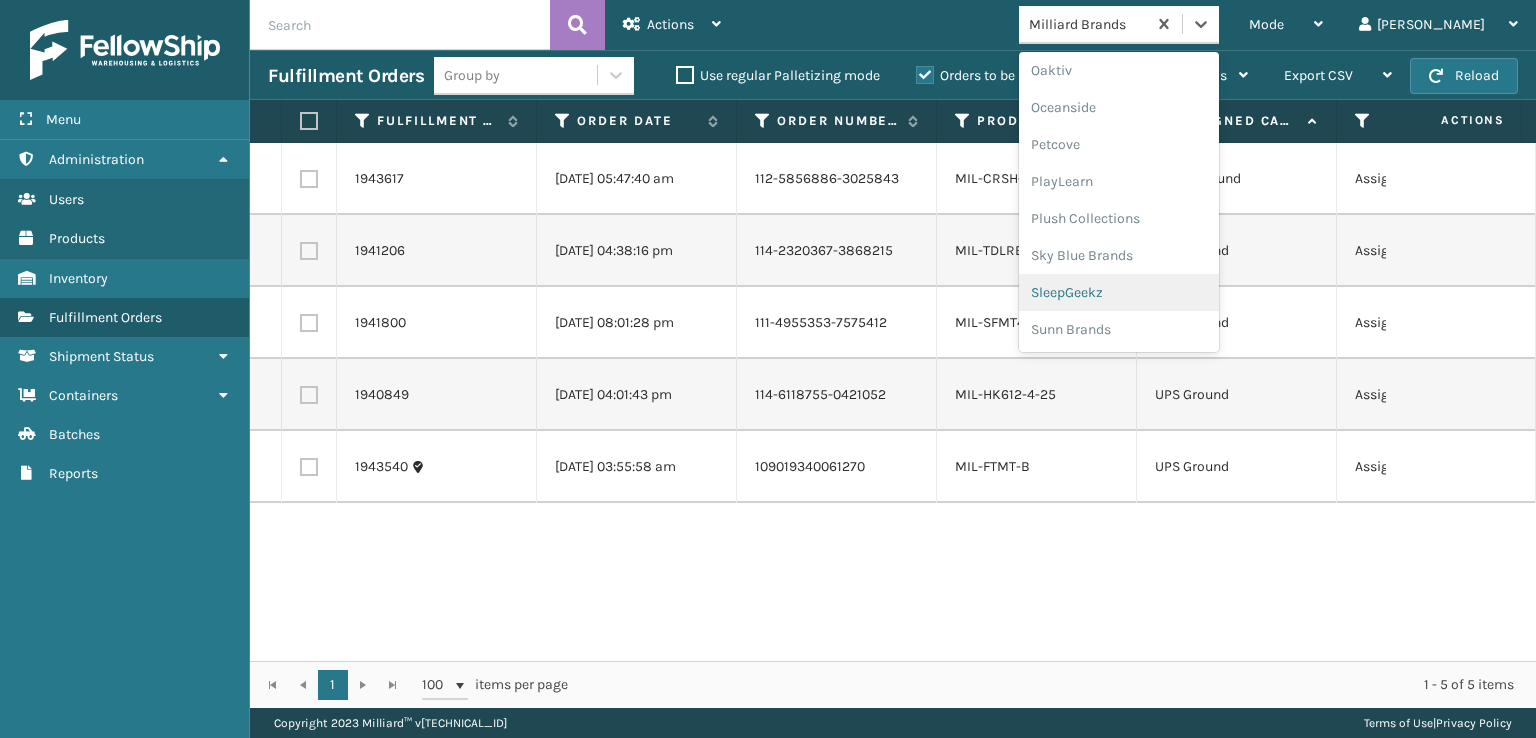 click on "SleepGeekz" at bounding box center [1119, 292] 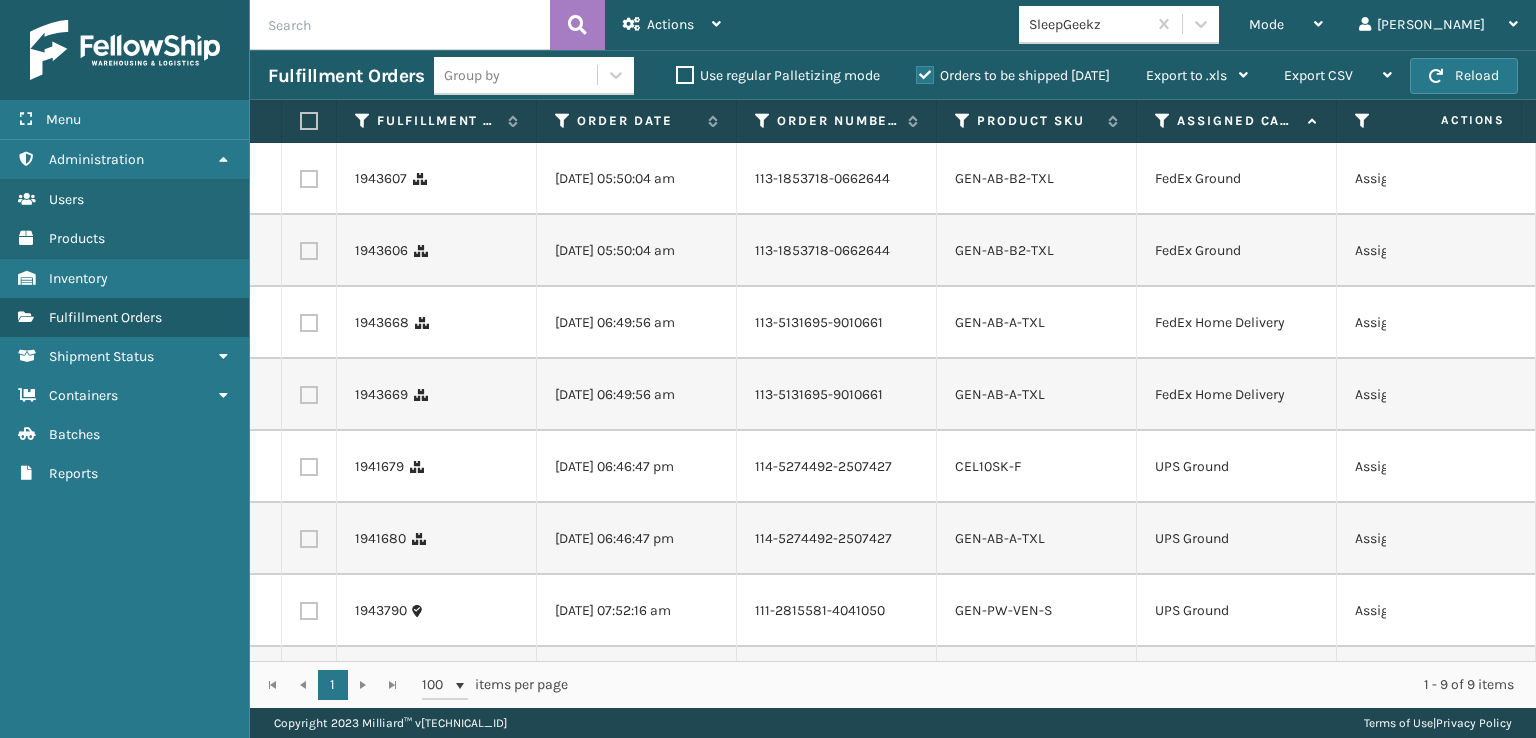 click at bounding box center (400, 25) 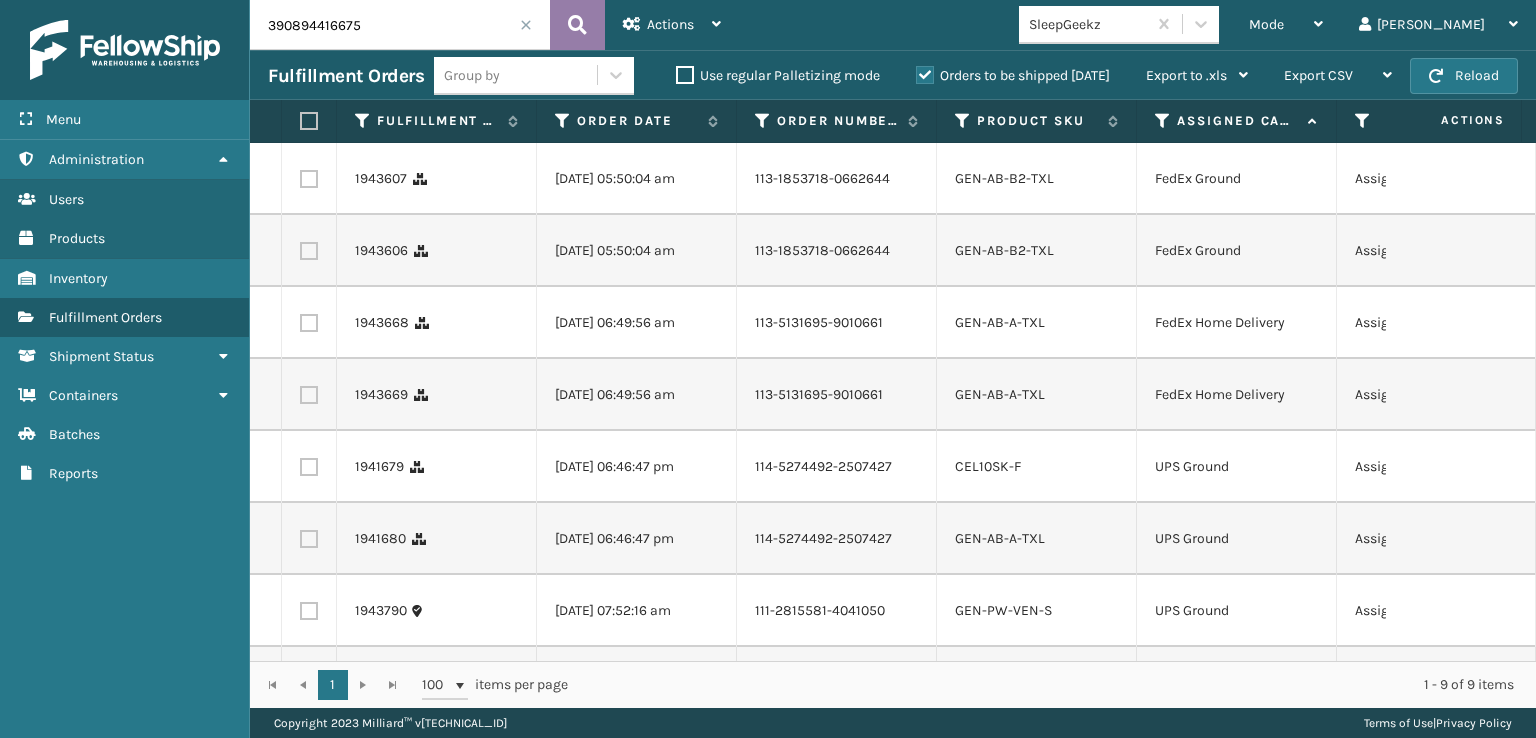 click at bounding box center (577, 25) 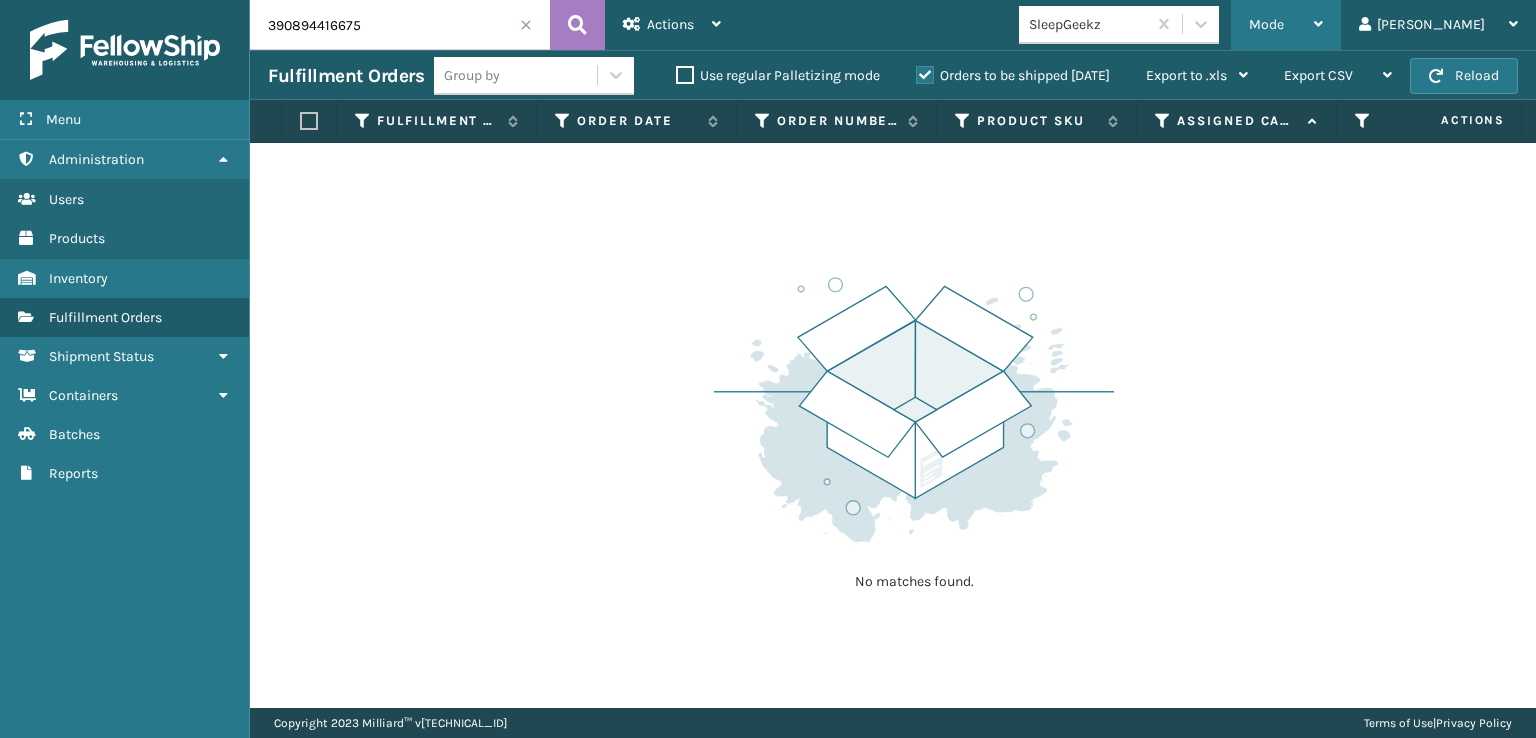 click on "Mode" at bounding box center [1286, 25] 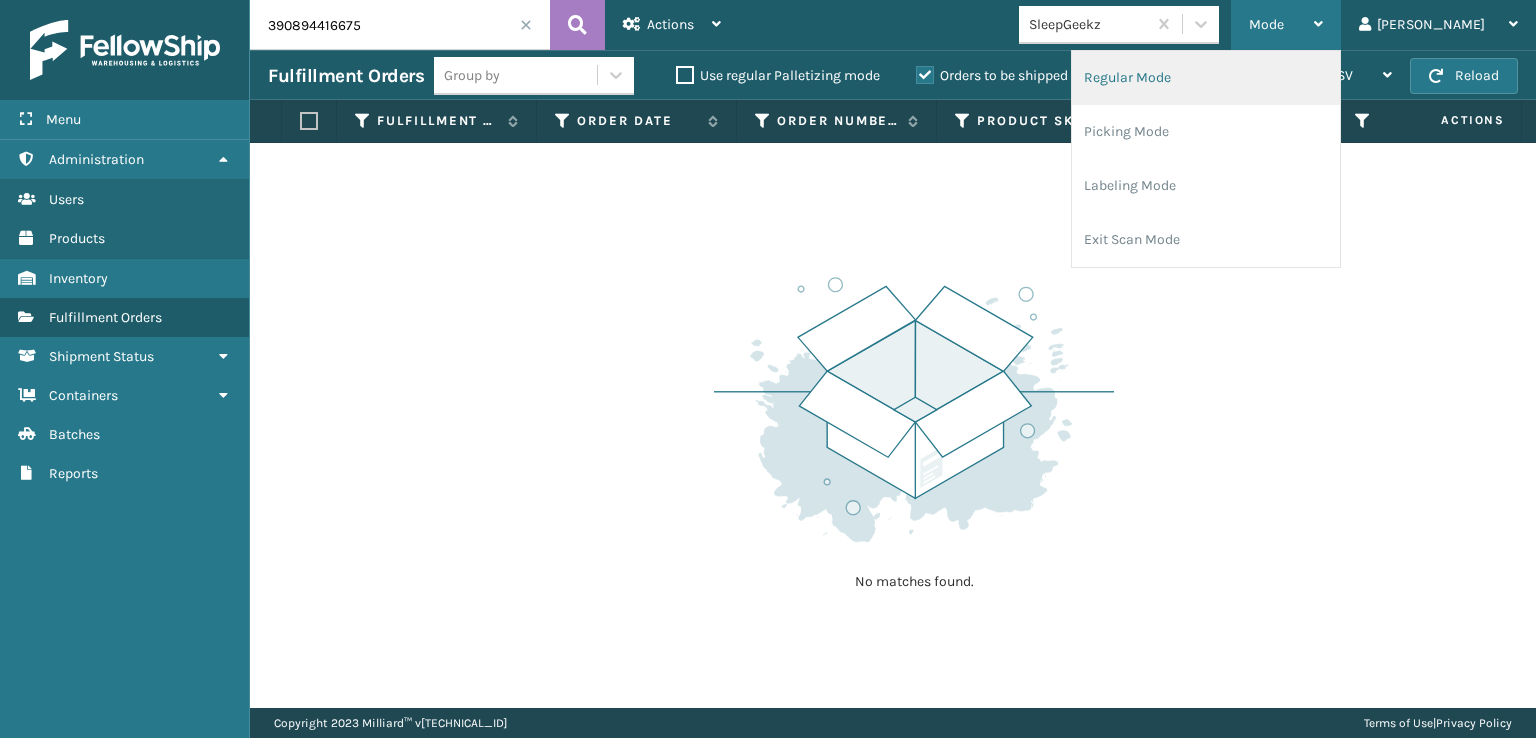 click on "Regular Mode" at bounding box center [1206, 78] 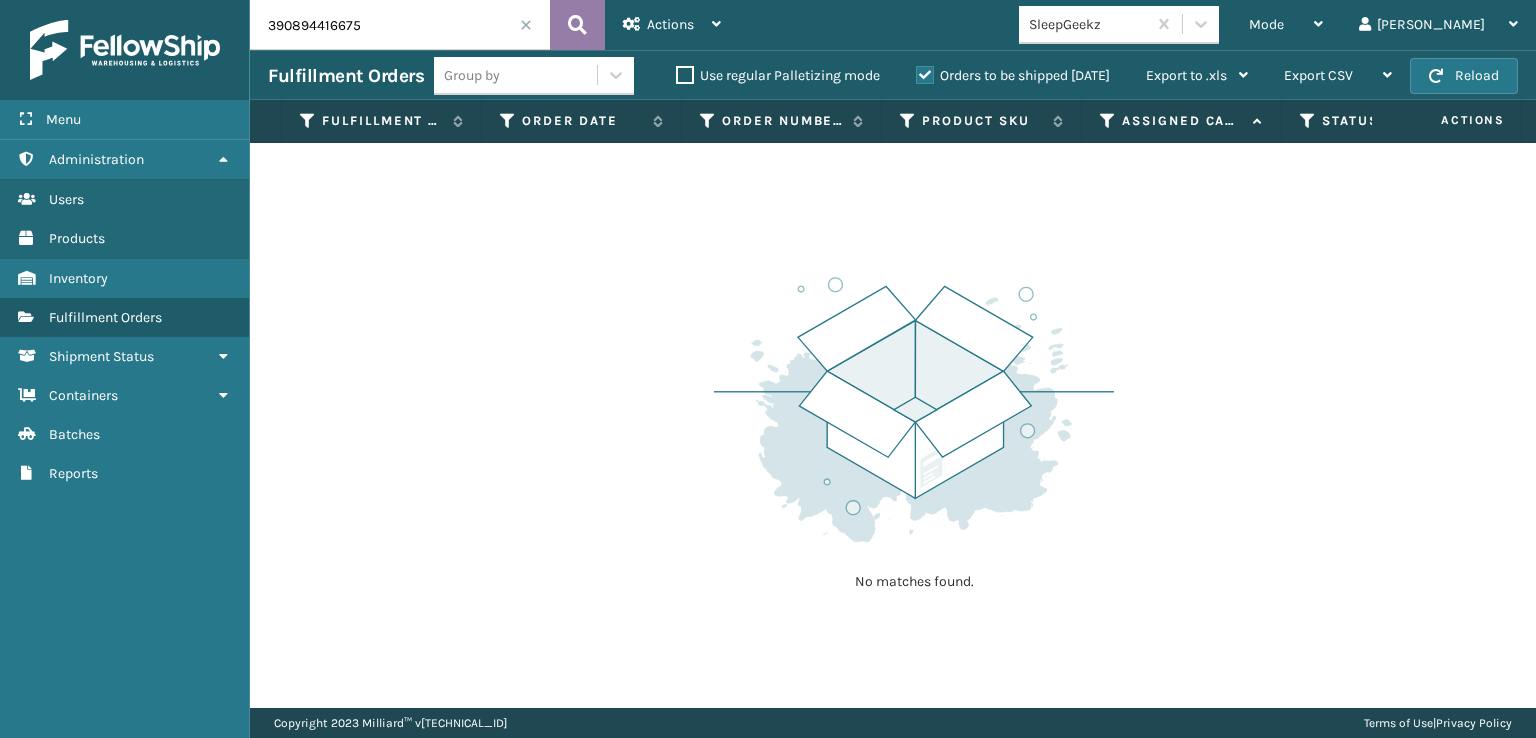 click at bounding box center [577, 25] 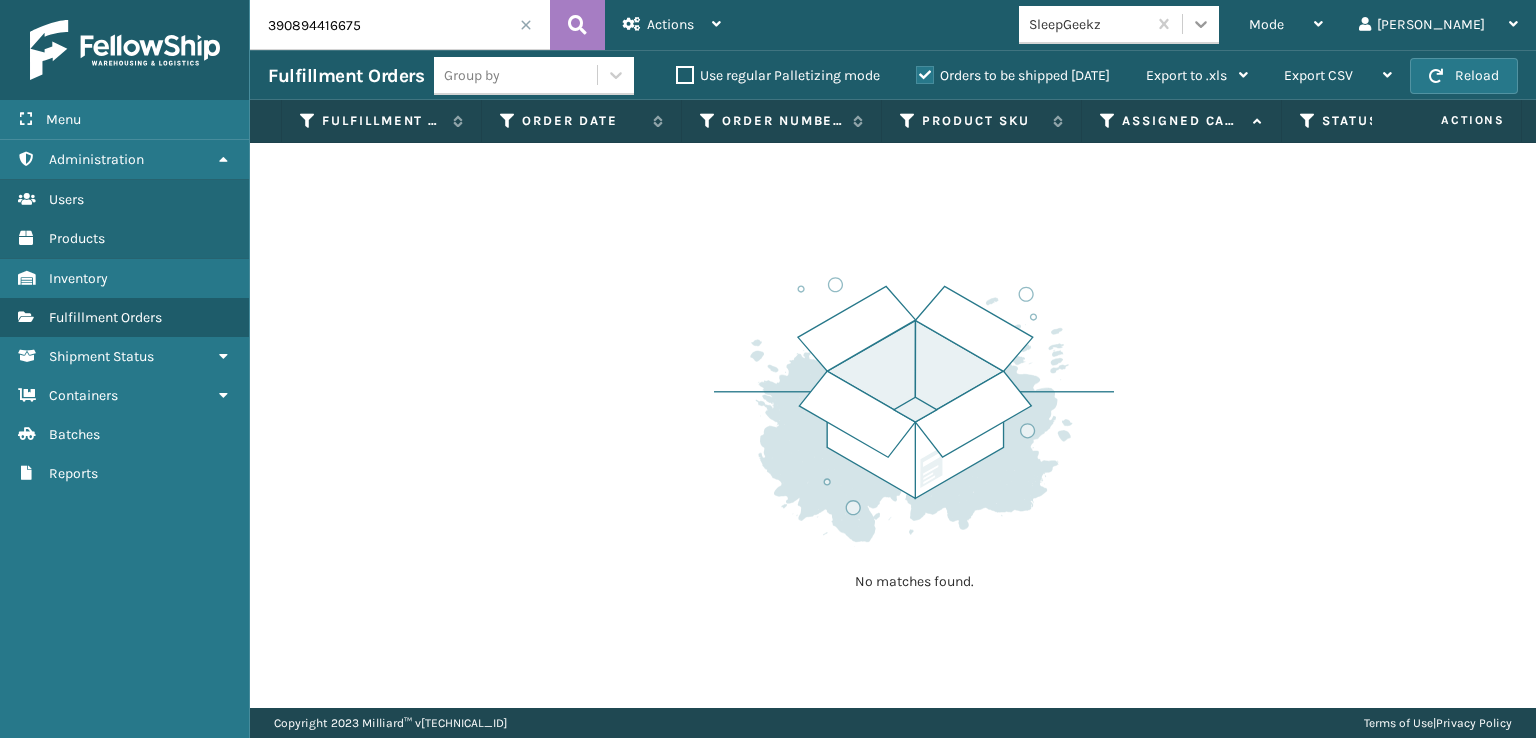 click 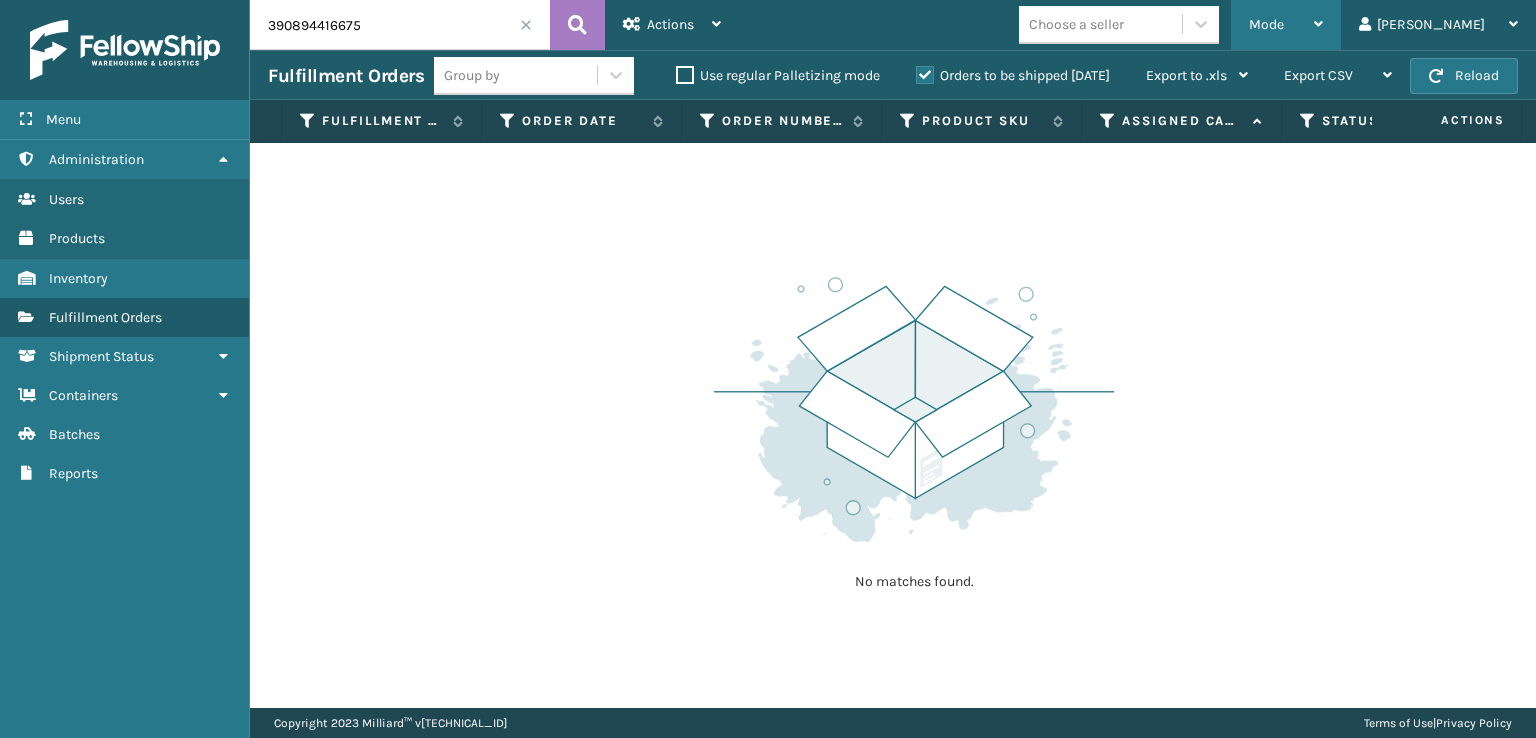 click on "Mode" at bounding box center (1266, 24) 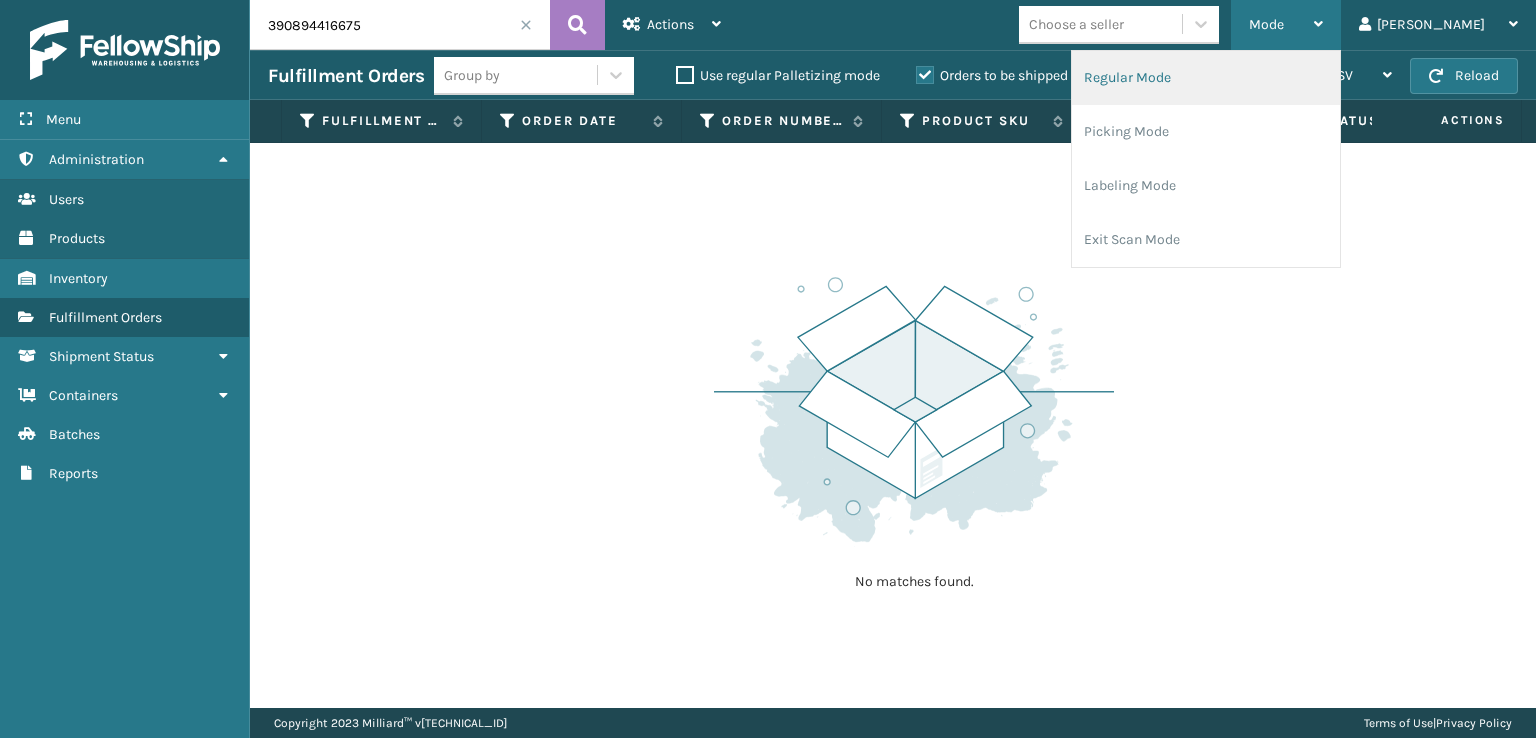 click on "Regular Mode" at bounding box center (1206, 78) 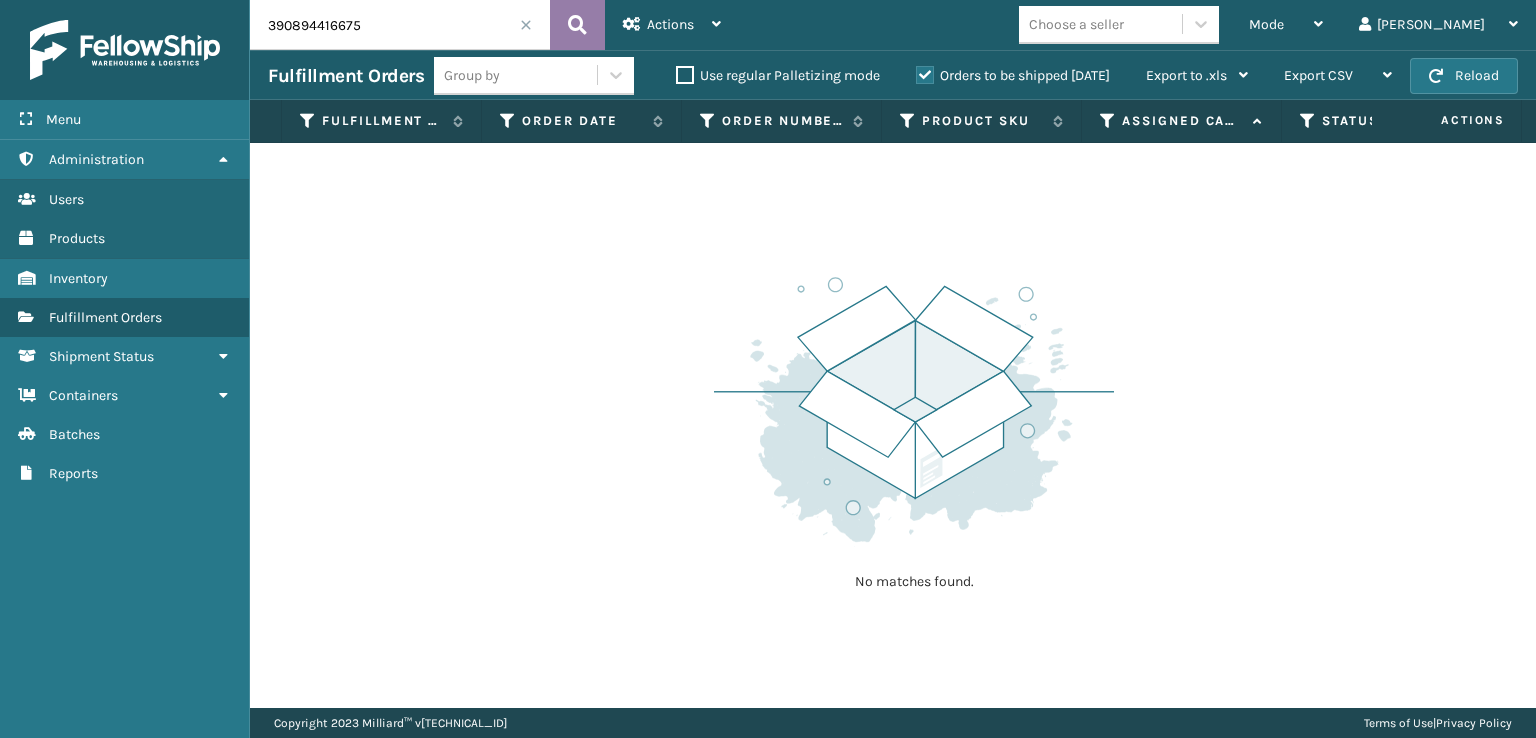 click at bounding box center (577, 25) 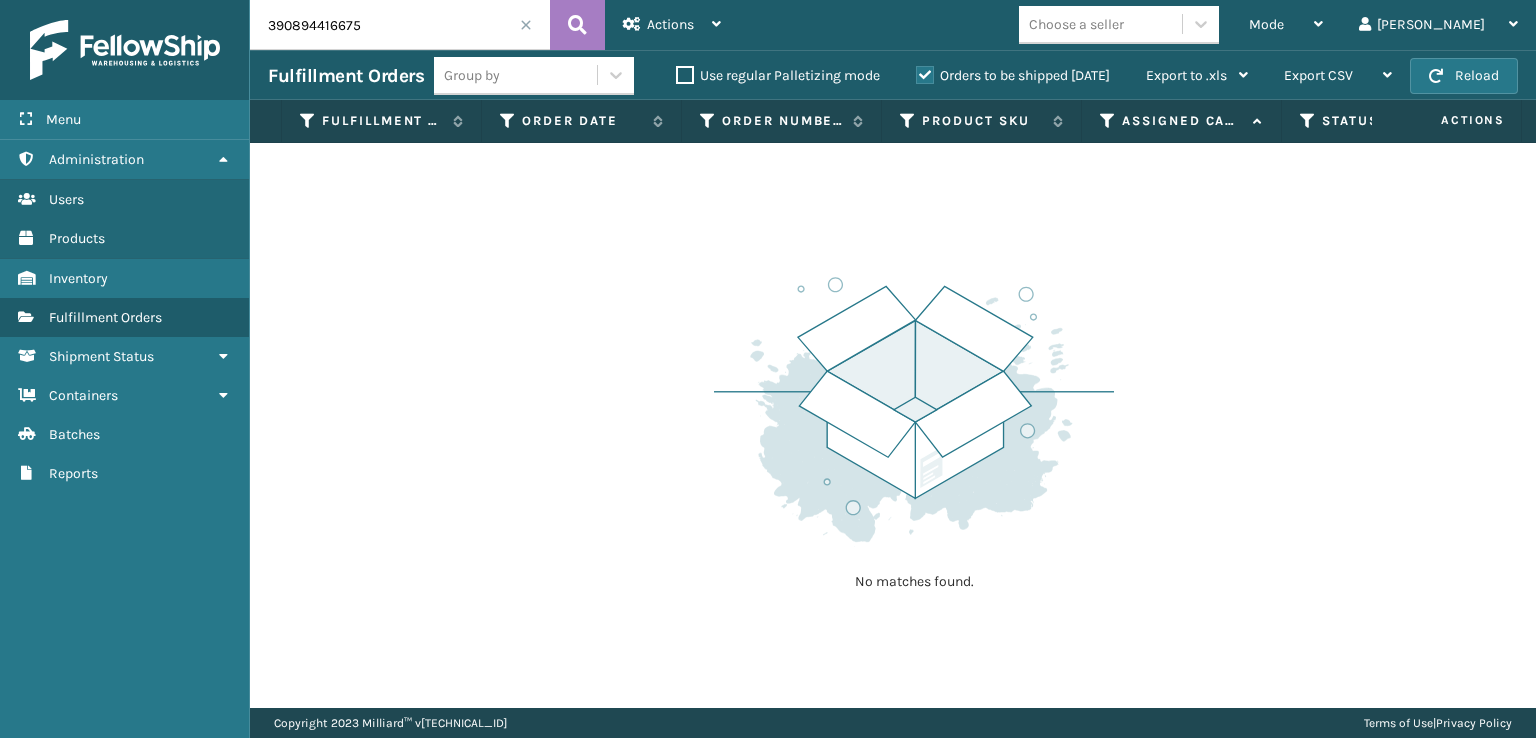 click on "390894416675" at bounding box center [400, 25] 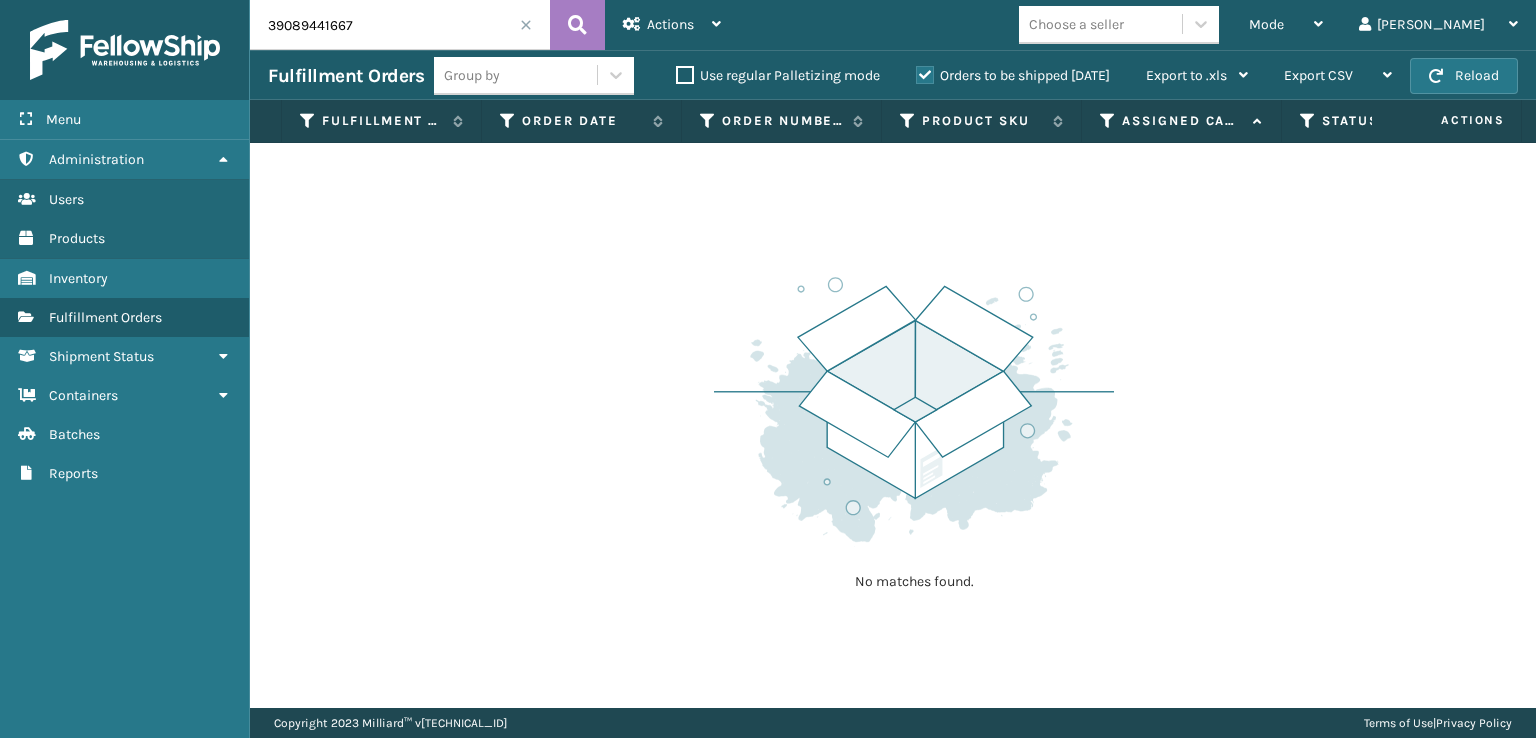 type on "390894416675" 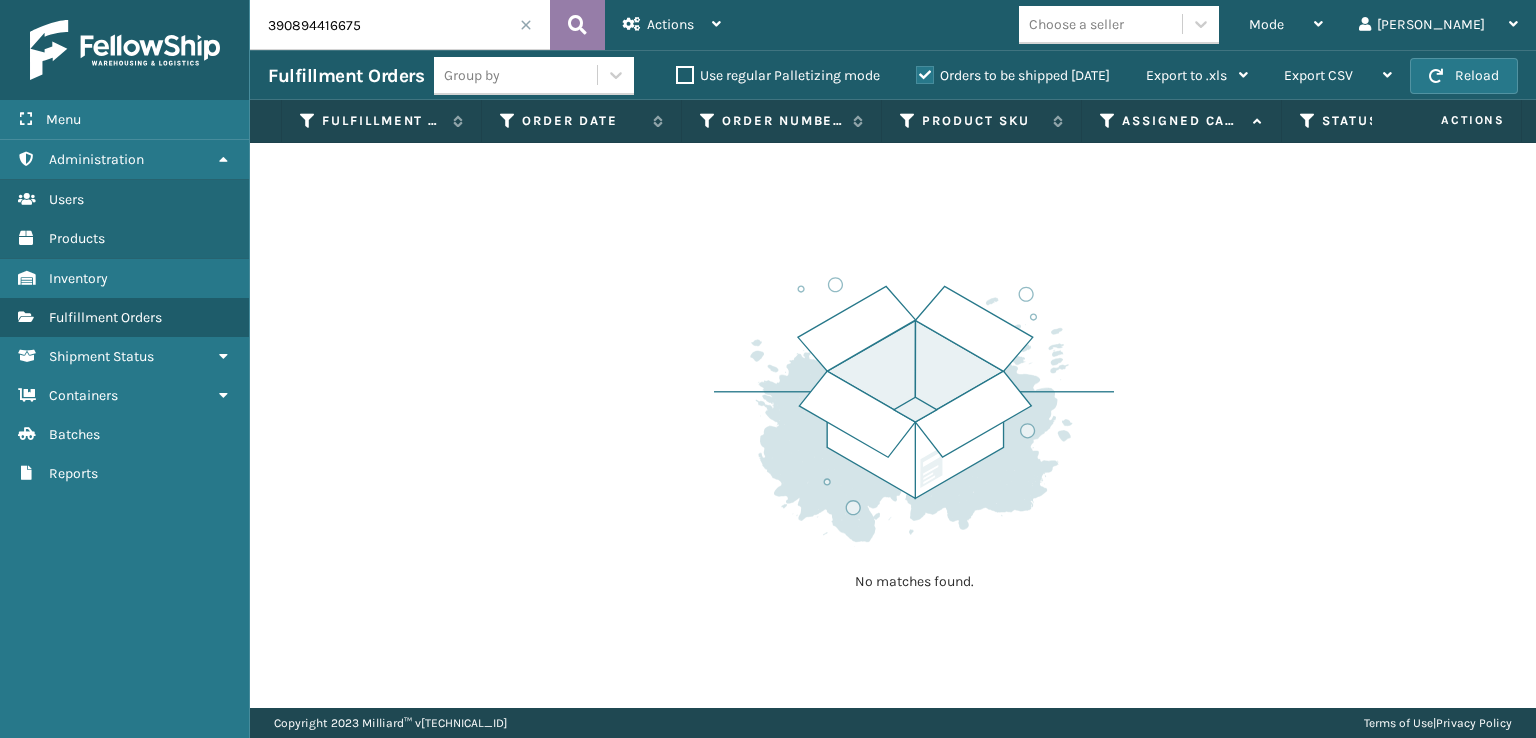 click at bounding box center [577, 25] 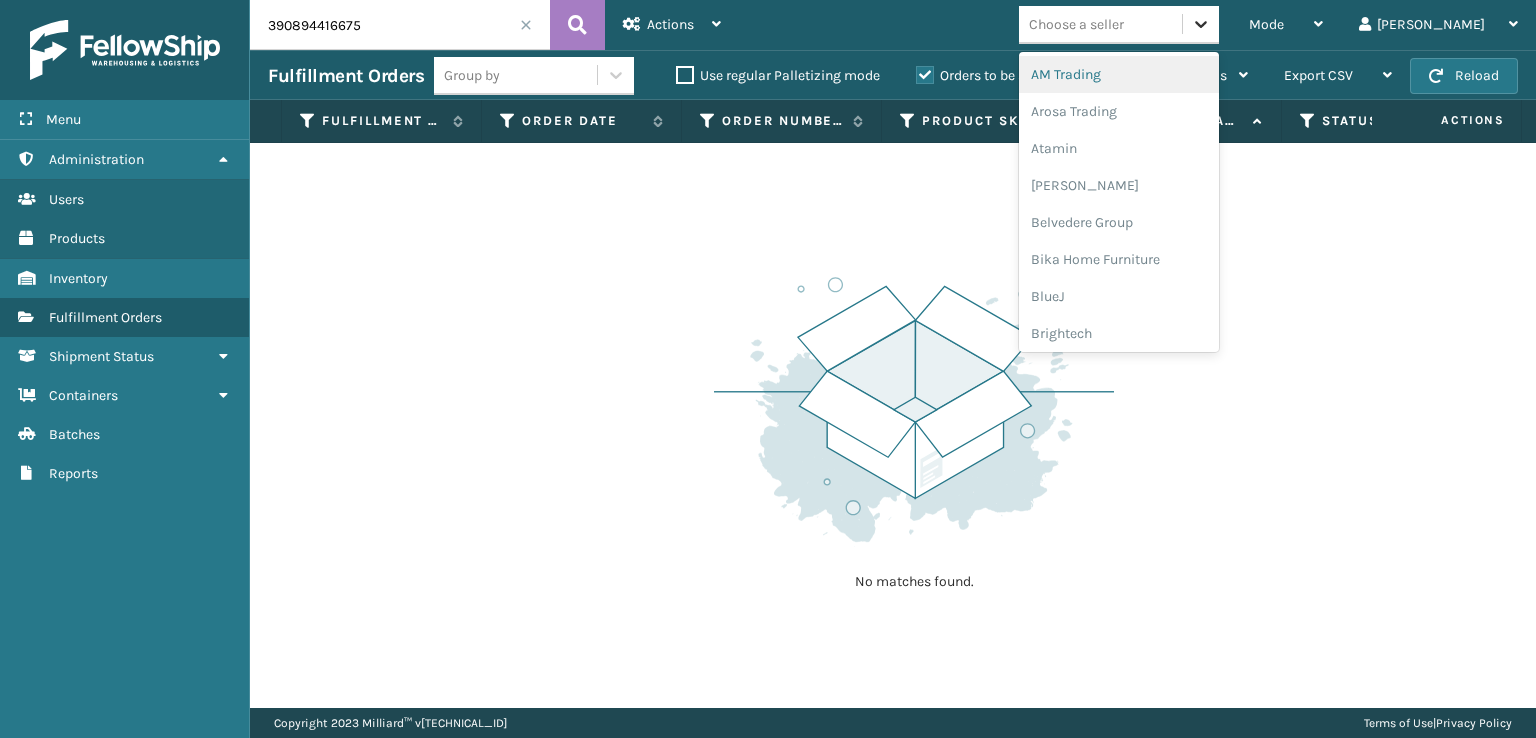 click 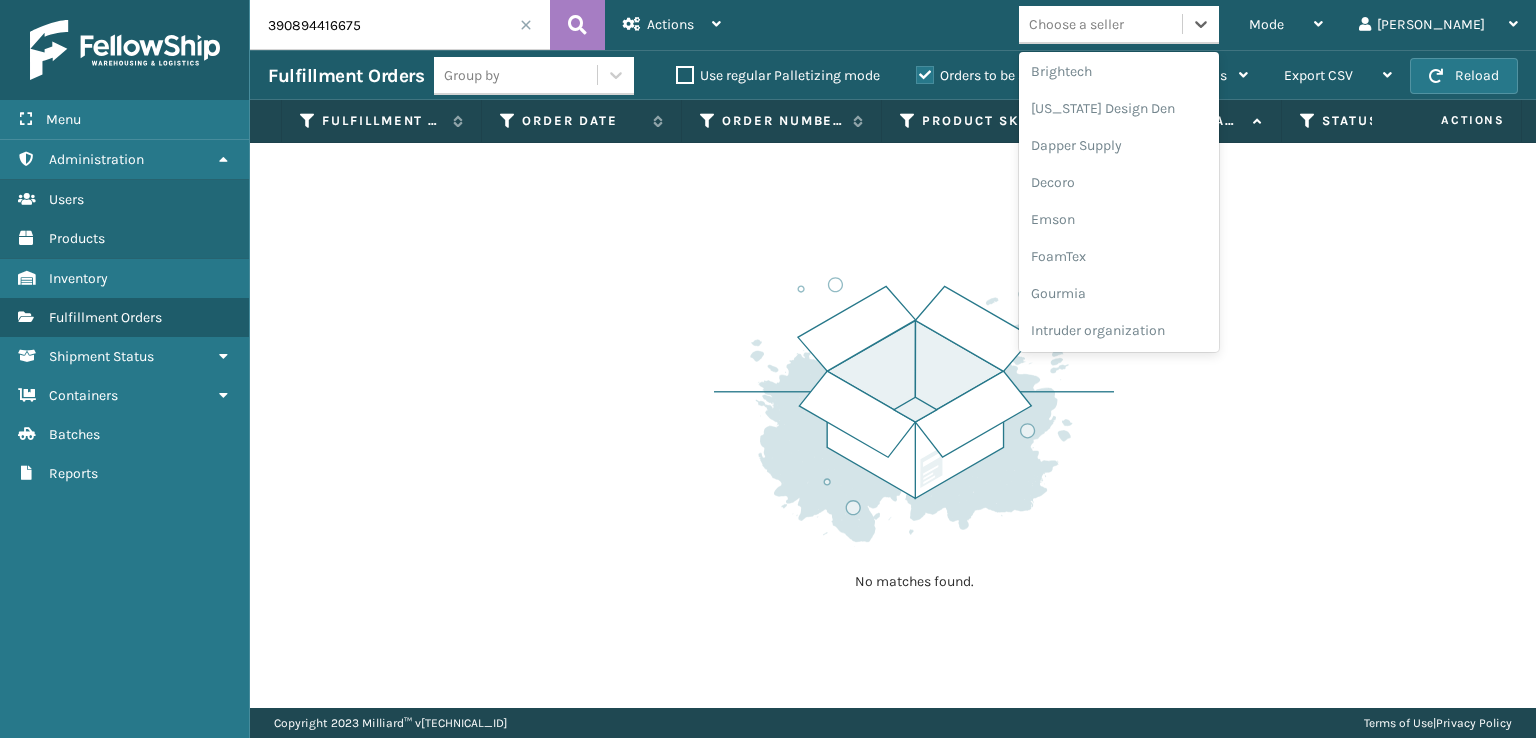 scroll, scrollTop: 300, scrollLeft: 0, axis: vertical 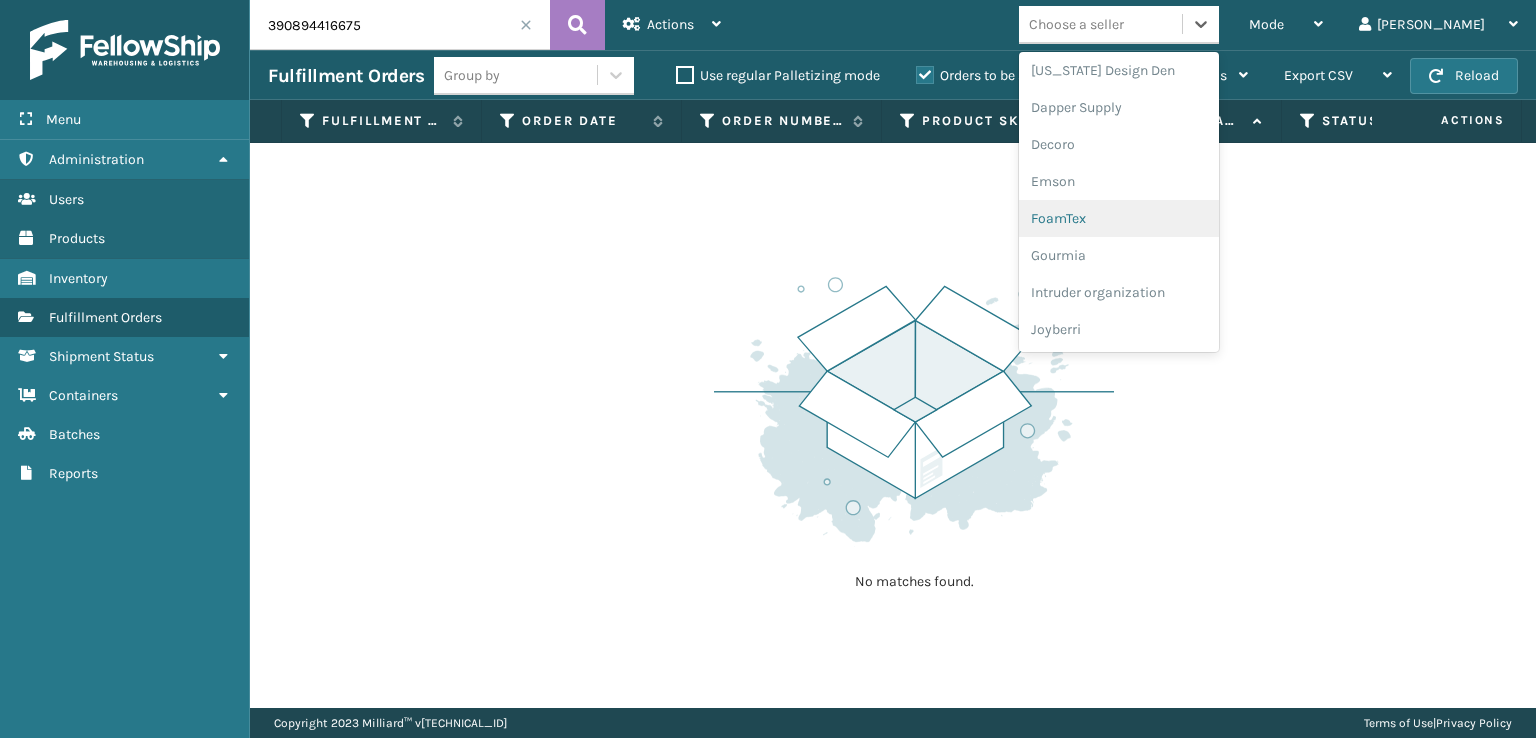 click on "FoamTex" at bounding box center [1119, 218] 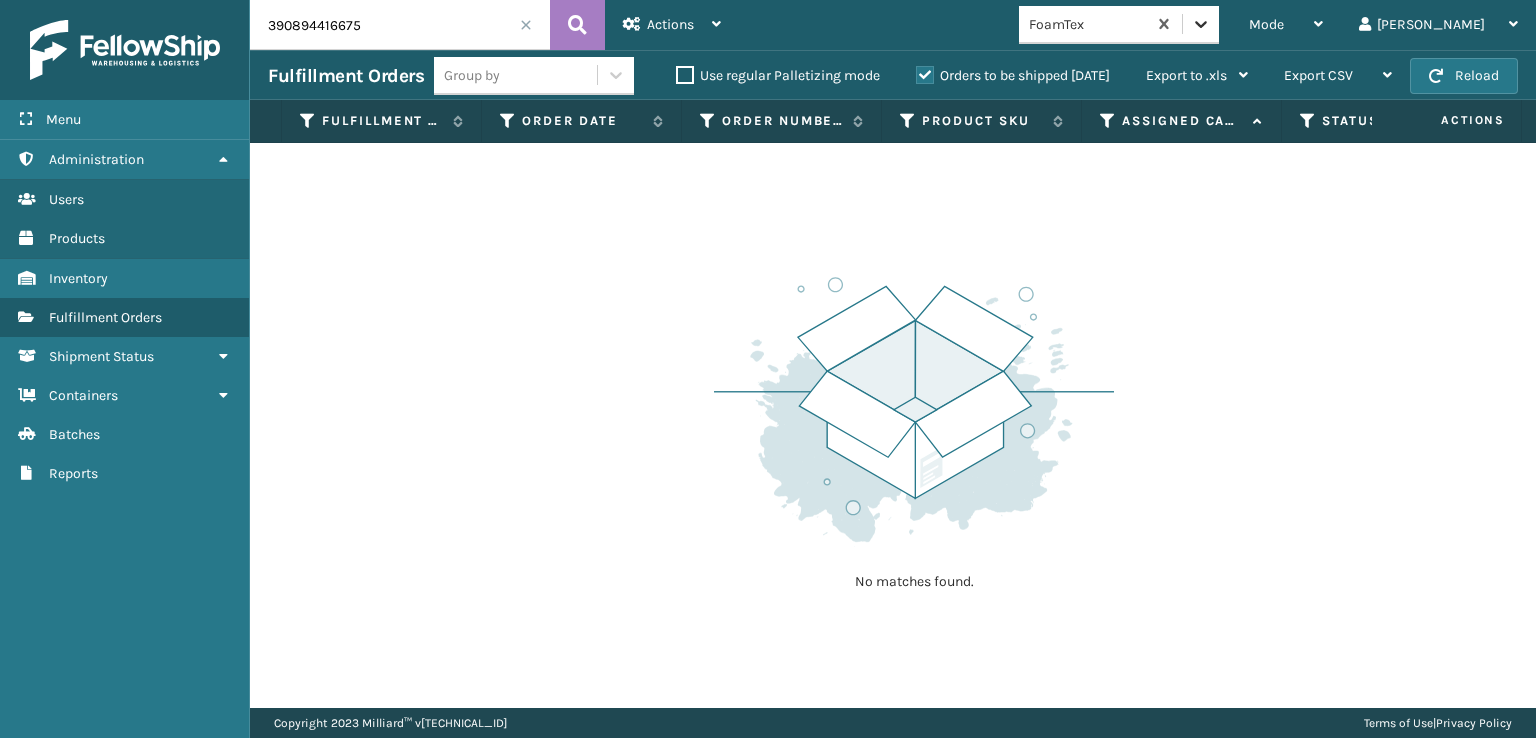click 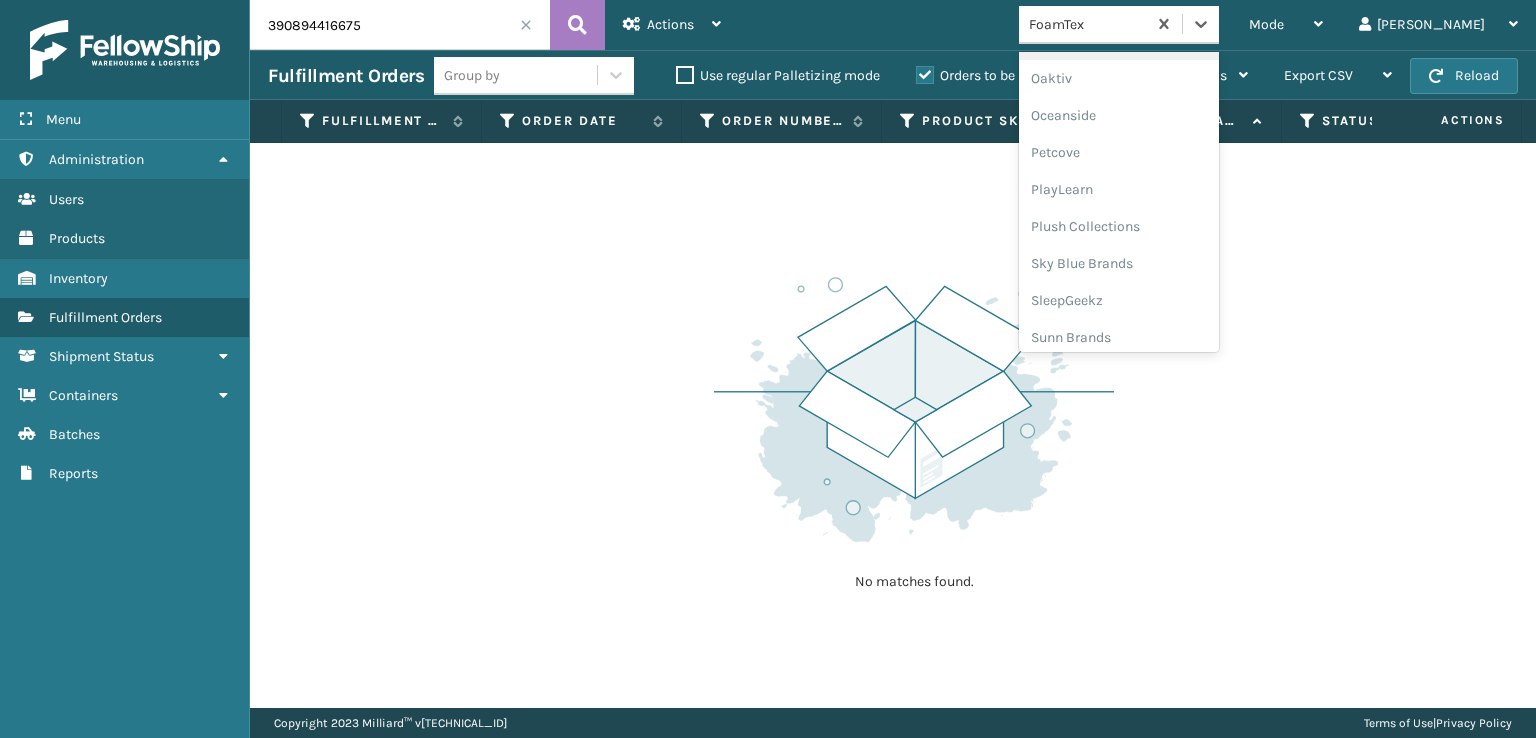 scroll, scrollTop: 892, scrollLeft: 0, axis: vertical 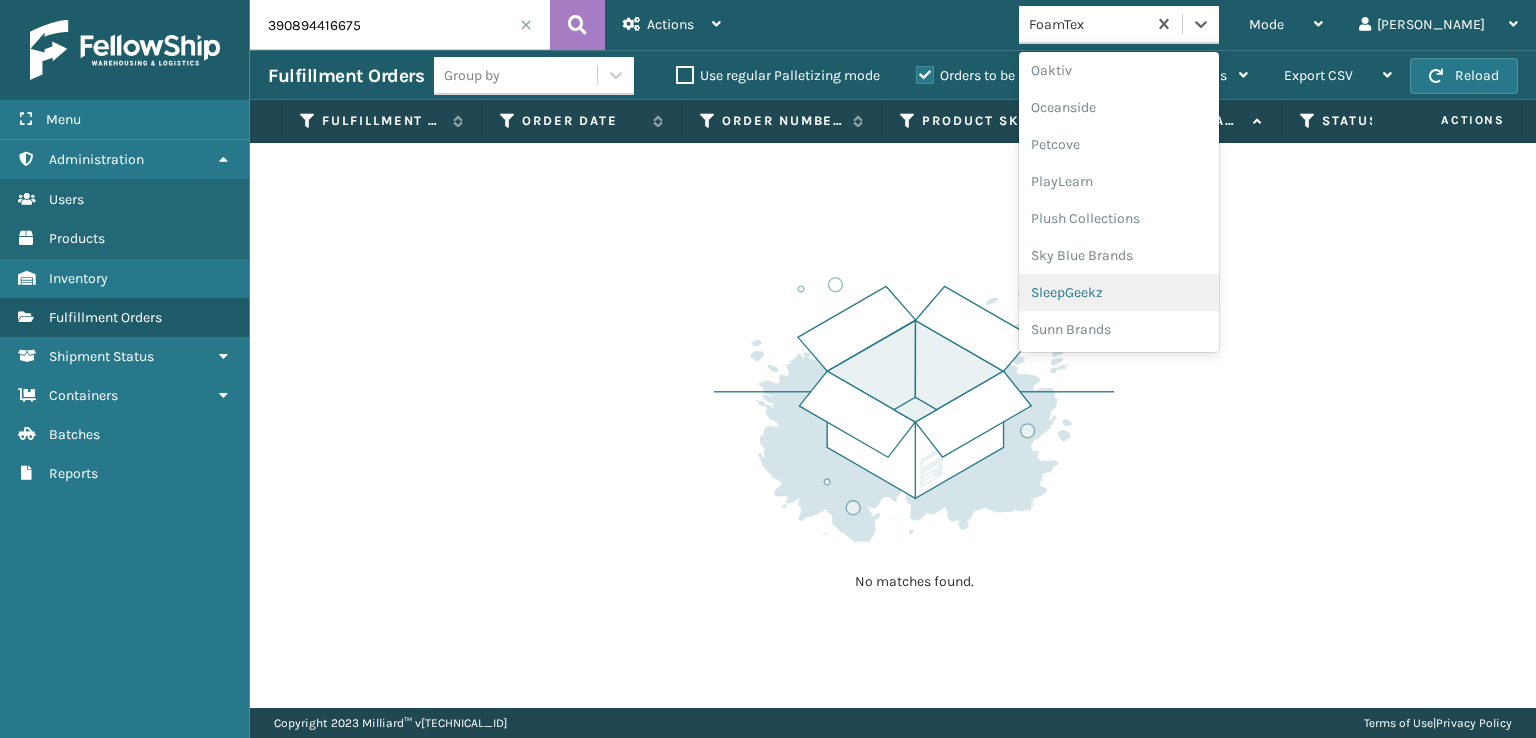 click on "SleepGeekz" at bounding box center (1119, 292) 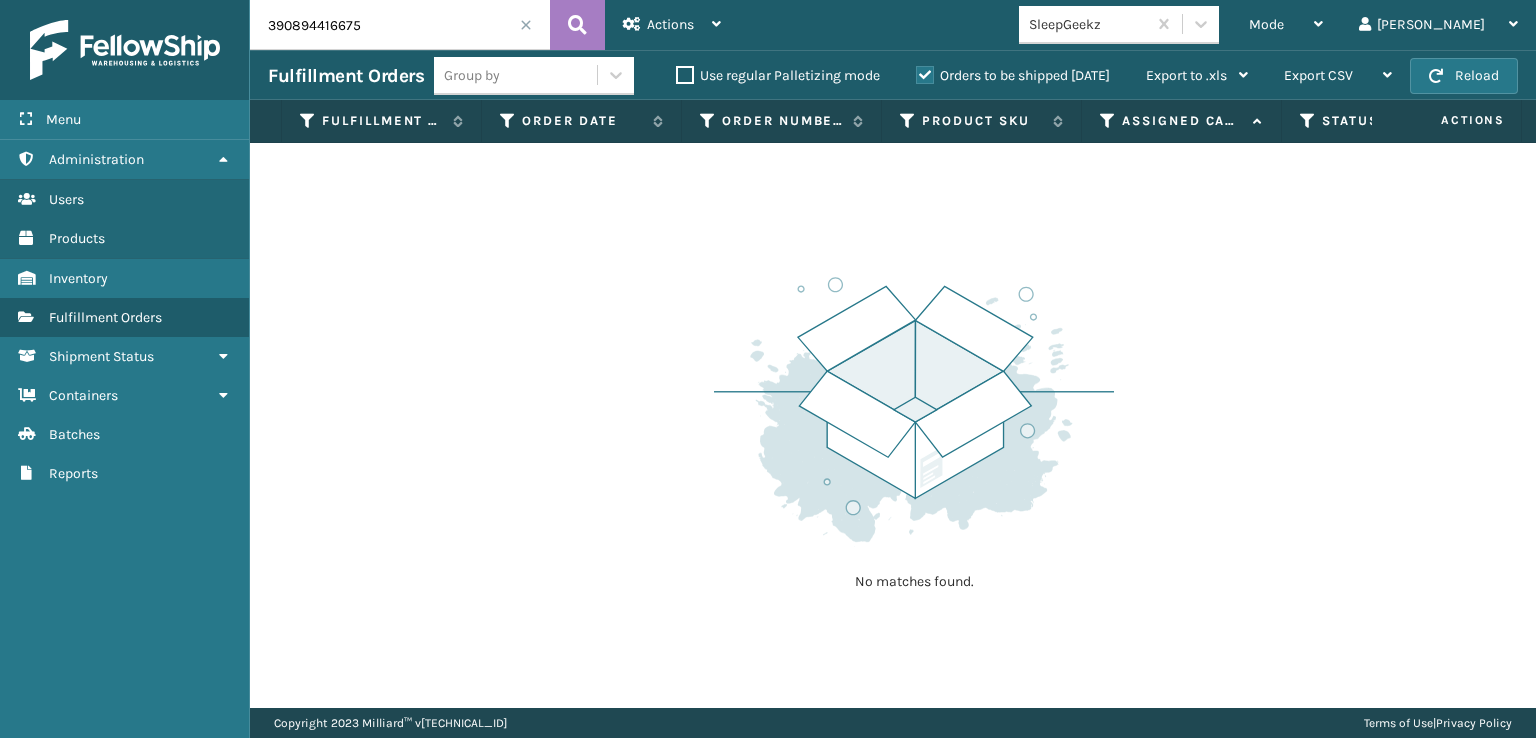 click on "Orders to be shipped [DATE]" at bounding box center (1013, 75) 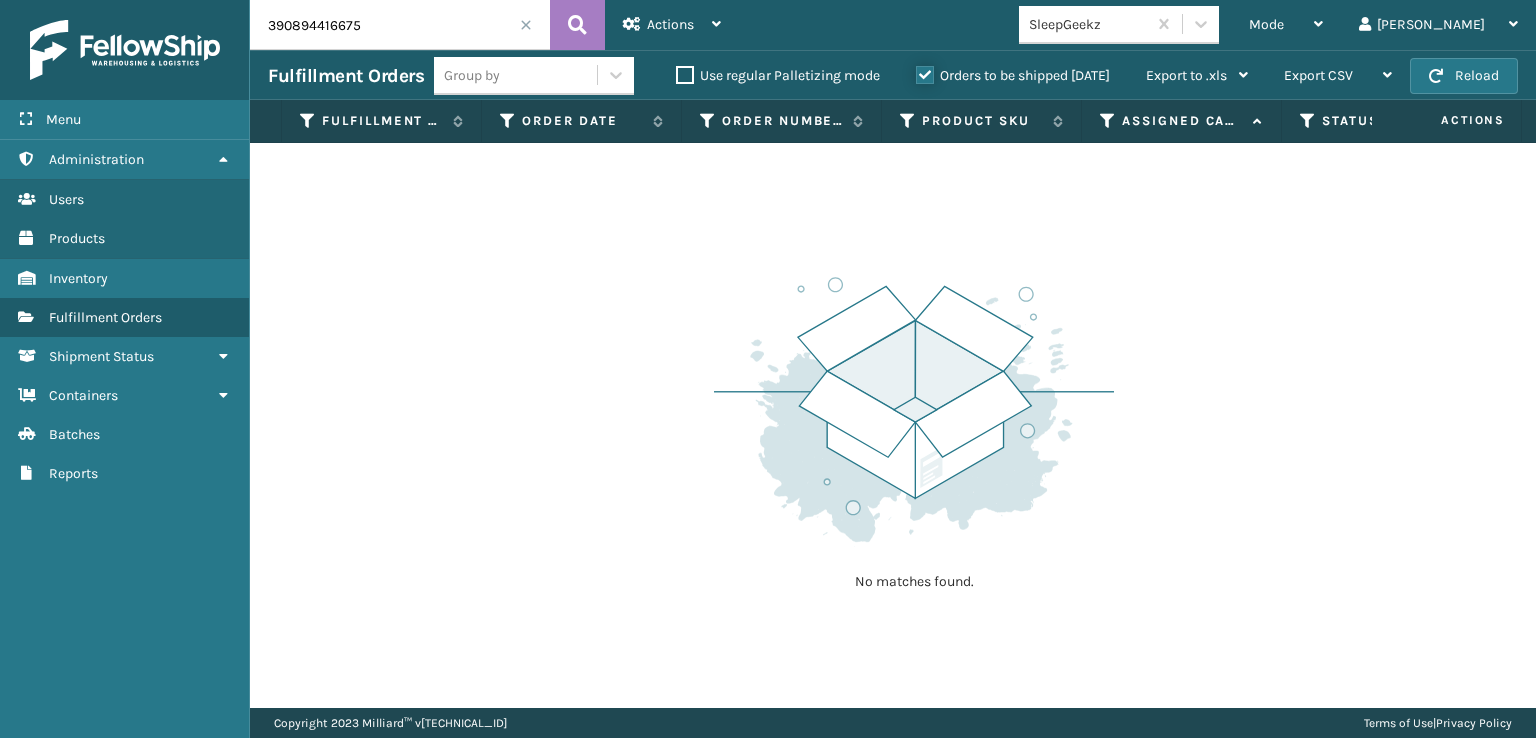 click on "Orders to be shipped [DATE]" at bounding box center [916, 70] 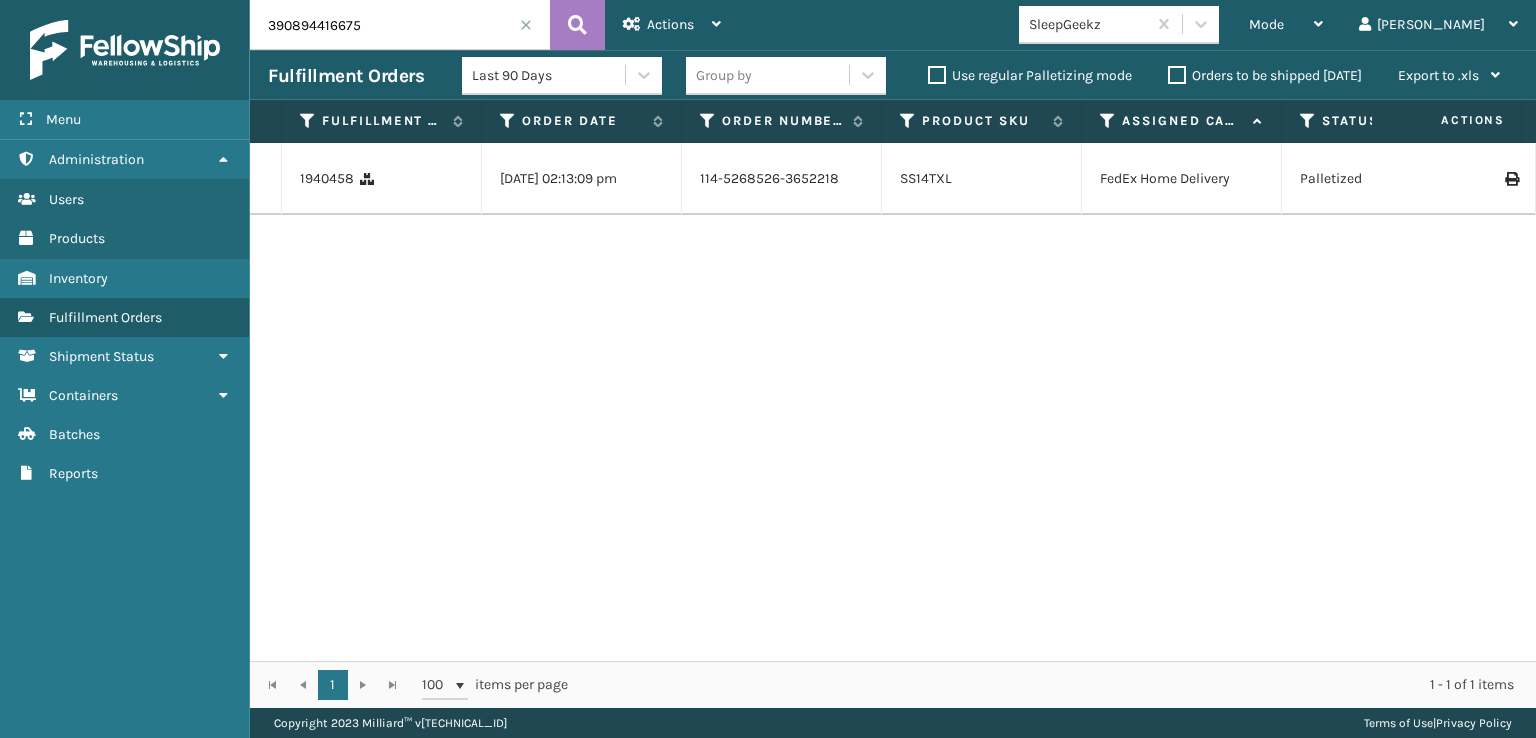 click at bounding box center (1511, 179) 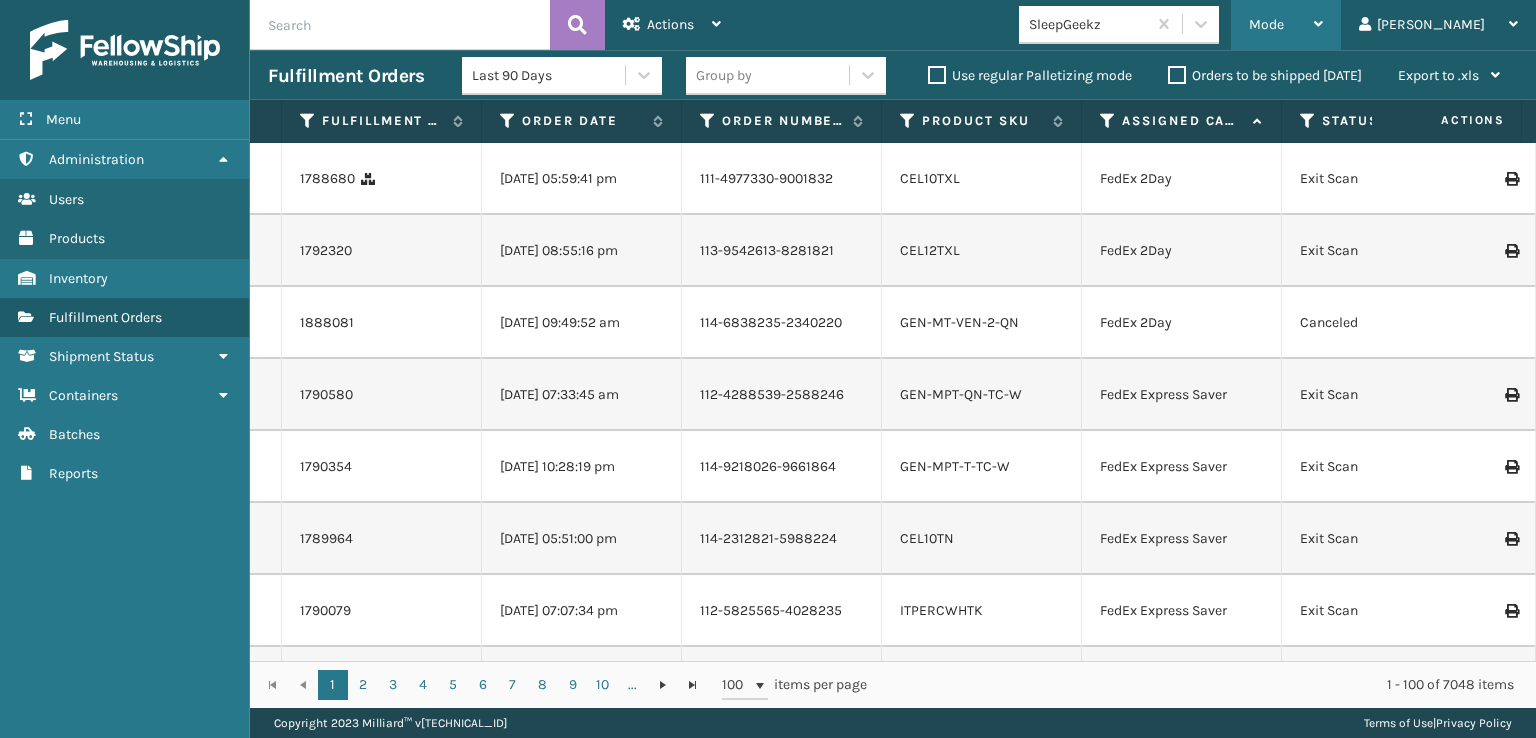 click on "Mode" at bounding box center [1266, 24] 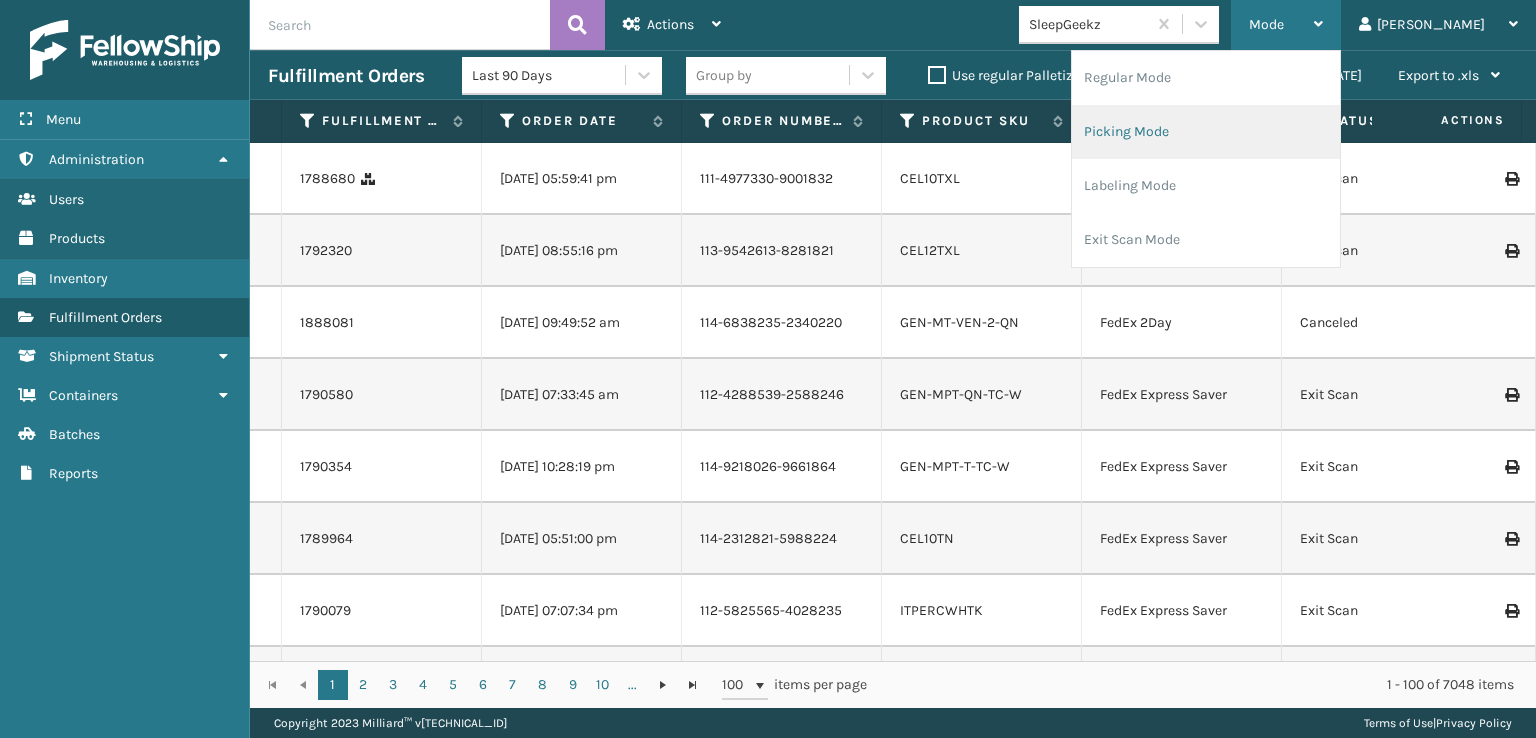 click on "Picking Mode" at bounding box center [1206, 132] 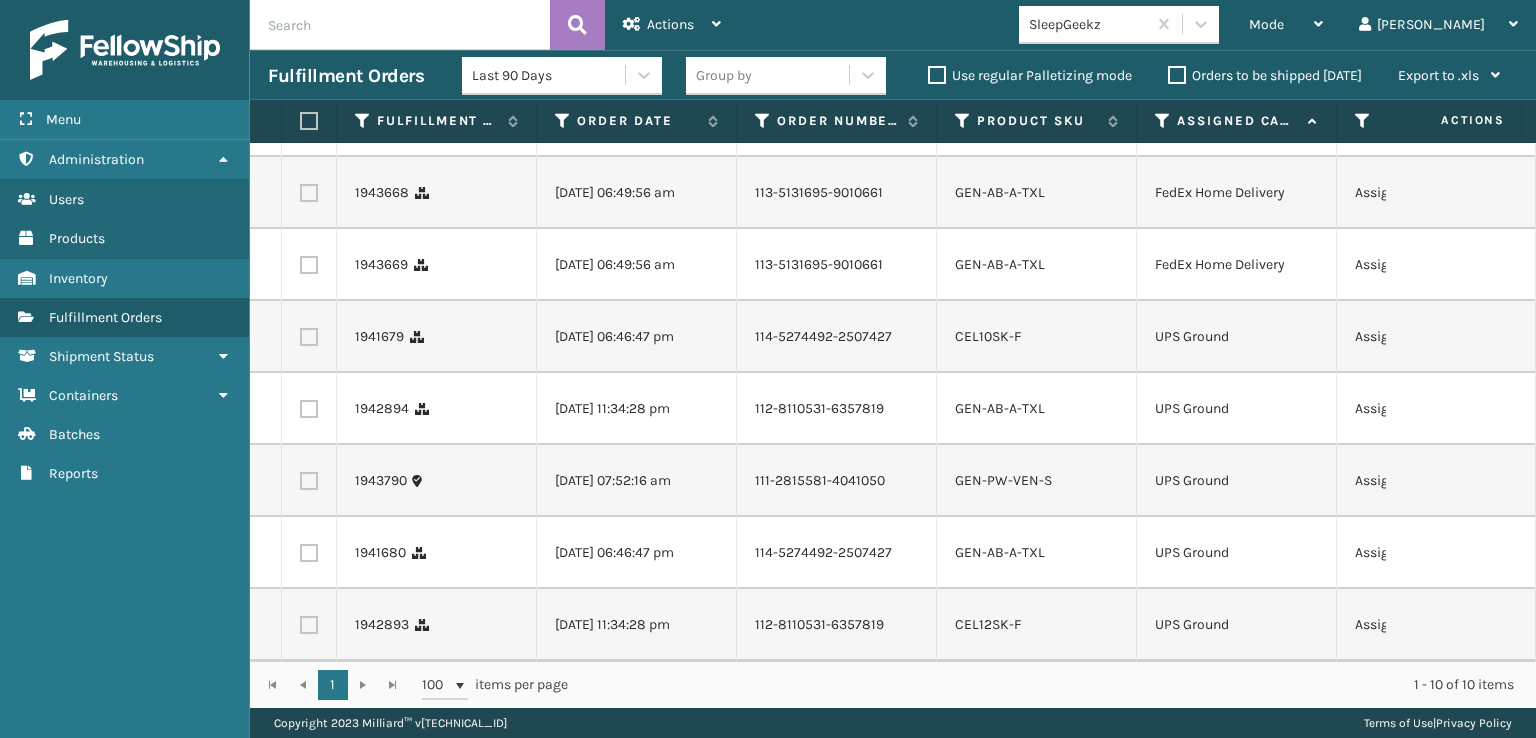 scroll, scrollTop: 0, scrollLeft: 0, axis: both 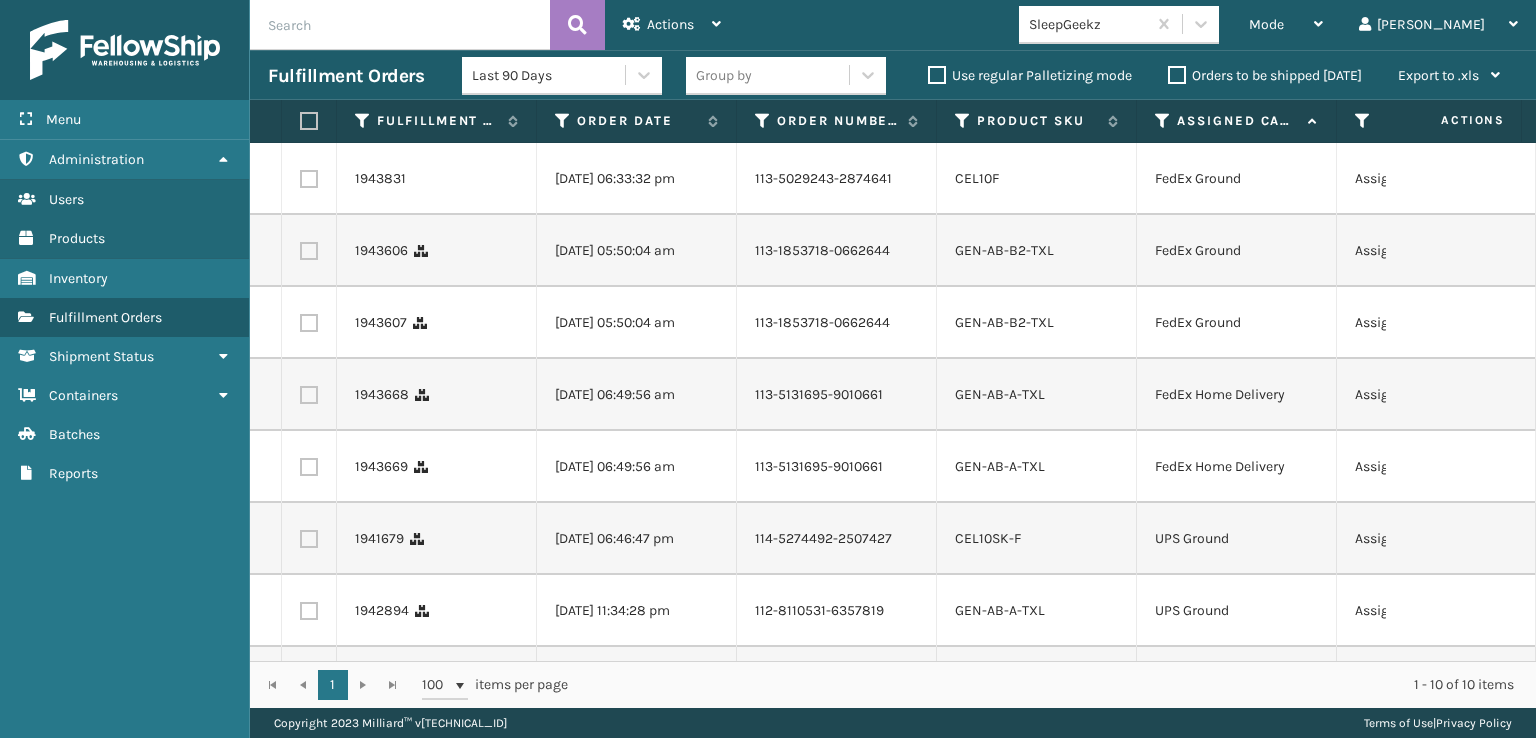 click at bounding box center [400, 25] 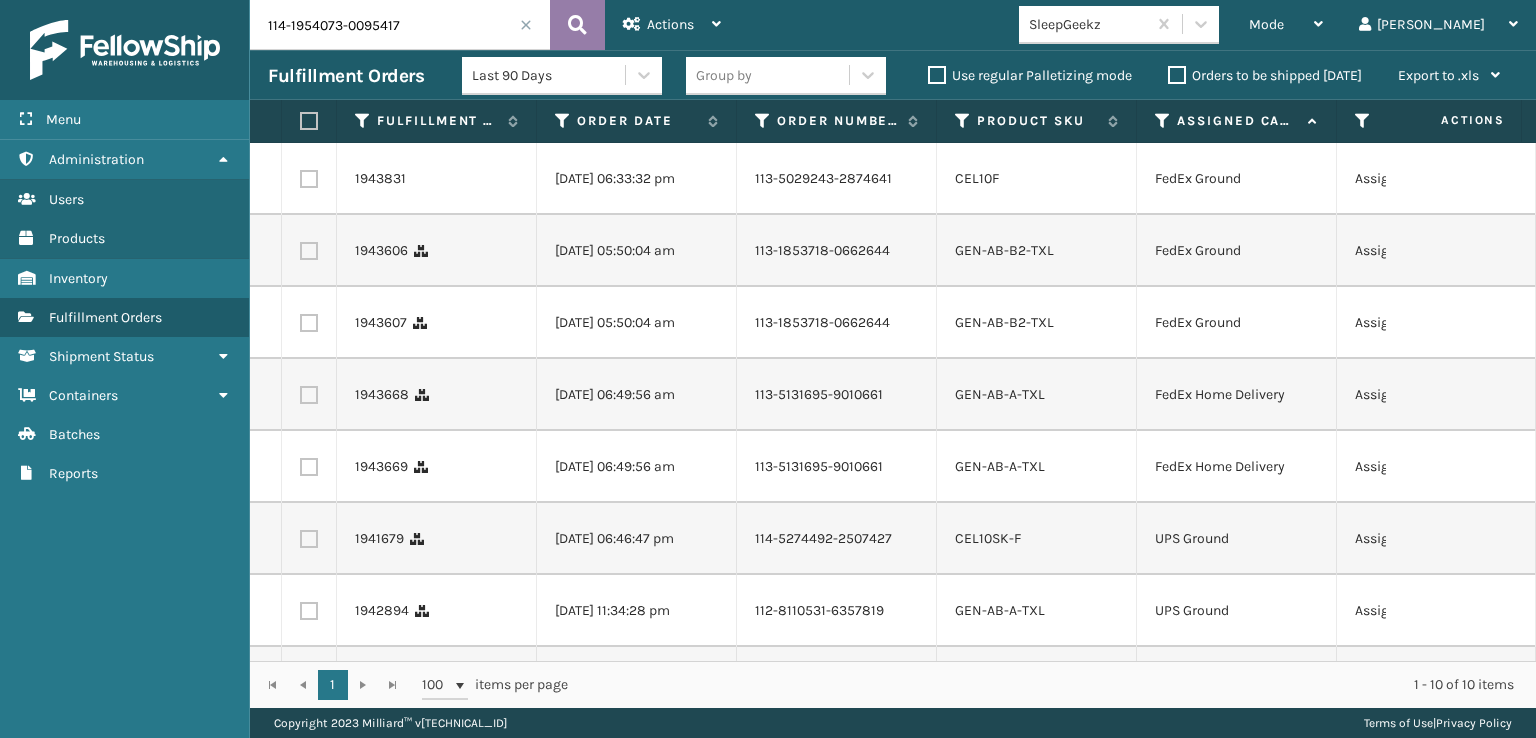 type on "114-1954073-0095417" 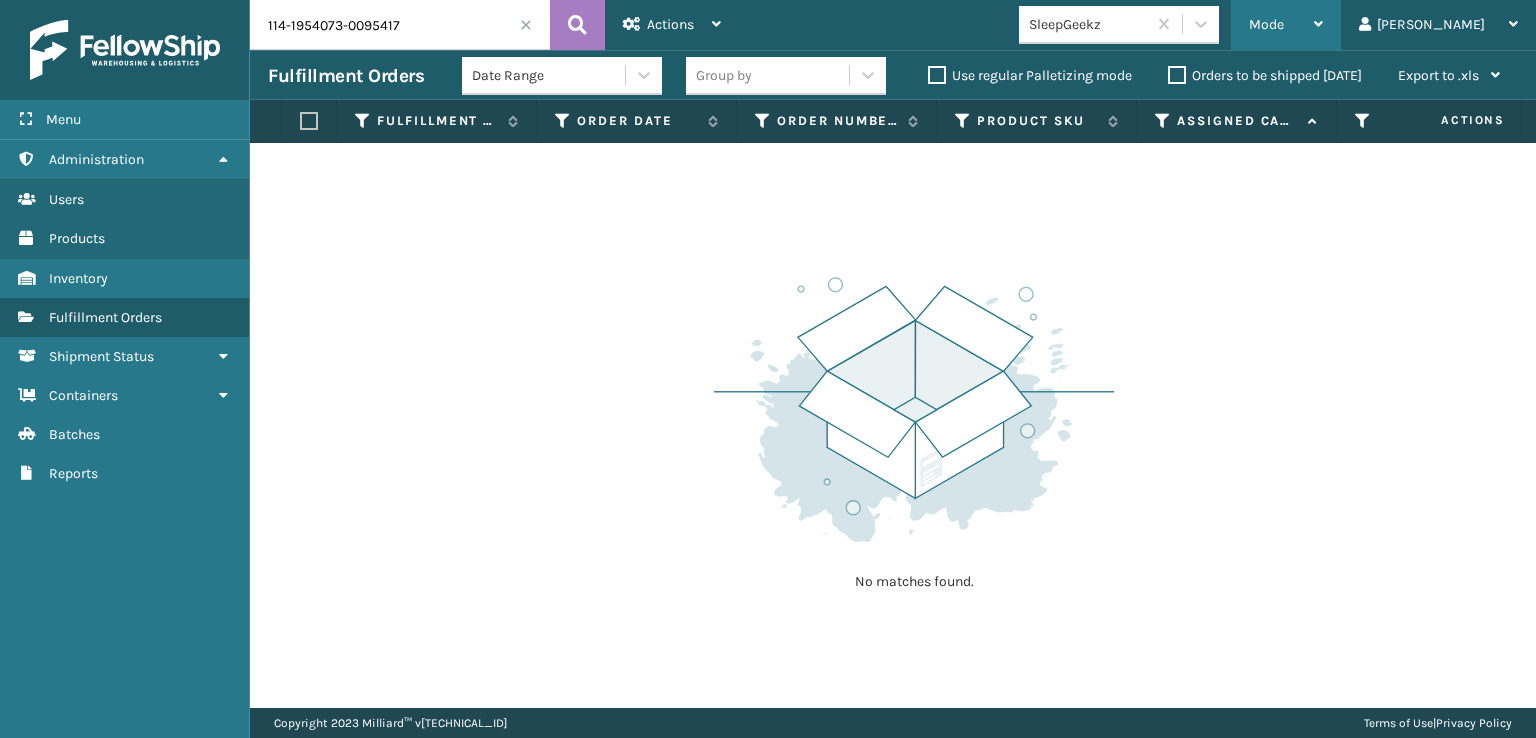 click on "Mode" at bounding box center (1286, 25) 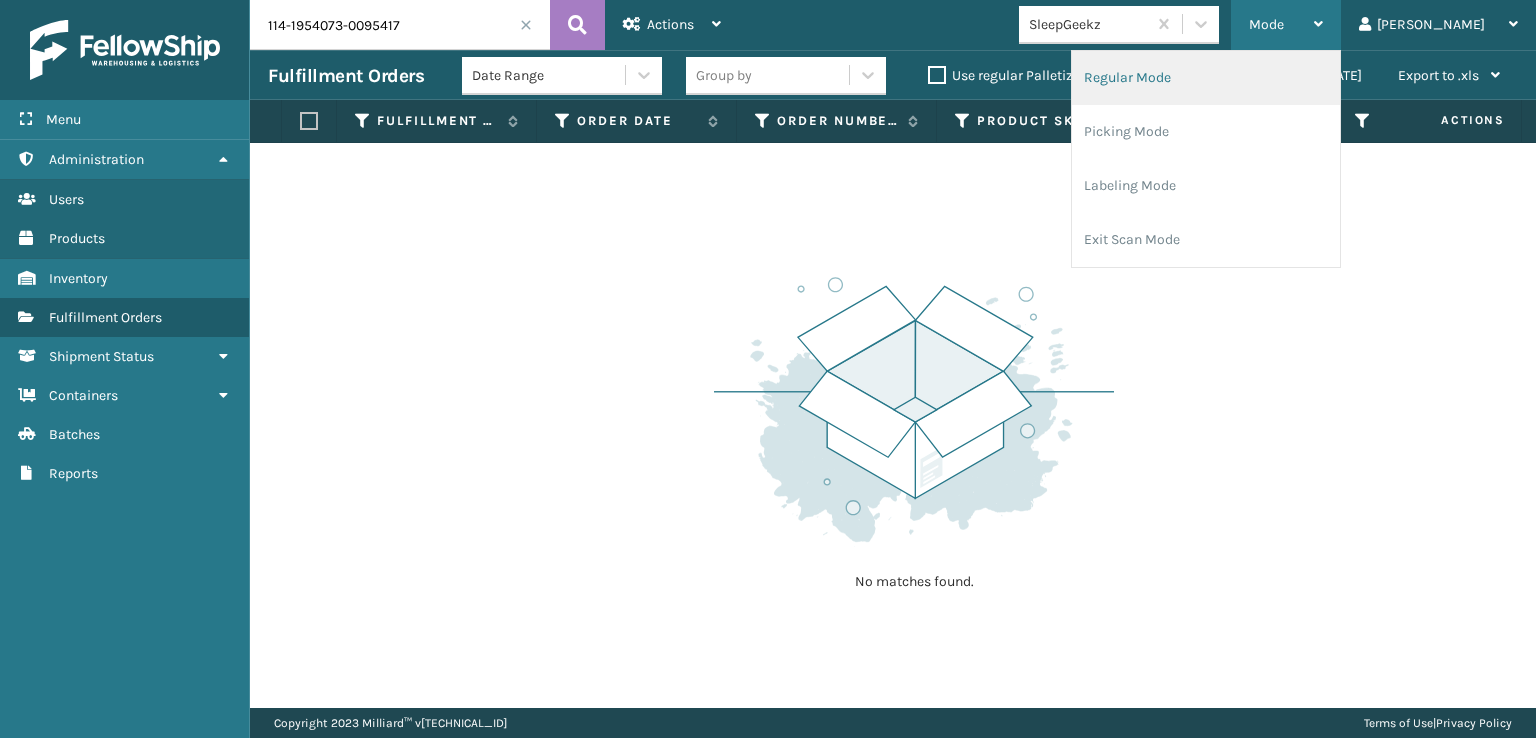 click on "Regular Mode" at bounding box center [1206, 78] 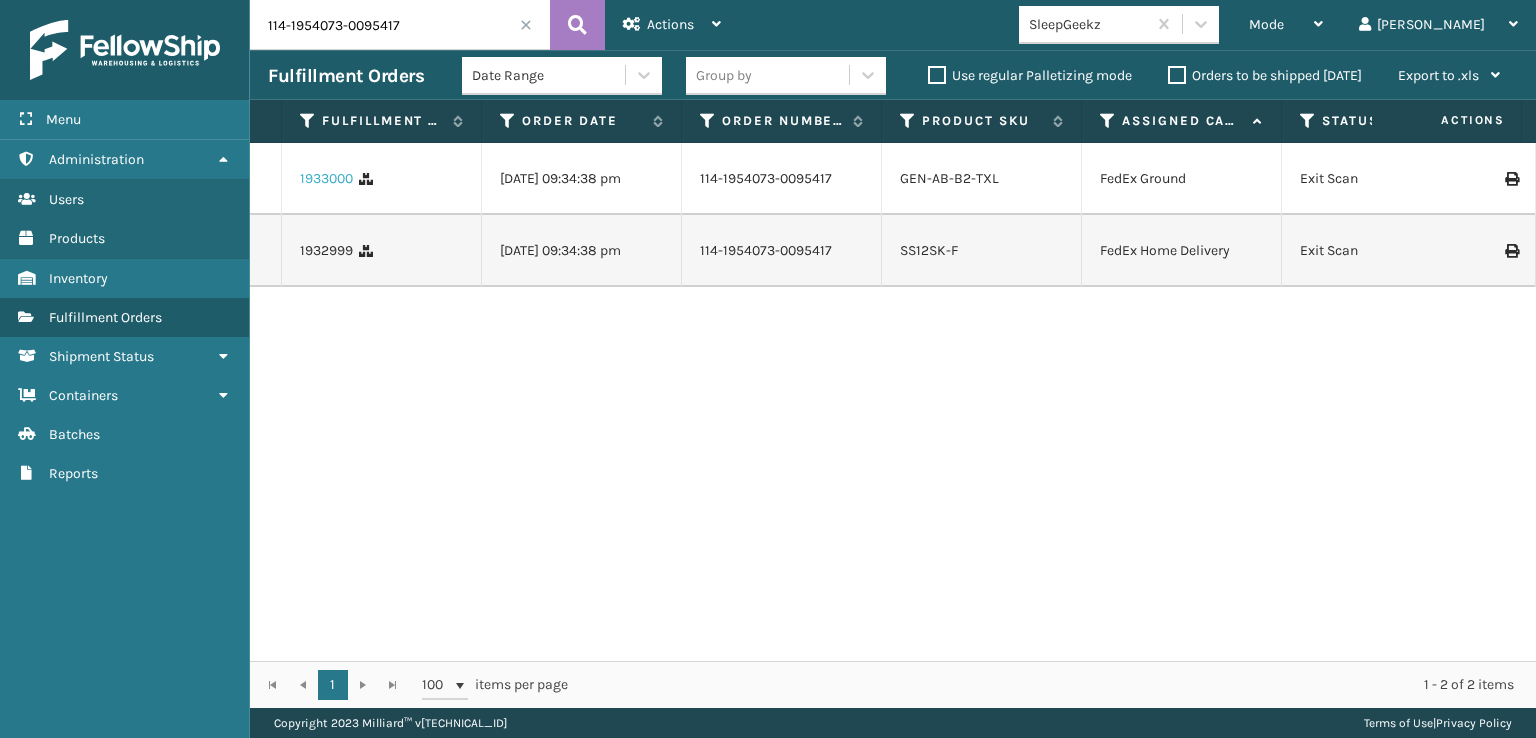 click on "1933000" at bounding box center (326, 179) 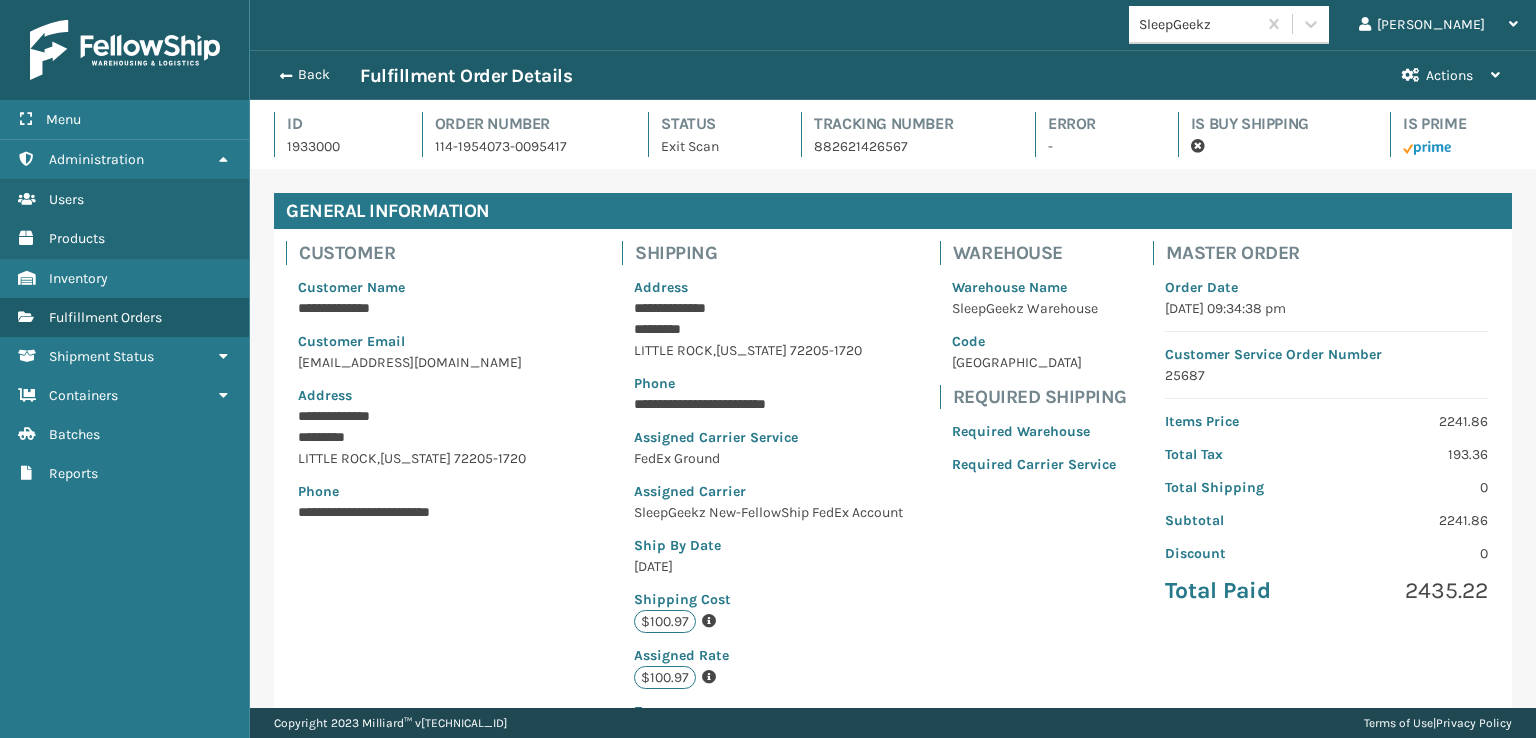 scroll, scrollTop: 99951, scrollLeft: 98713, axis: both 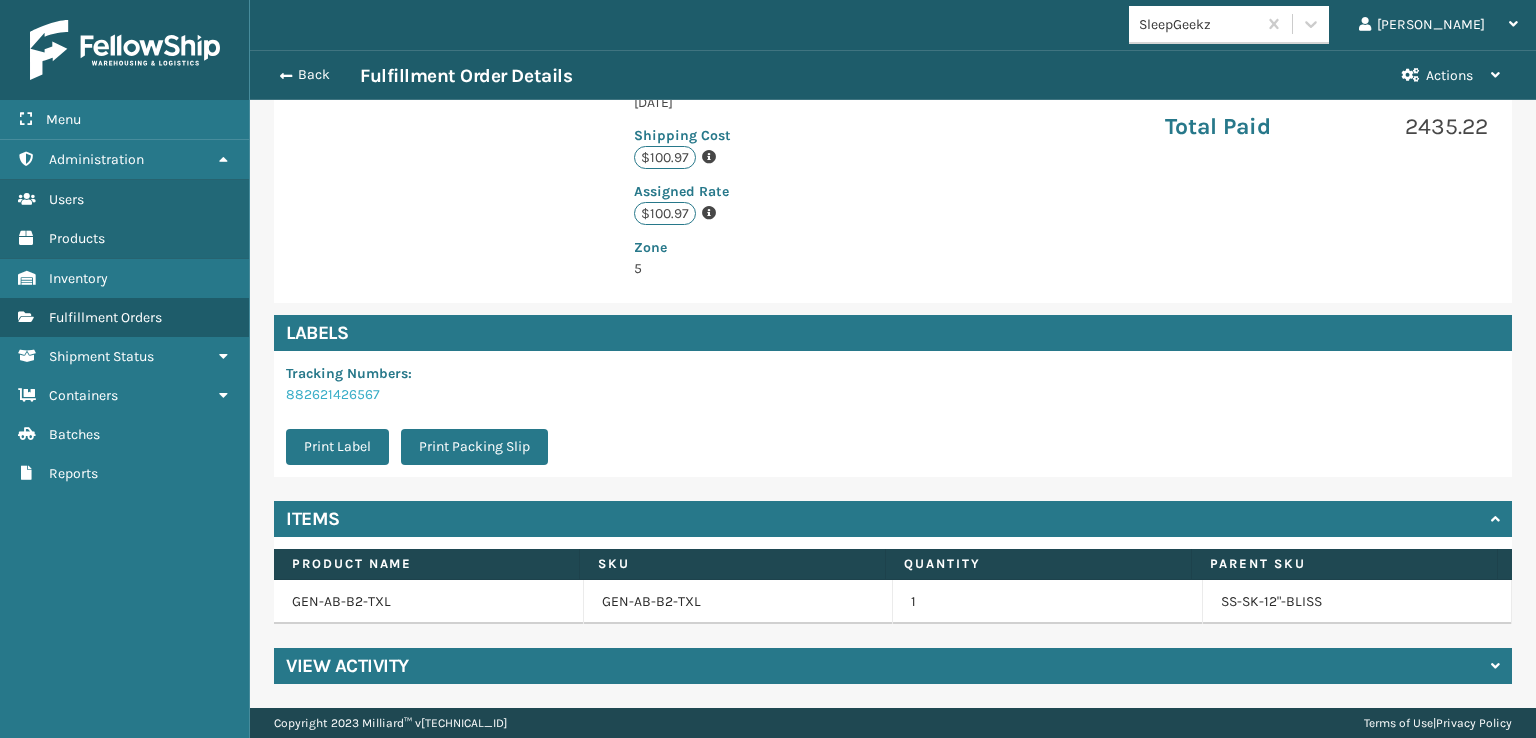 click on "882621426567" at bounding box center [333, 394] 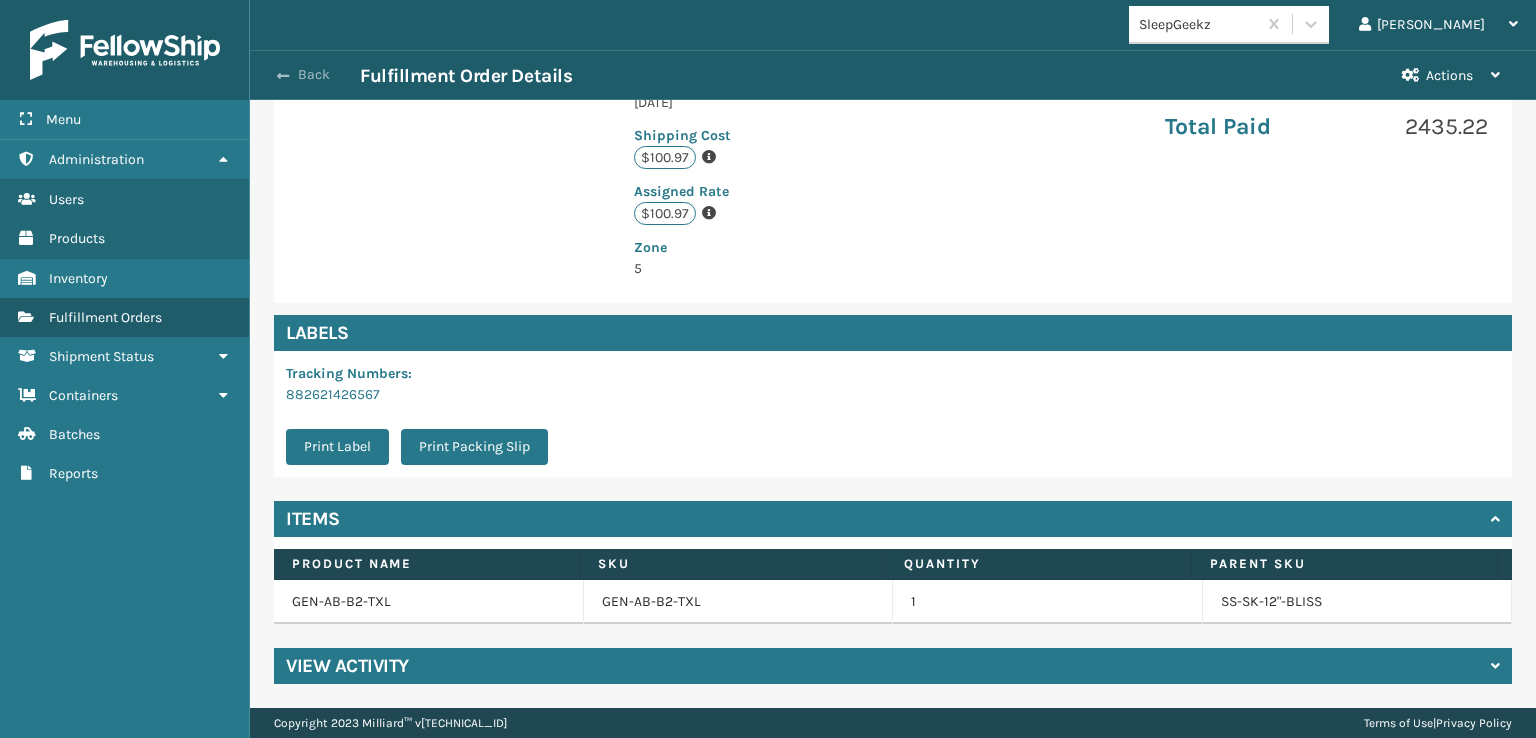 click on "Back" at bounding box center [314, 75] 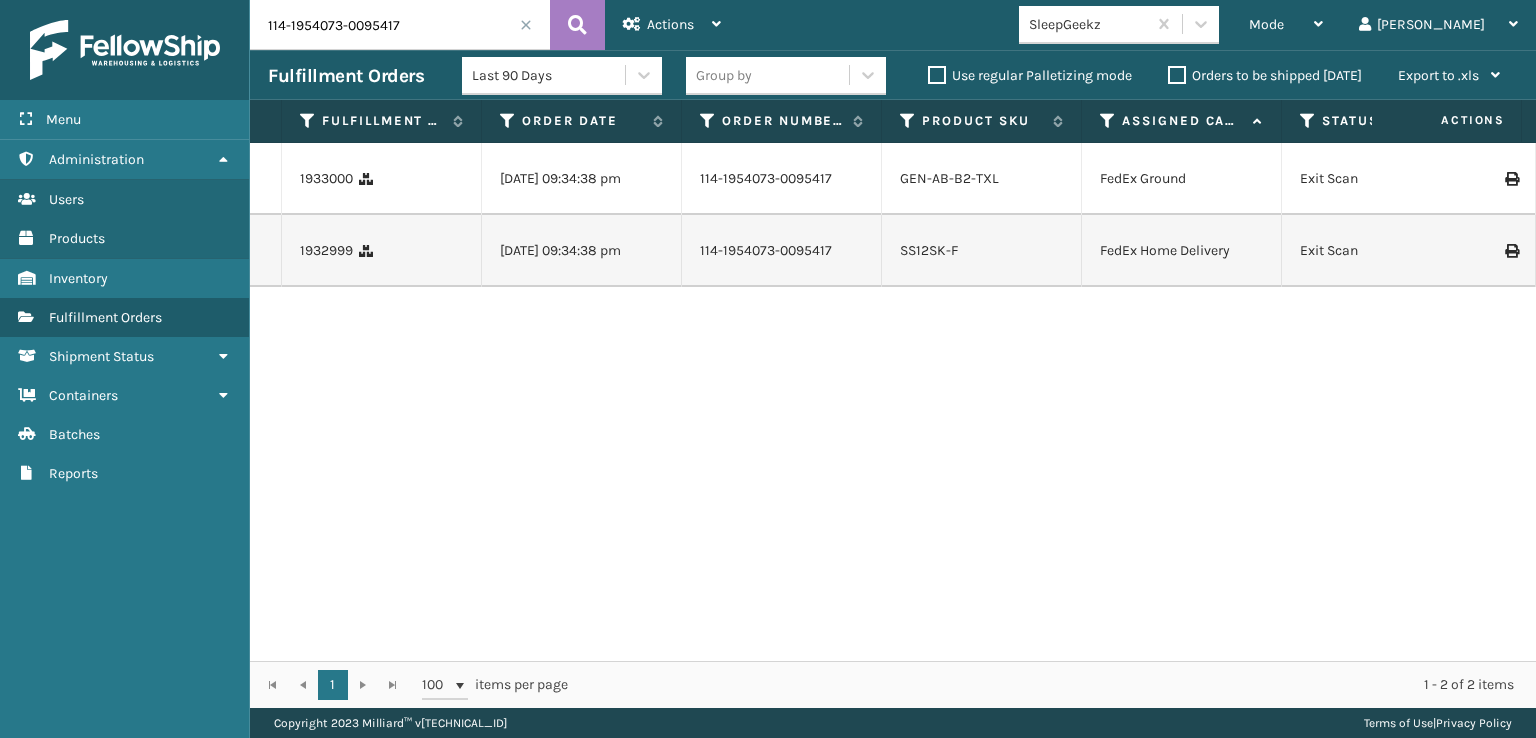click at bounding box center (526, 25) 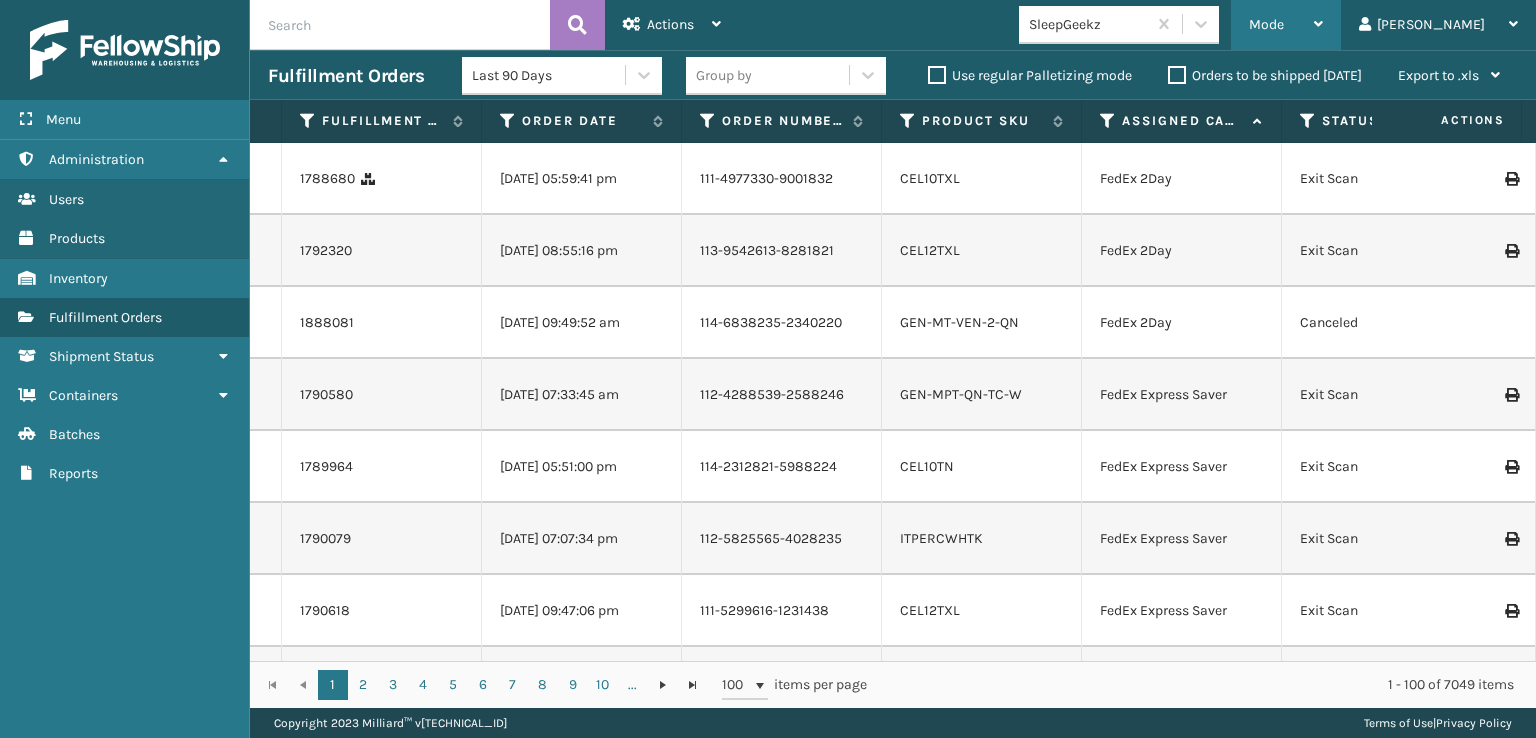 click on "Mode" at bounding box center (1266, 24) 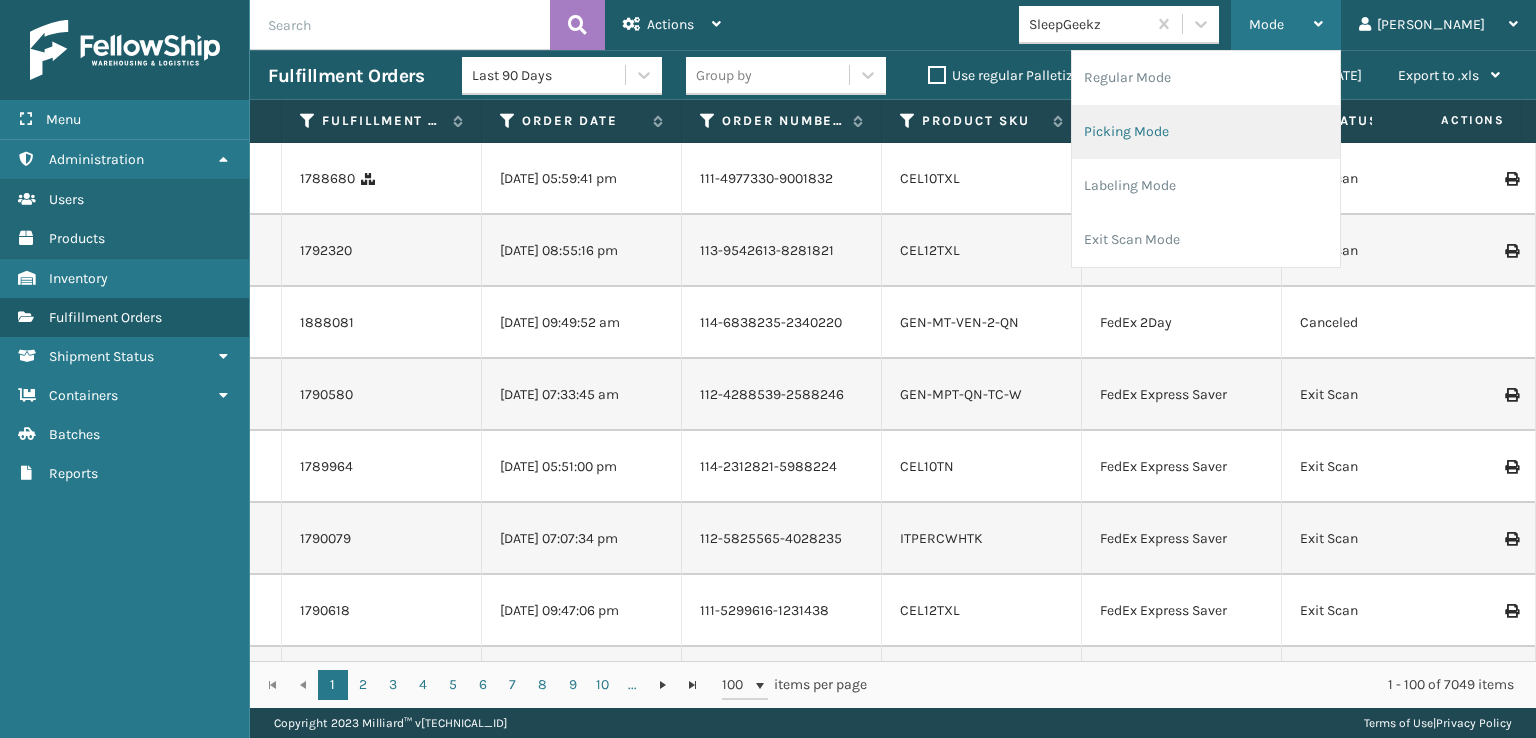 click on "Picking Mode" at bounding box center (1206, 132) 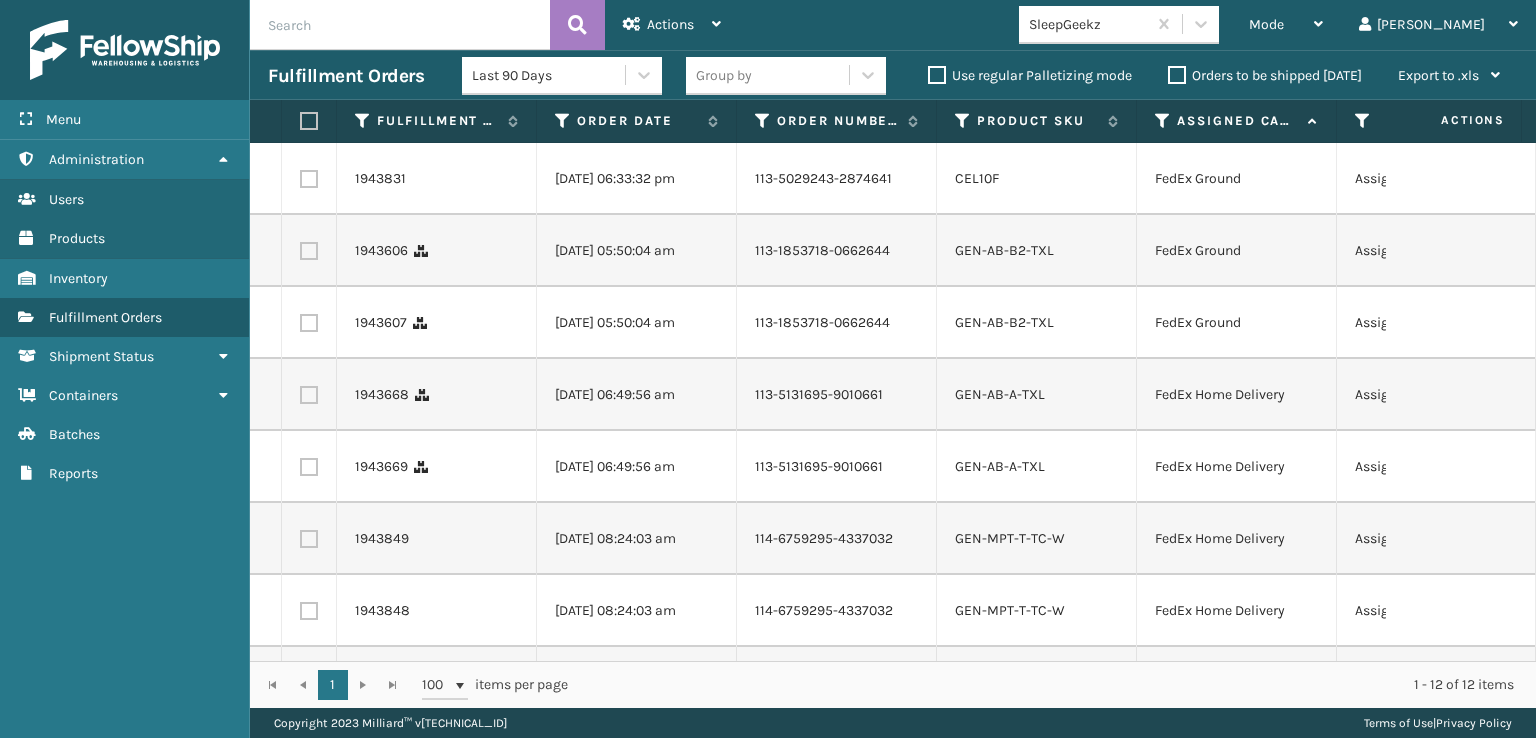click at bounding box center [309, 121] 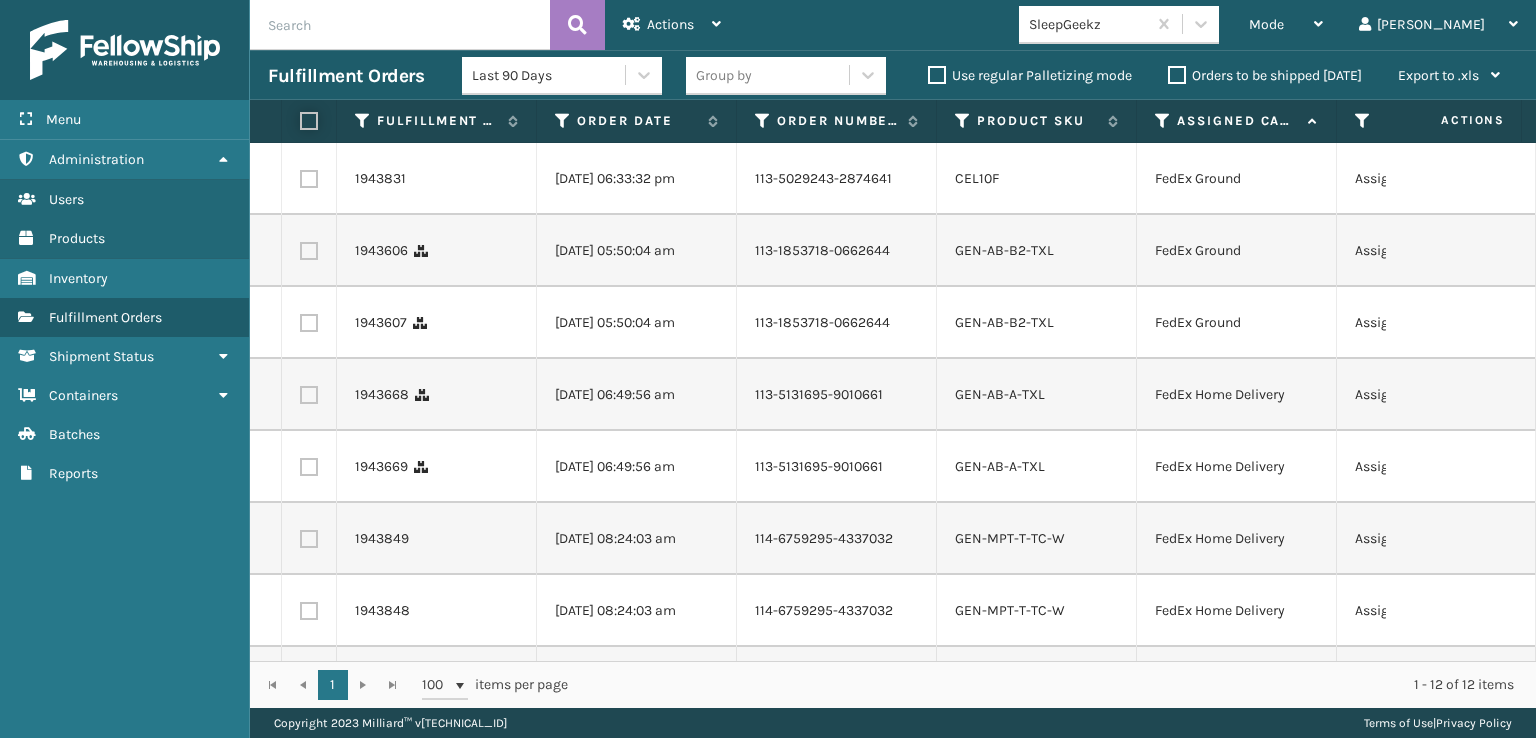 click at bounding box center (300, 121) 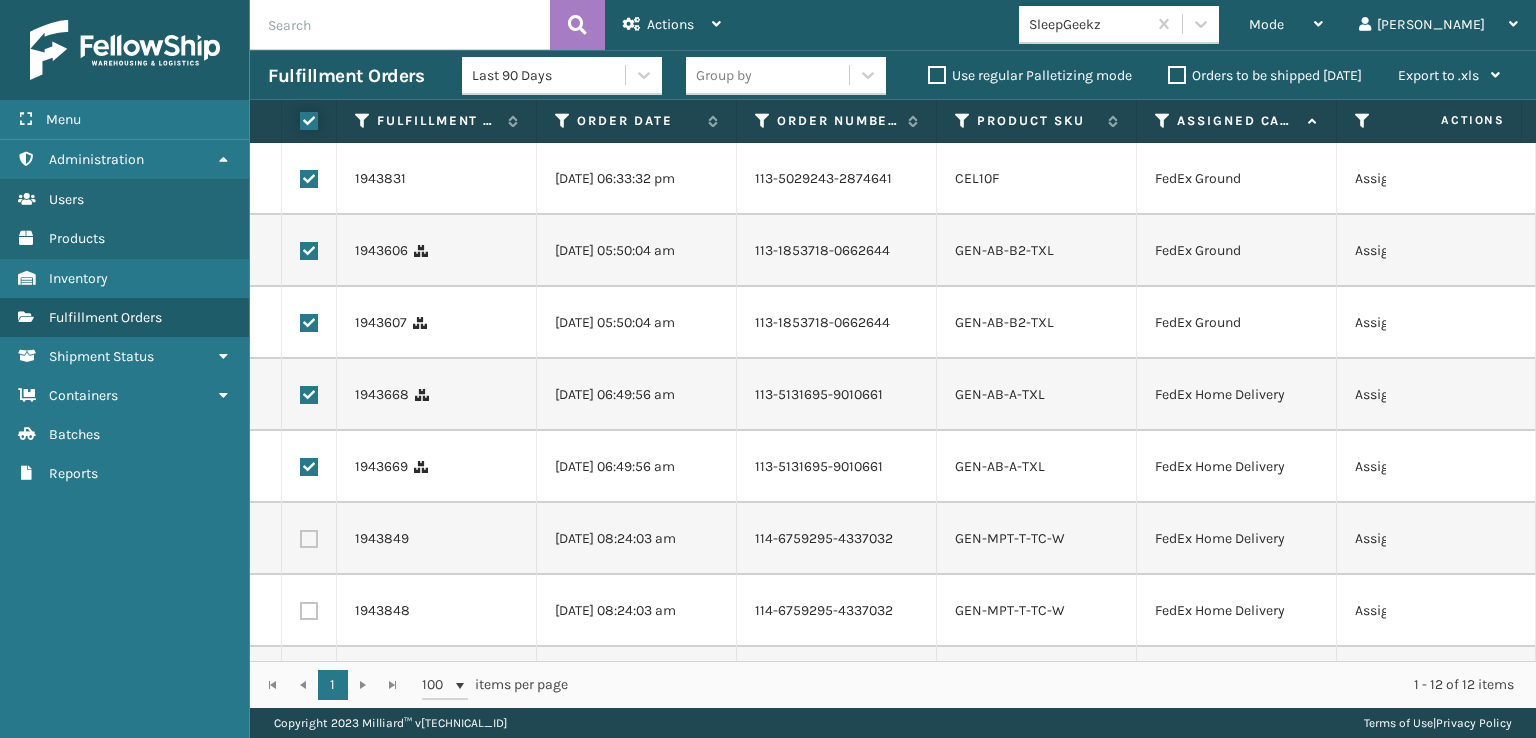 checkbox on "true" 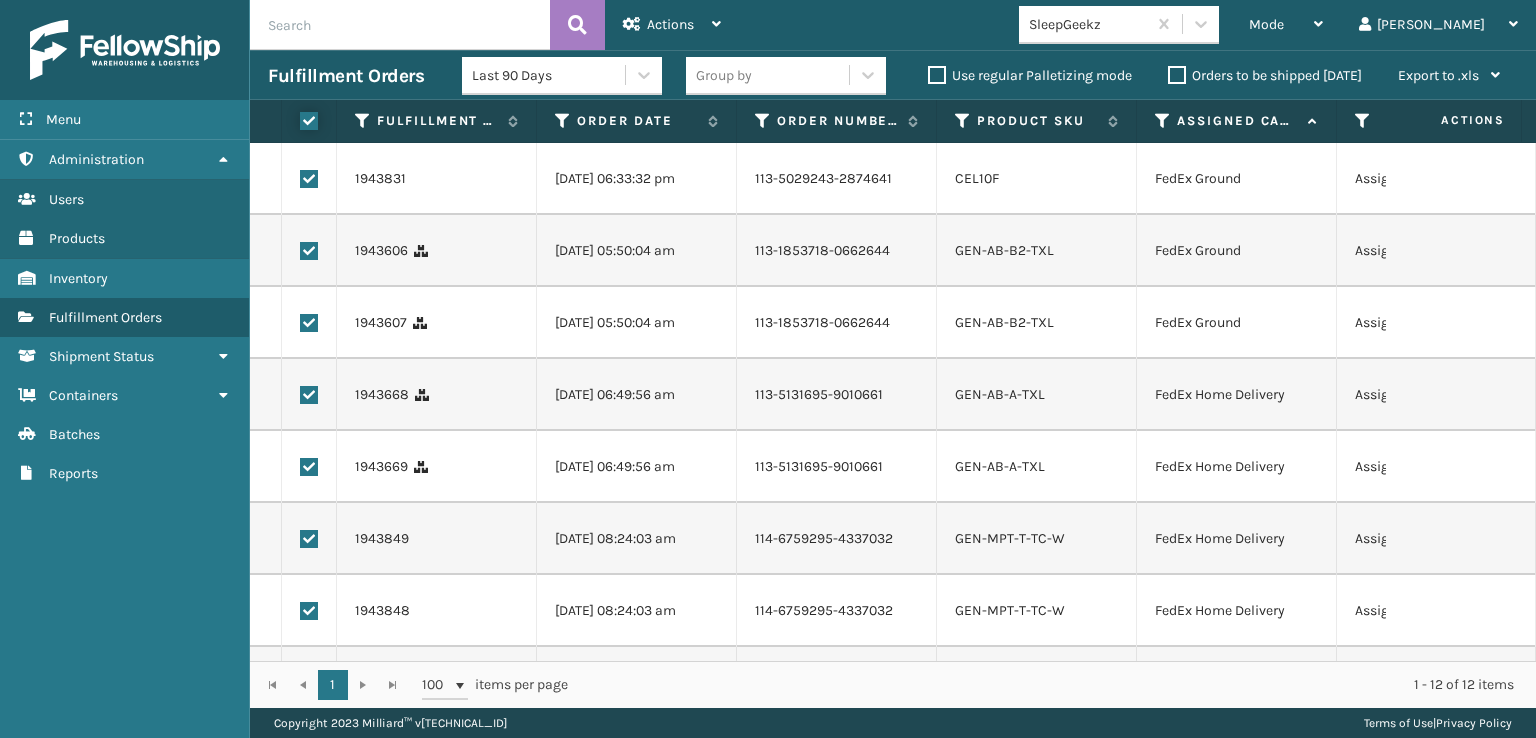 checkbox on "true" 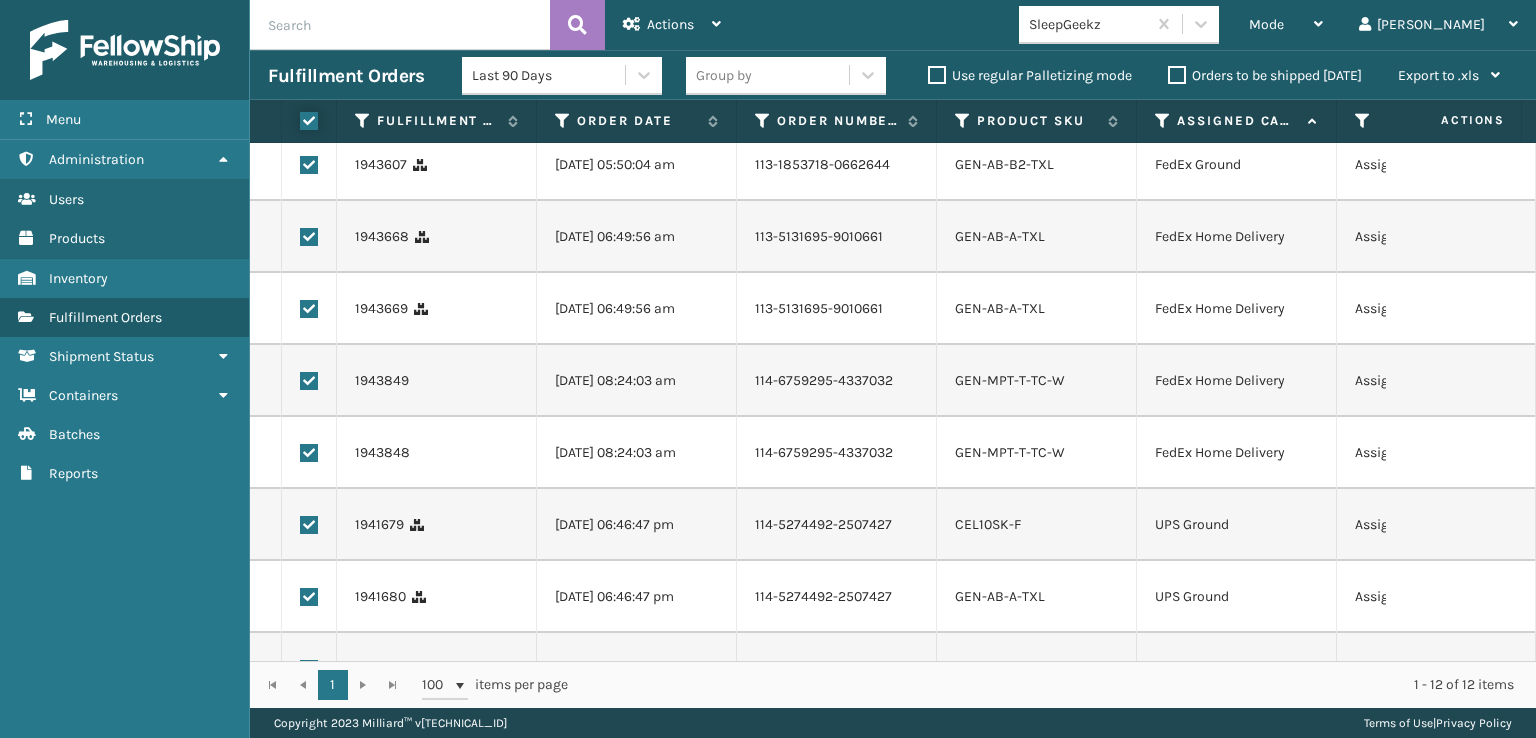 scroll, scrollTop: 200, scrollLeft: 0, axis: vertical 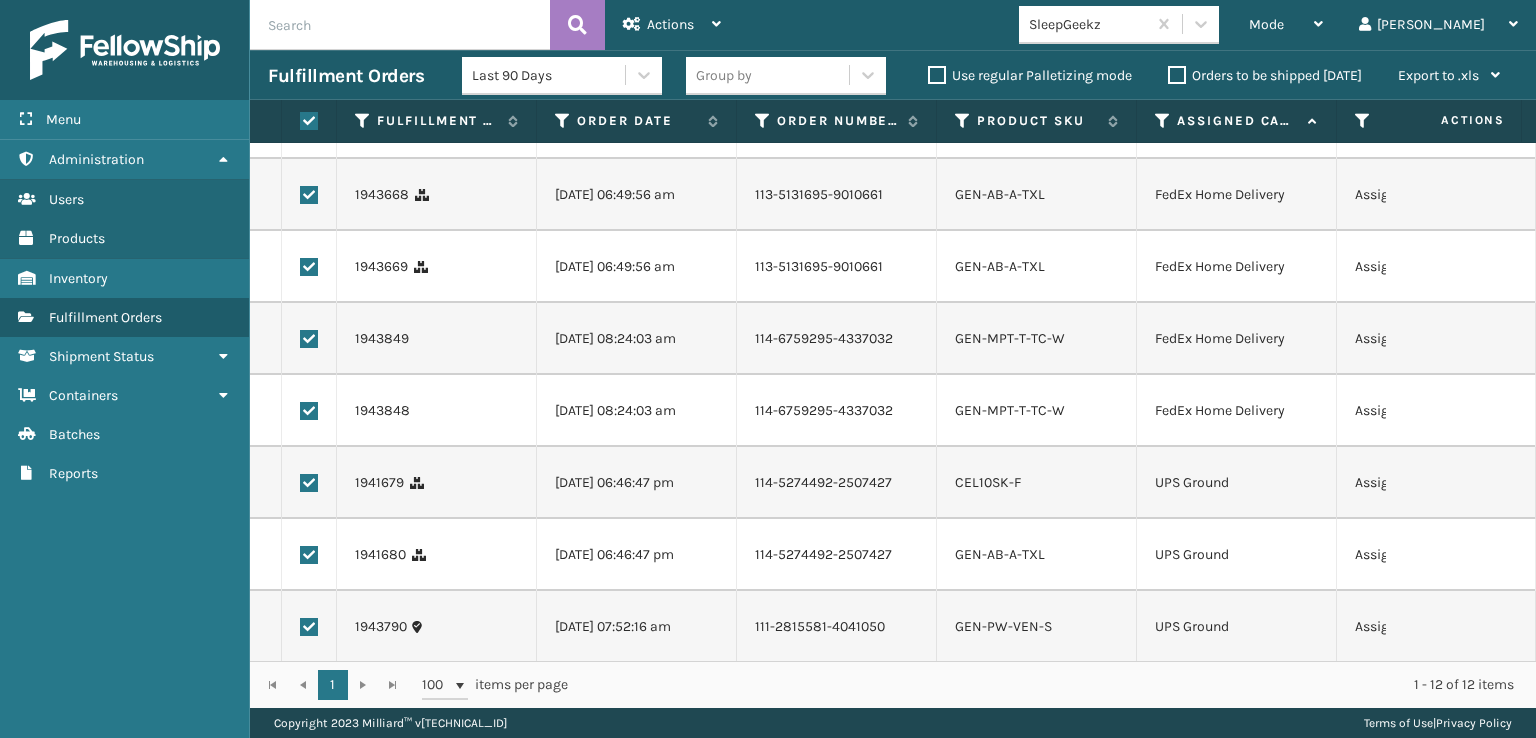 click at bounding box center (309, 339) 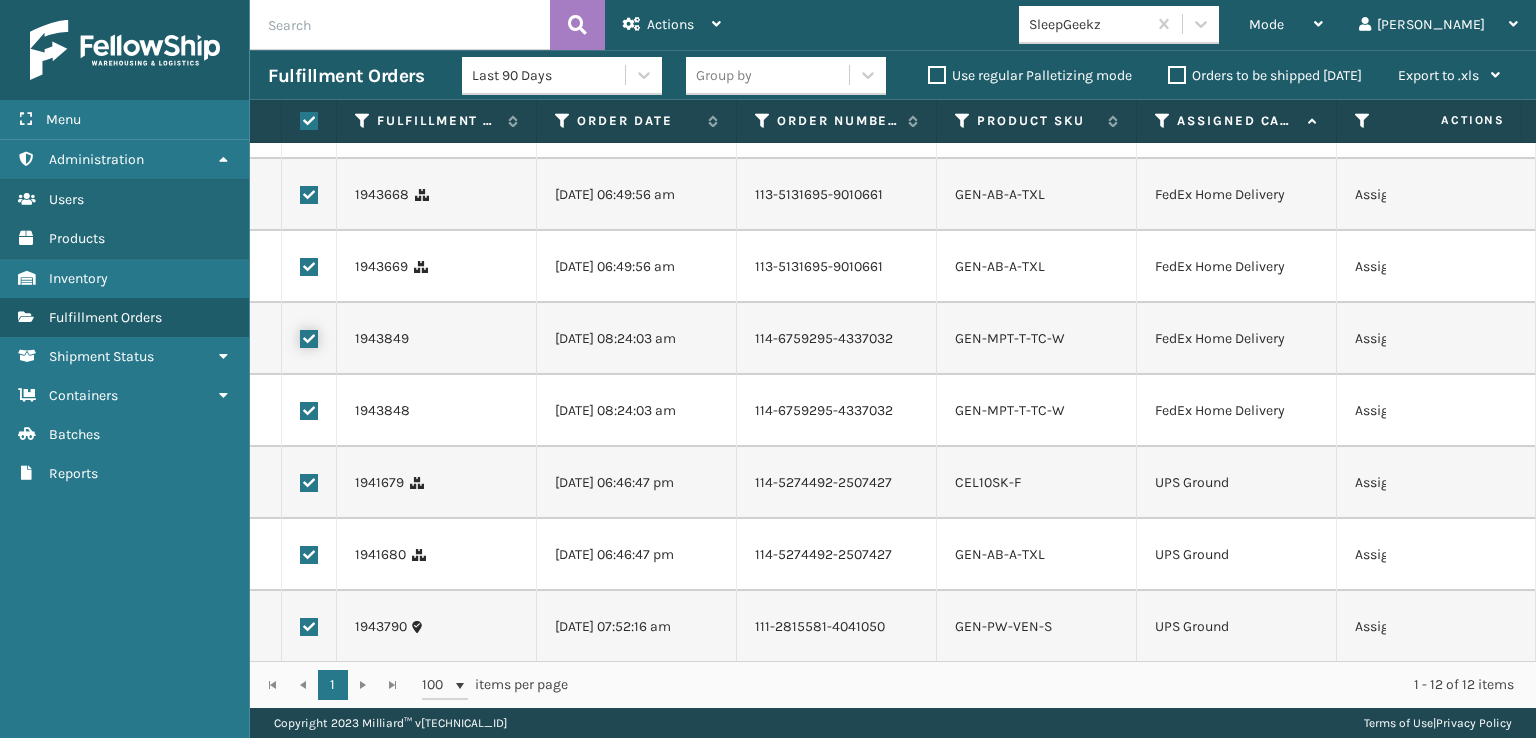 click at bounding box center [300, 336] 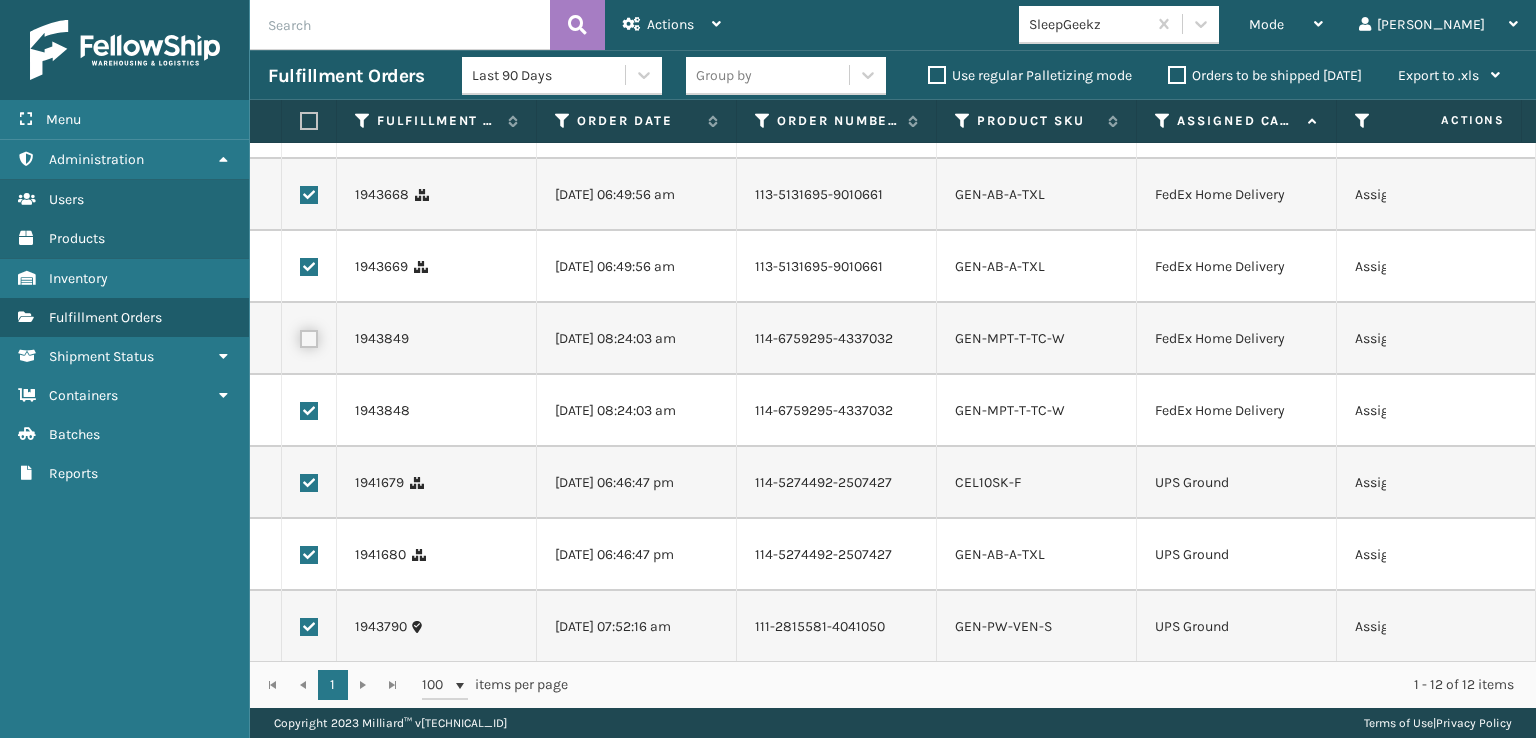 checkbox on "false" 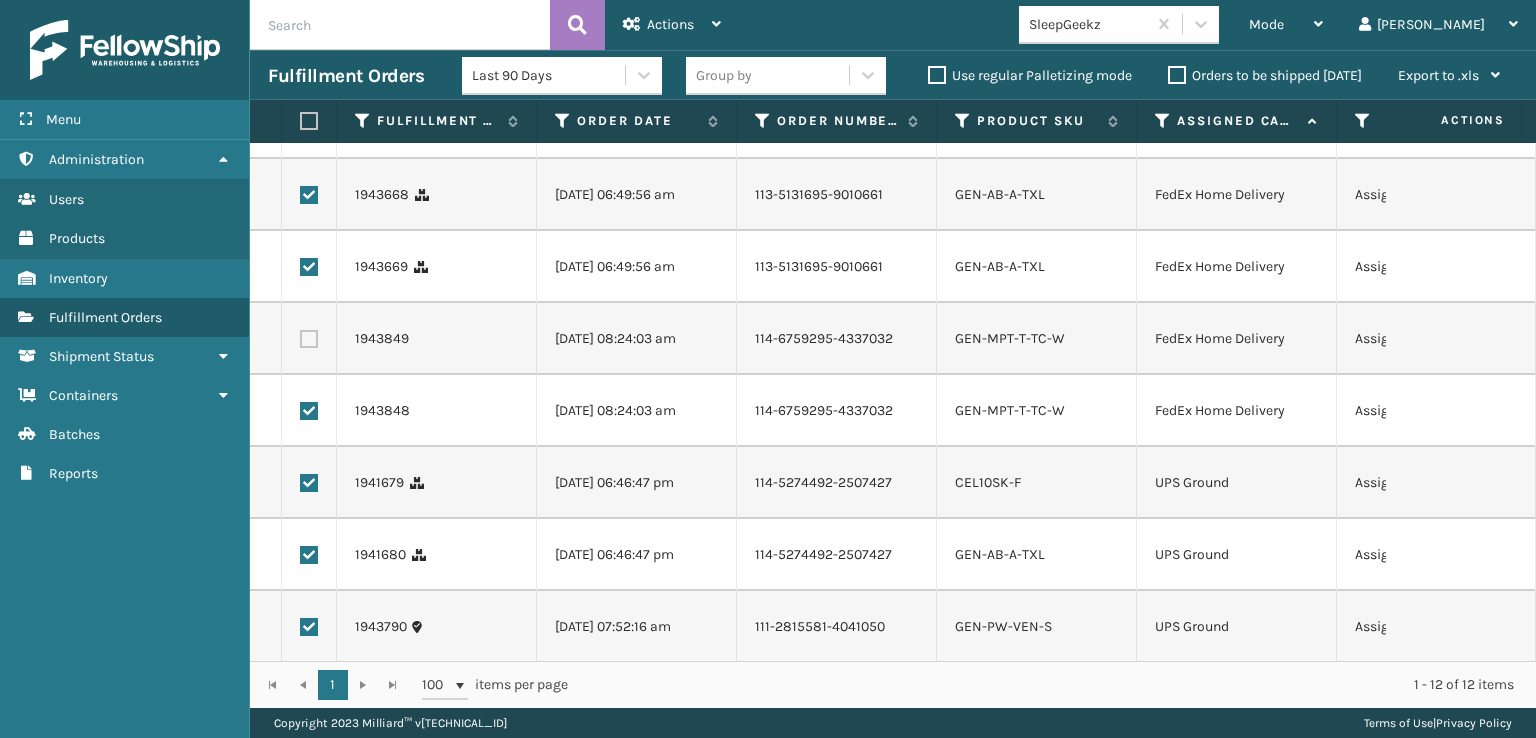 click at bounding box center [309, 411] 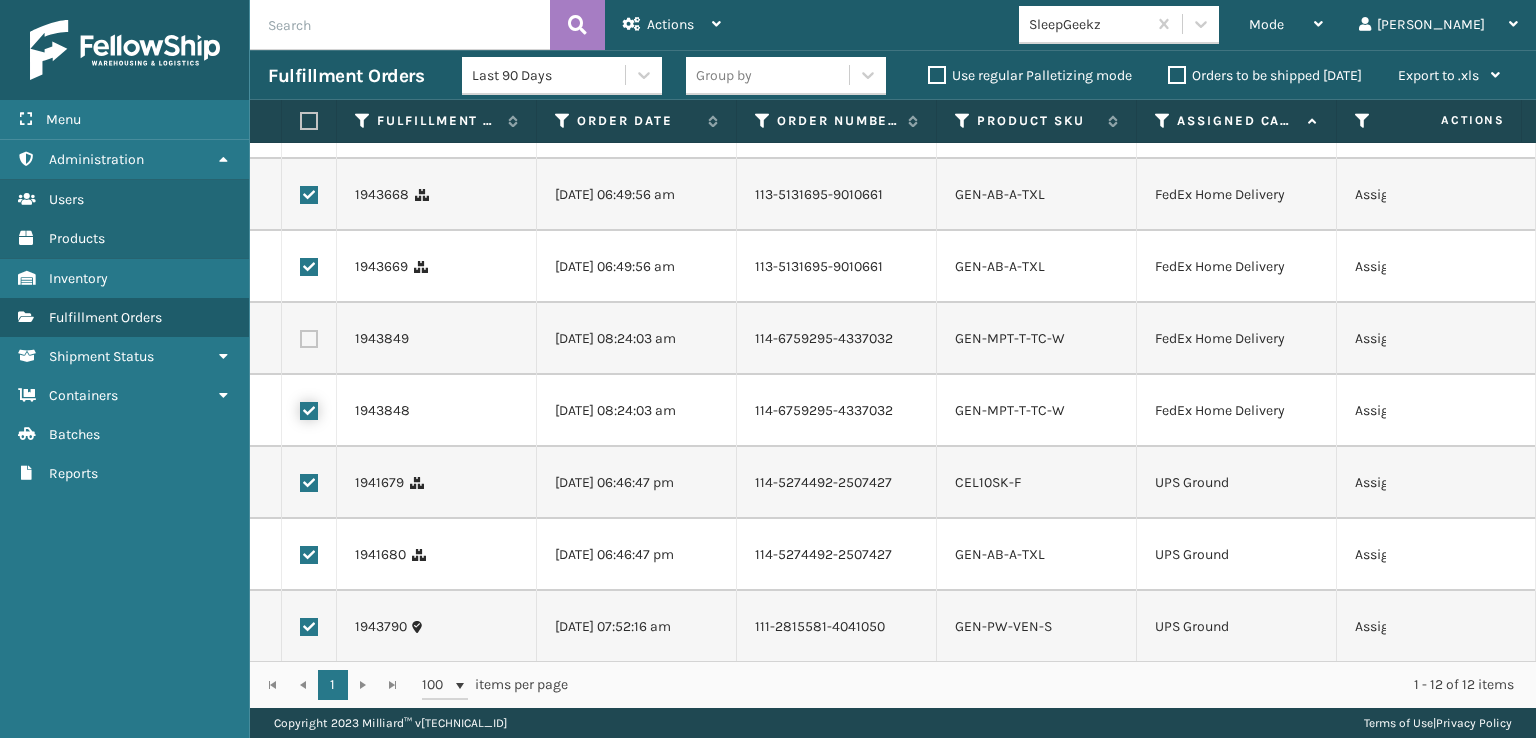 click at bounding box center [300, 408] 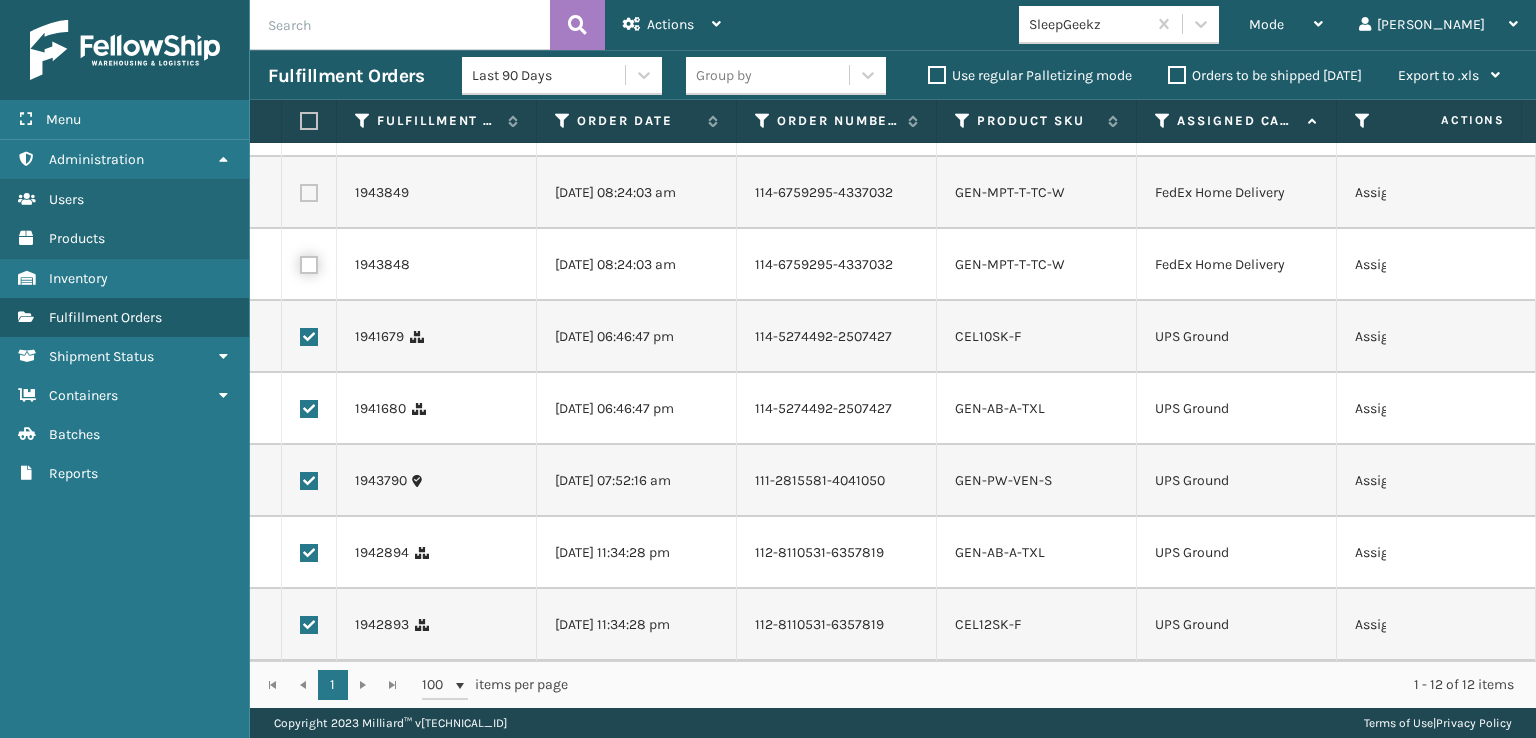 scroll, scrollTop: 444, scrollLeft: 0, axis: vertical 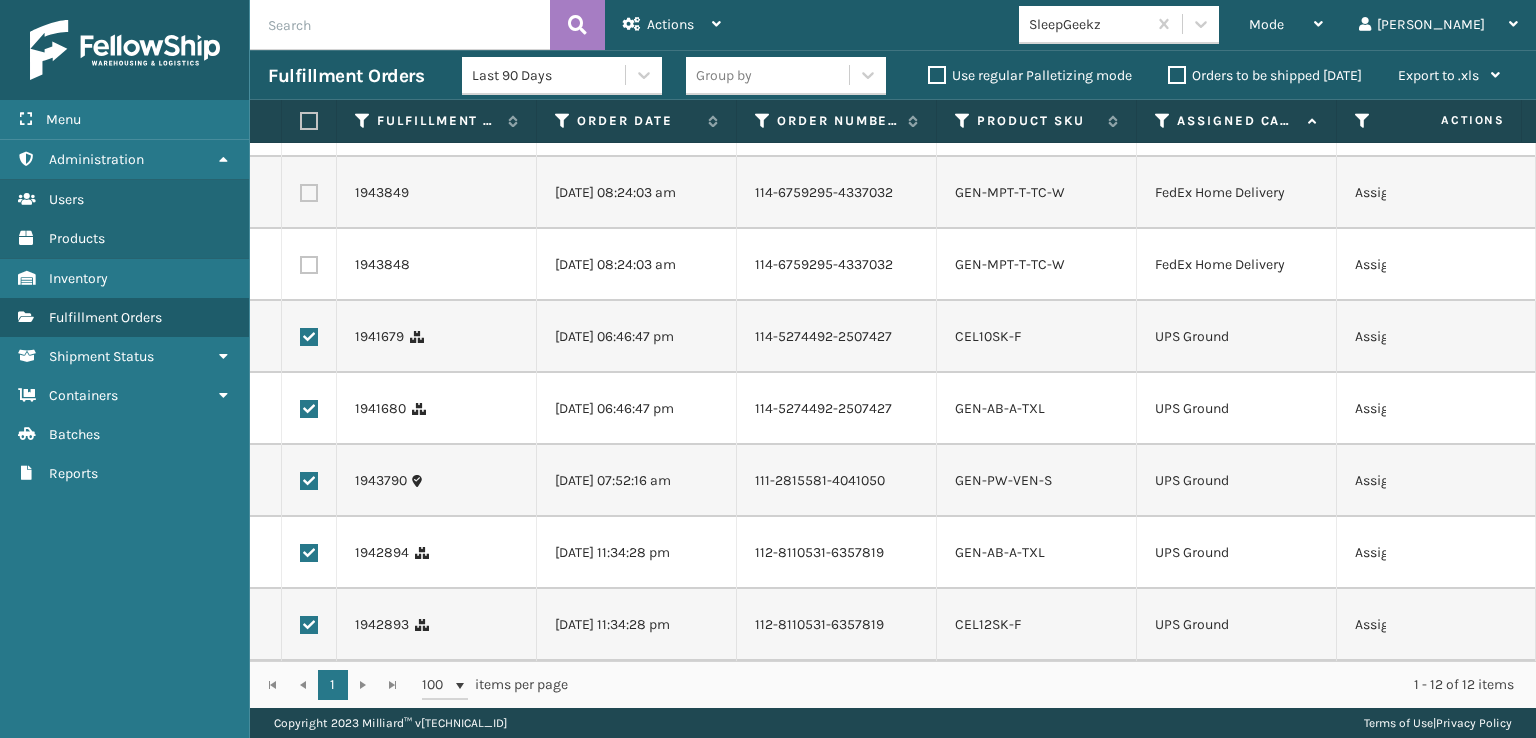 click at bounding box center [309, 481] 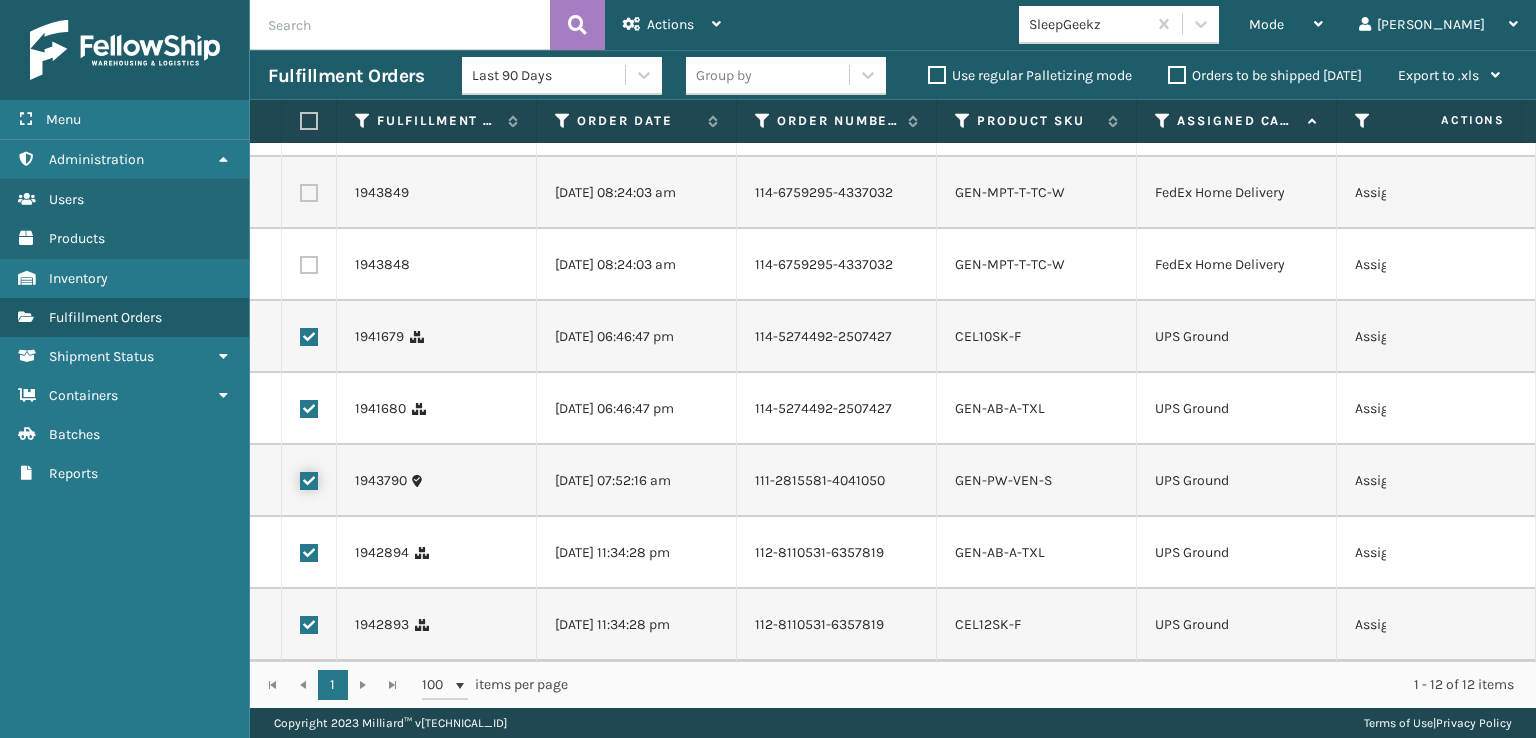 click at bounding box center [300, 478] 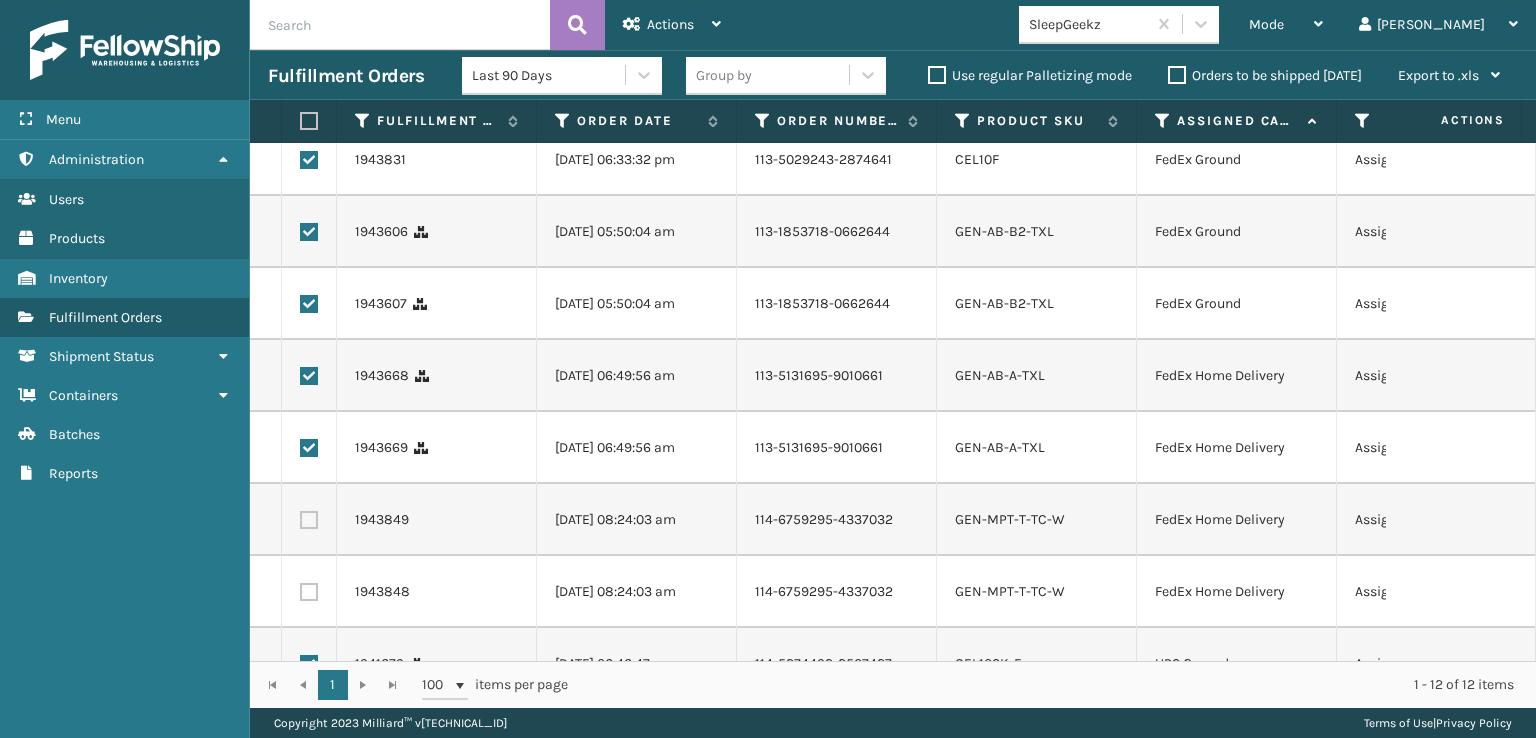 scroll, scrollTop: 0, scrollLeft: 0, axis: both 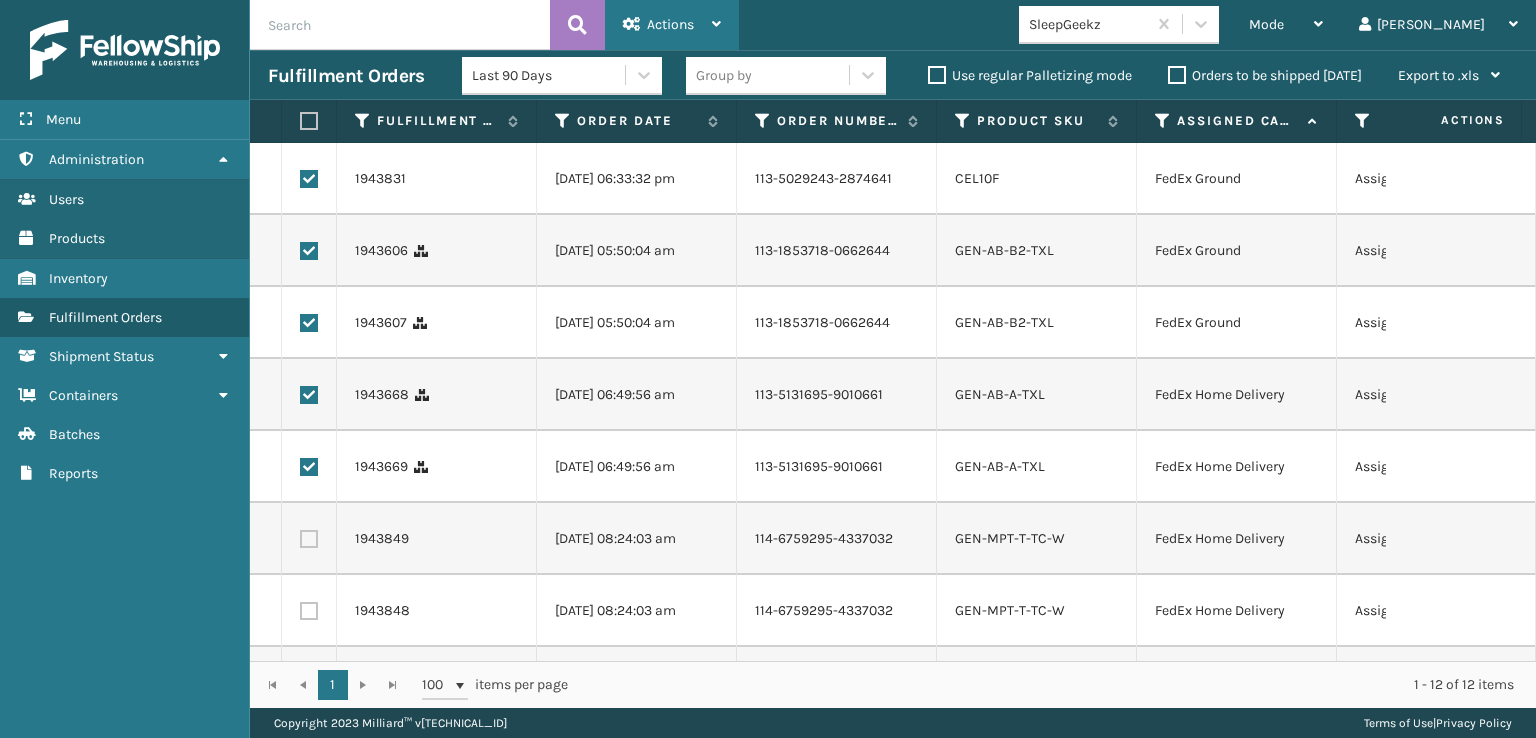 click on "Actions" at bounding box center (670, 24) 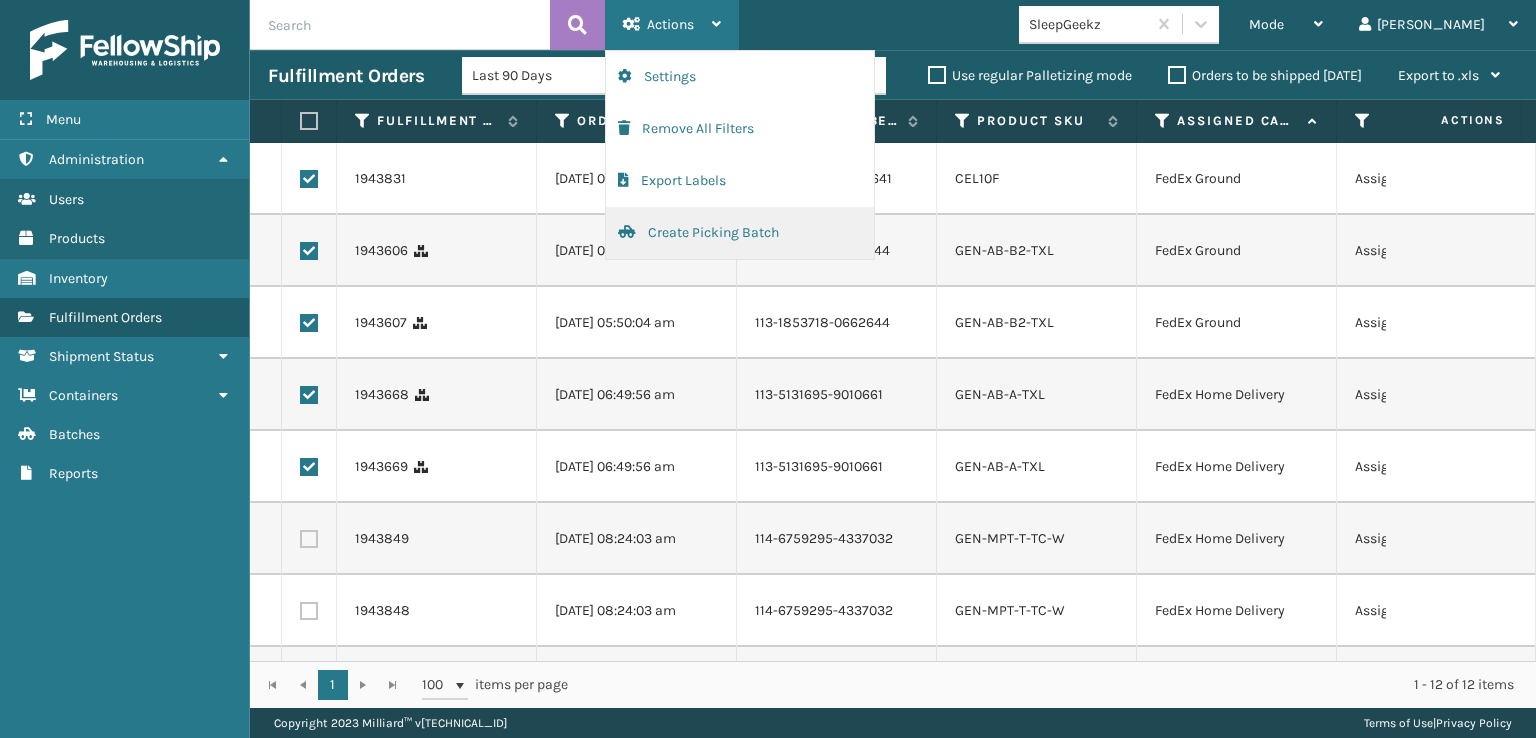 click on "Create Picking Batch" at bounding box center [740, 233] 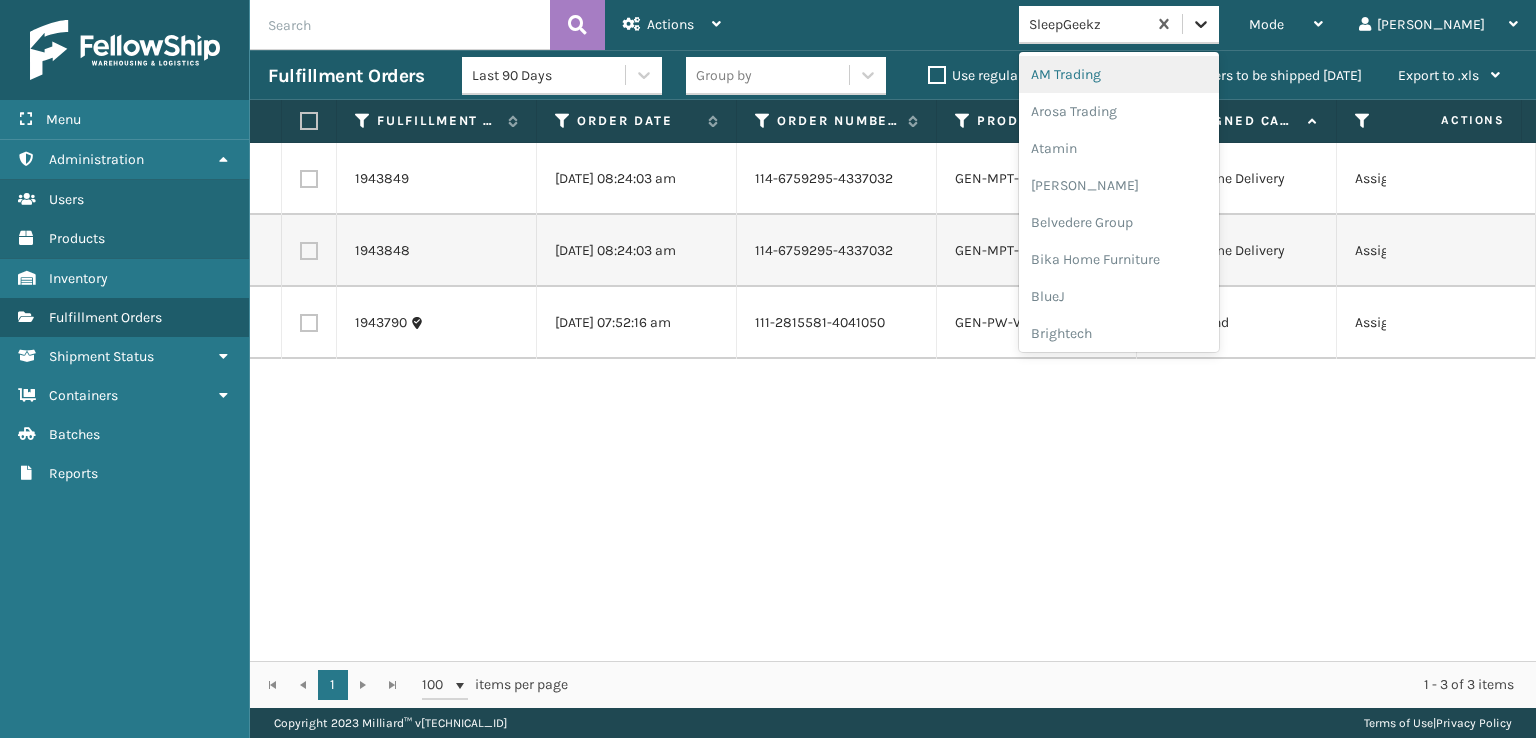 click 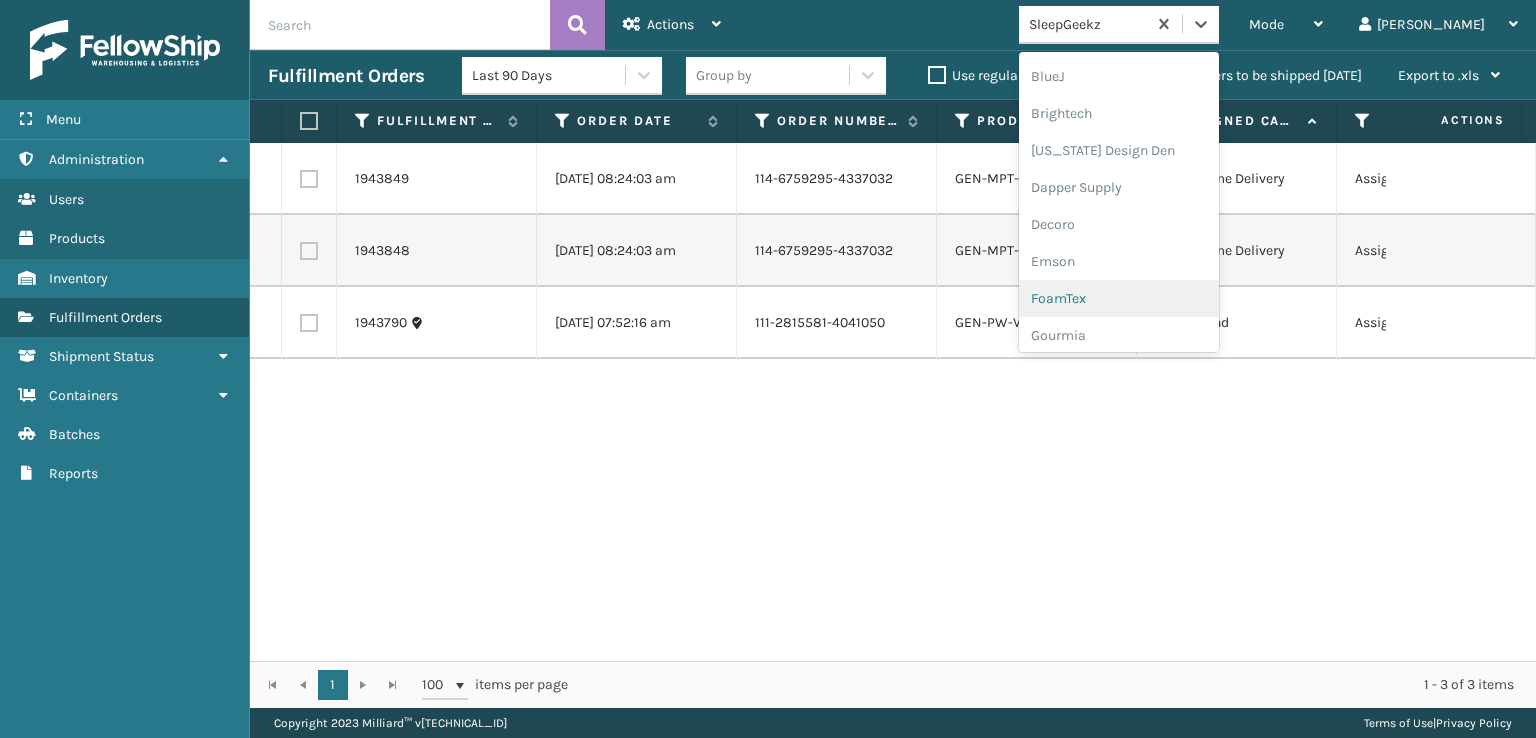 scroll, scrollTop: 200, scrollLeft: 0, axis: vertical 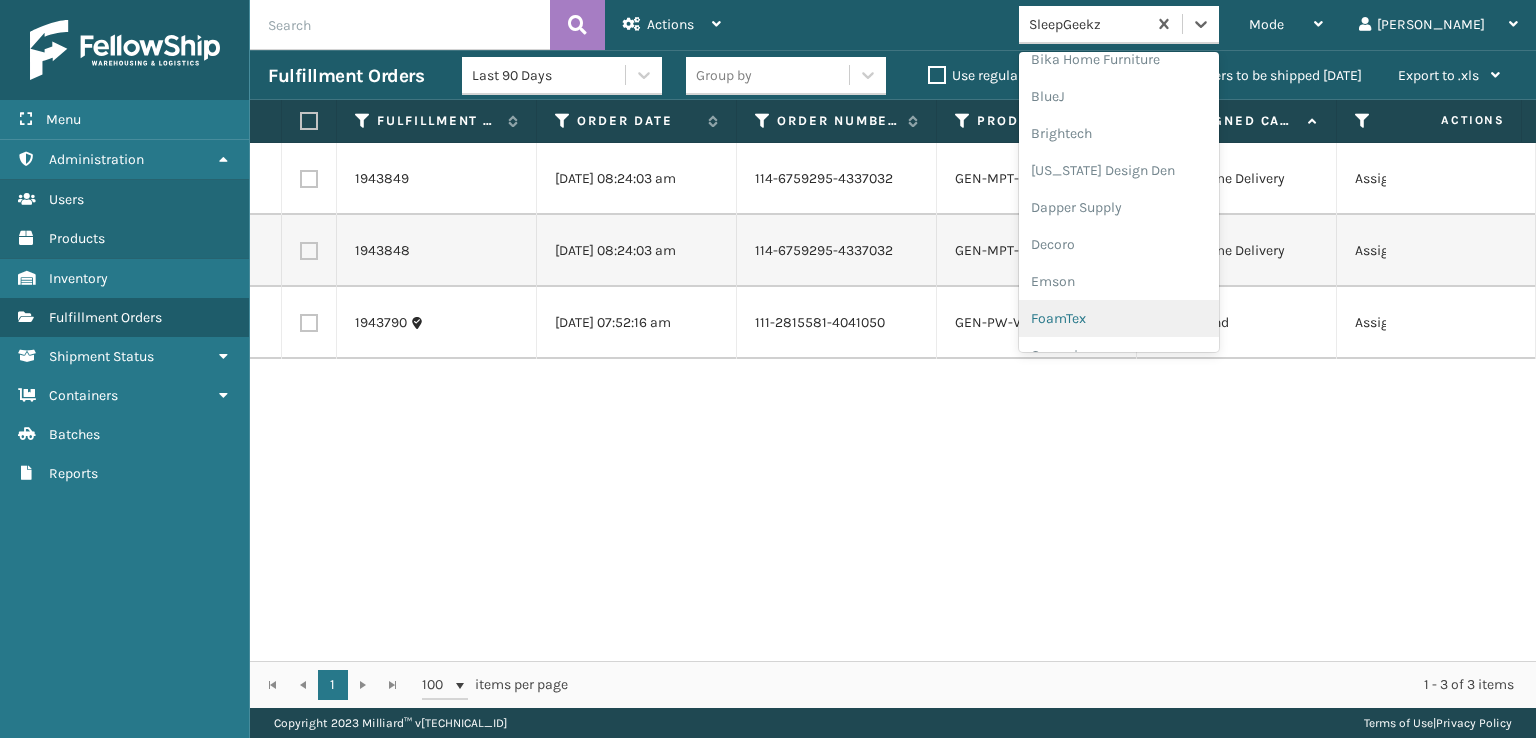 click on "FoamTex" at bounding box center [1119, 318] 